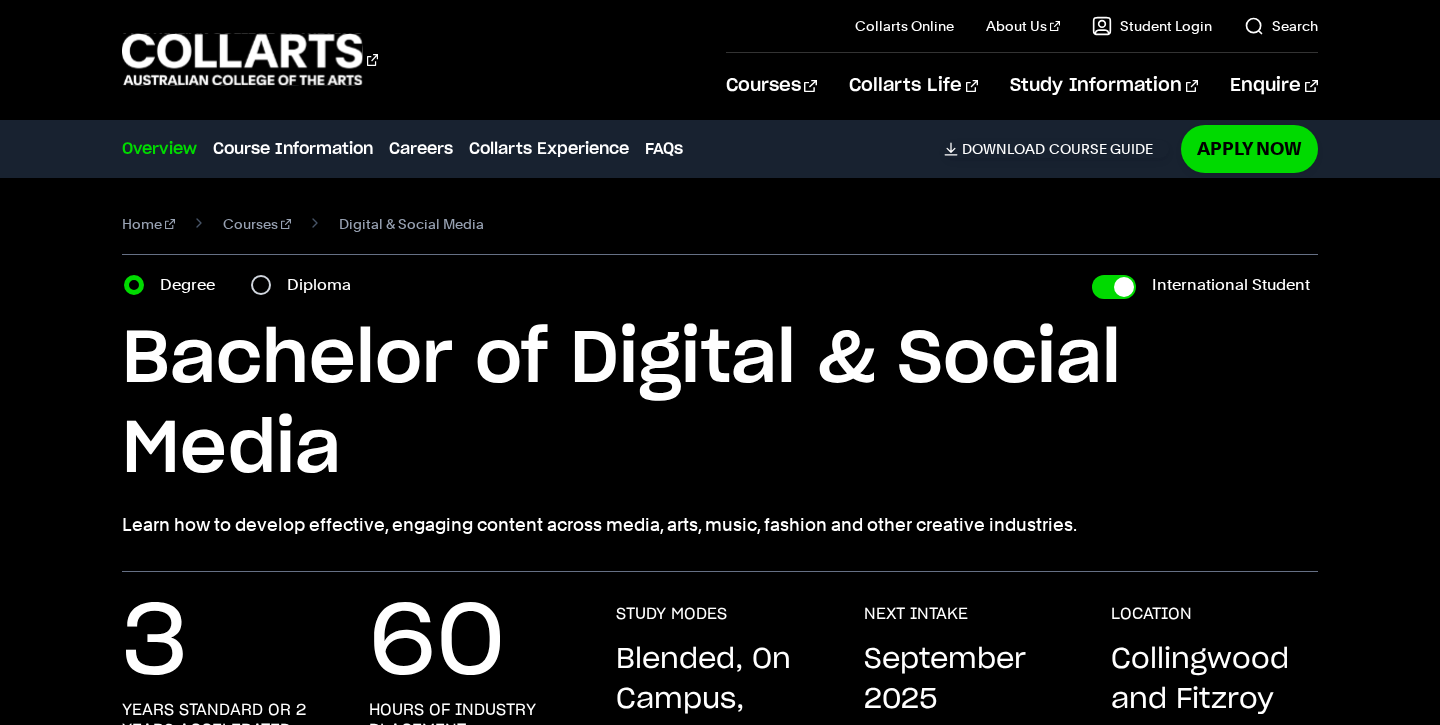 scroll, scrollTop: 0, scrollLeft: 0, axis: both 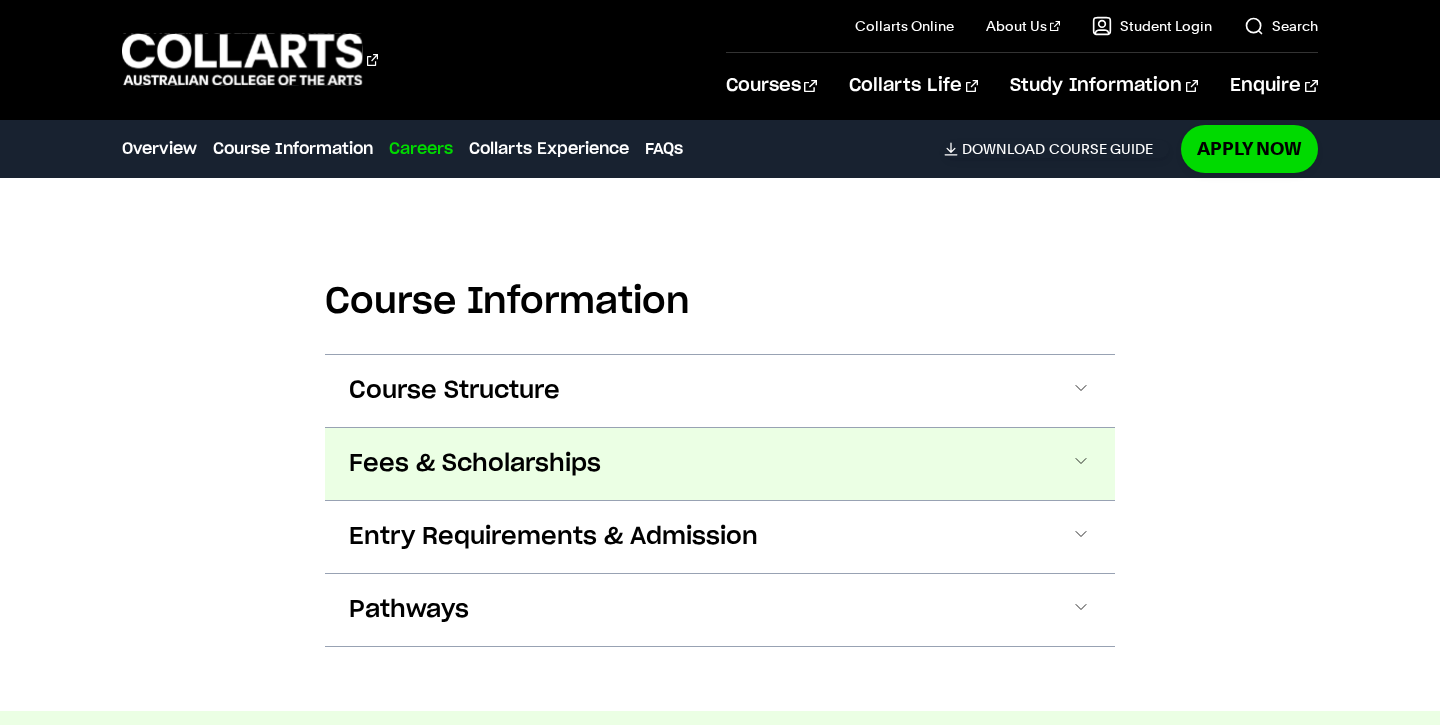 click on "Fees & Scholarships" at bounding box center [0, 0] 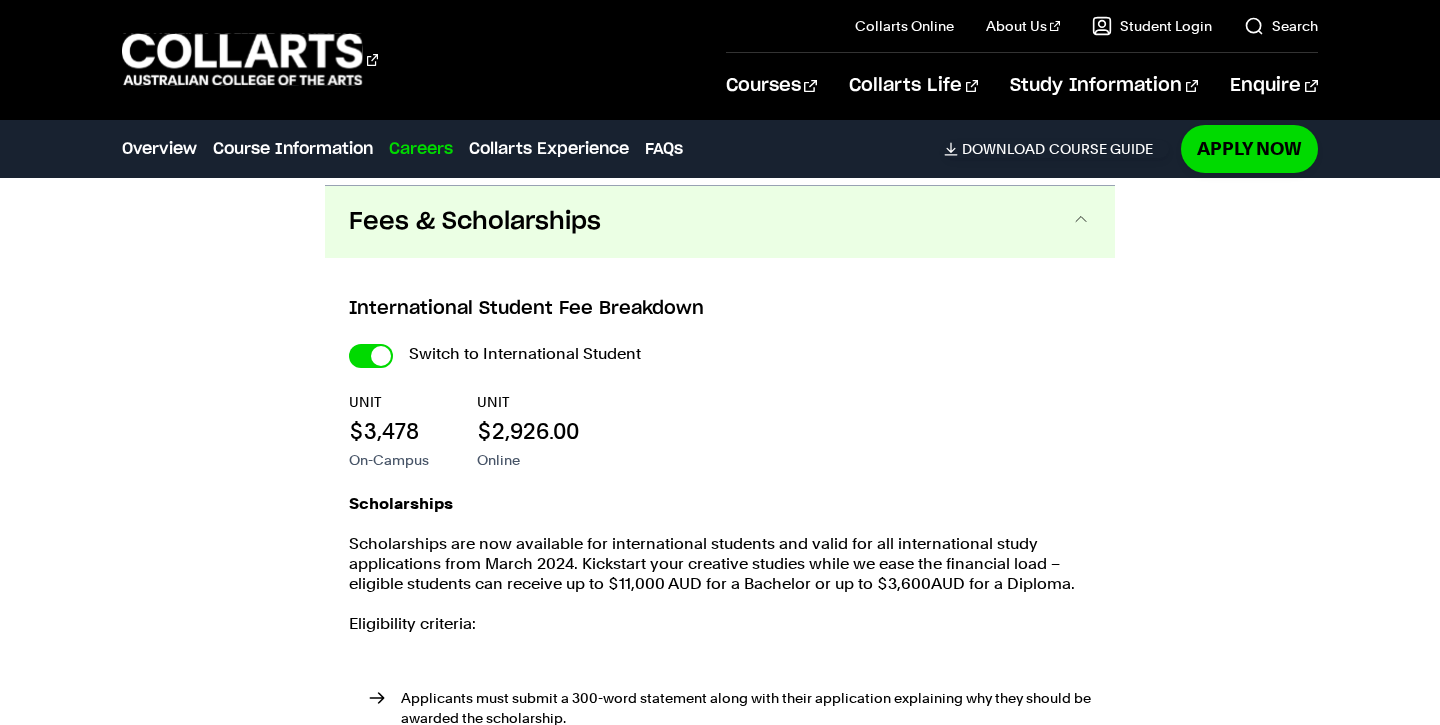 scroll, scrollTop: 2192, scrollLeft: 0, axis: vertical 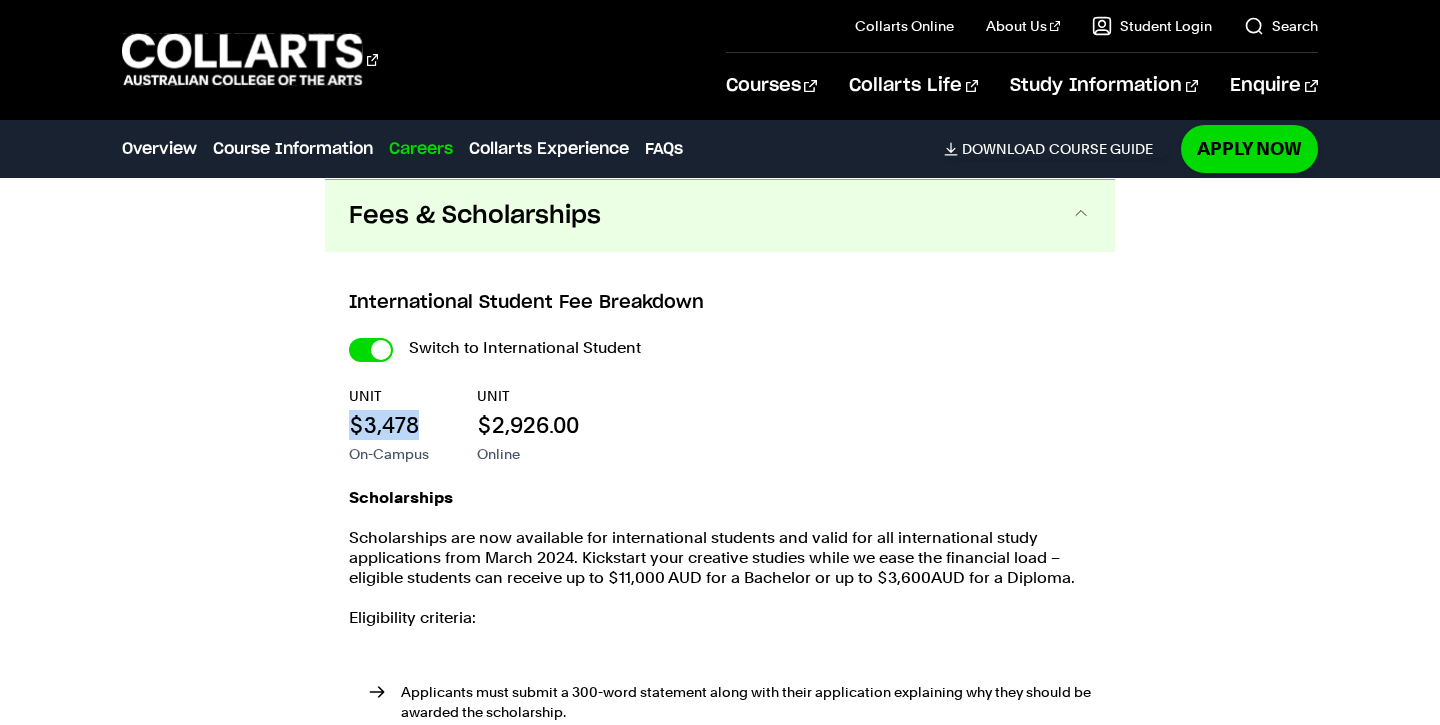 drag, startPoint x: 355, startPoint y: 430, endPoint x: 451, endPoint y: 430, distance: 96 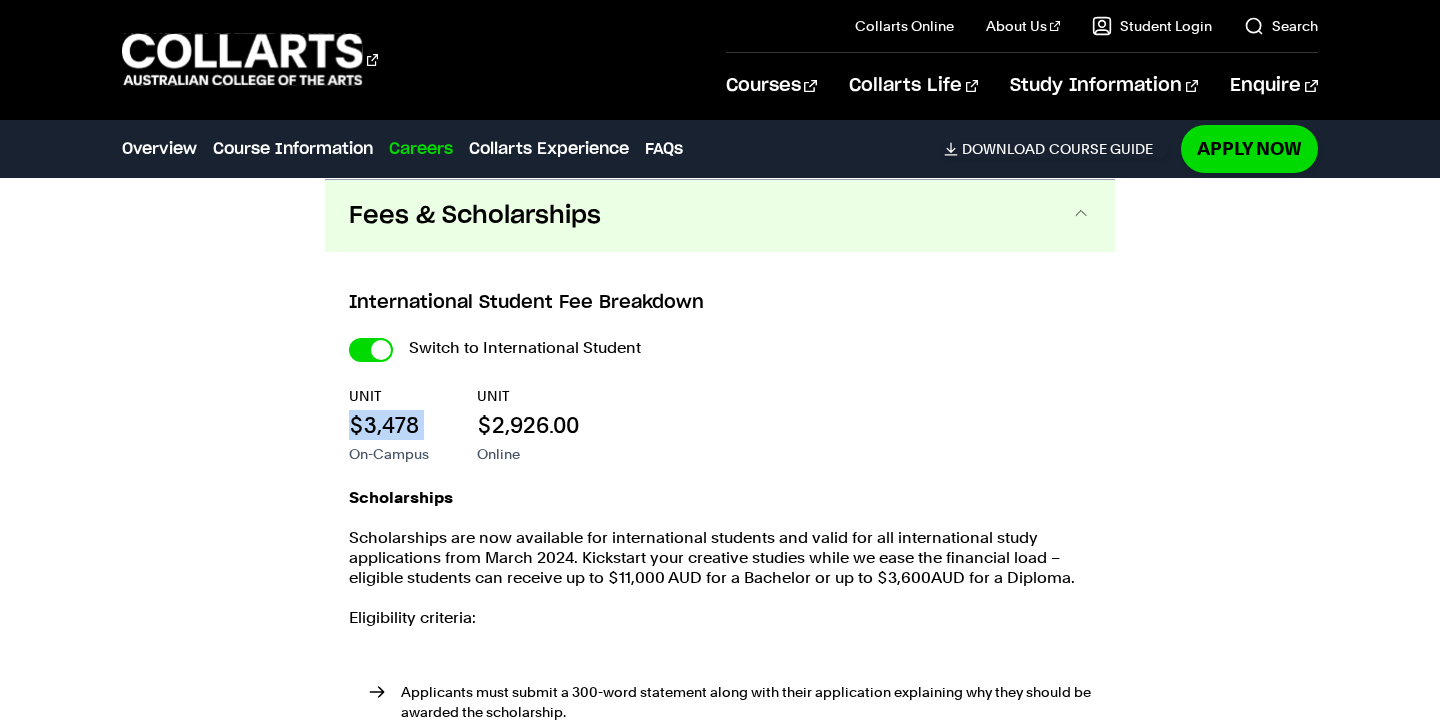 drag, startPoint x: 451, startPoint y: 430, endPoint x: 325, endPoint y: 424, distance: 126.14278 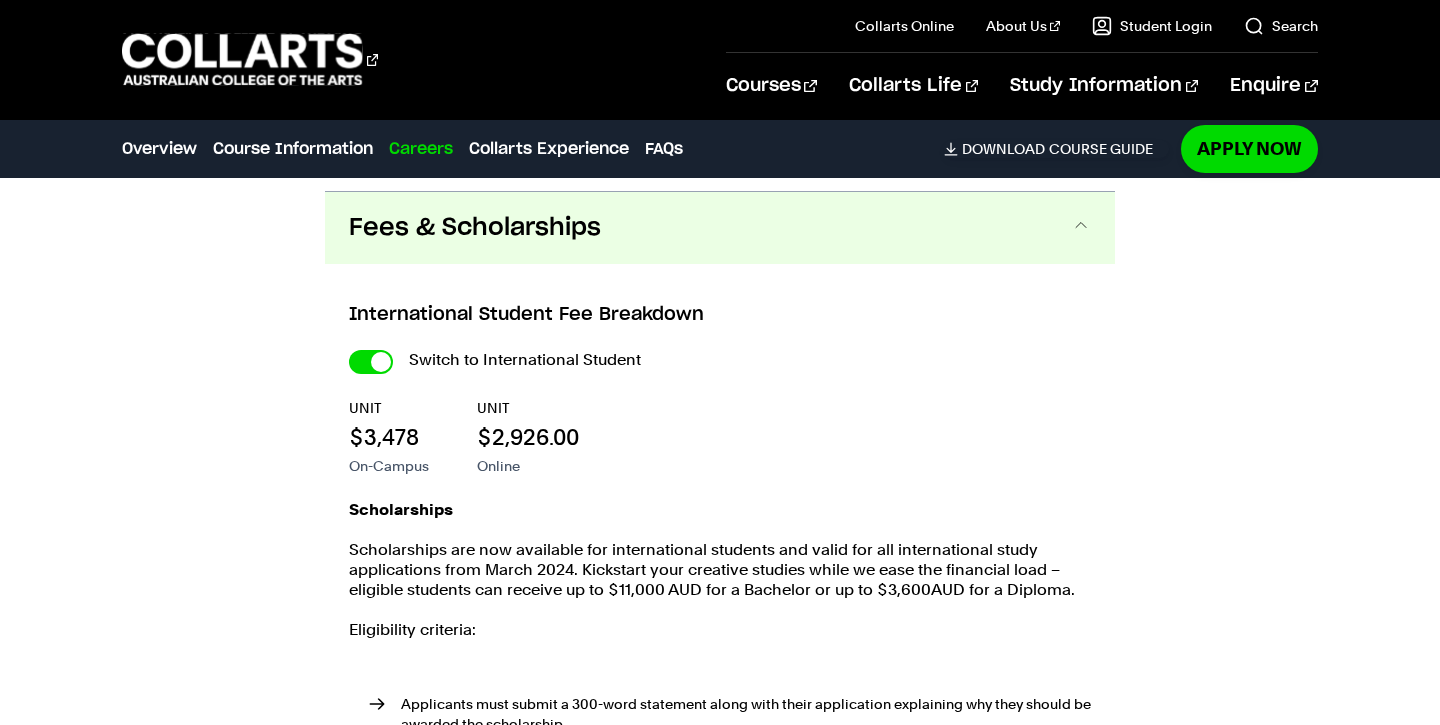 scroll, scrollTop: 2237, scrollLeft: 0, axis: vertical 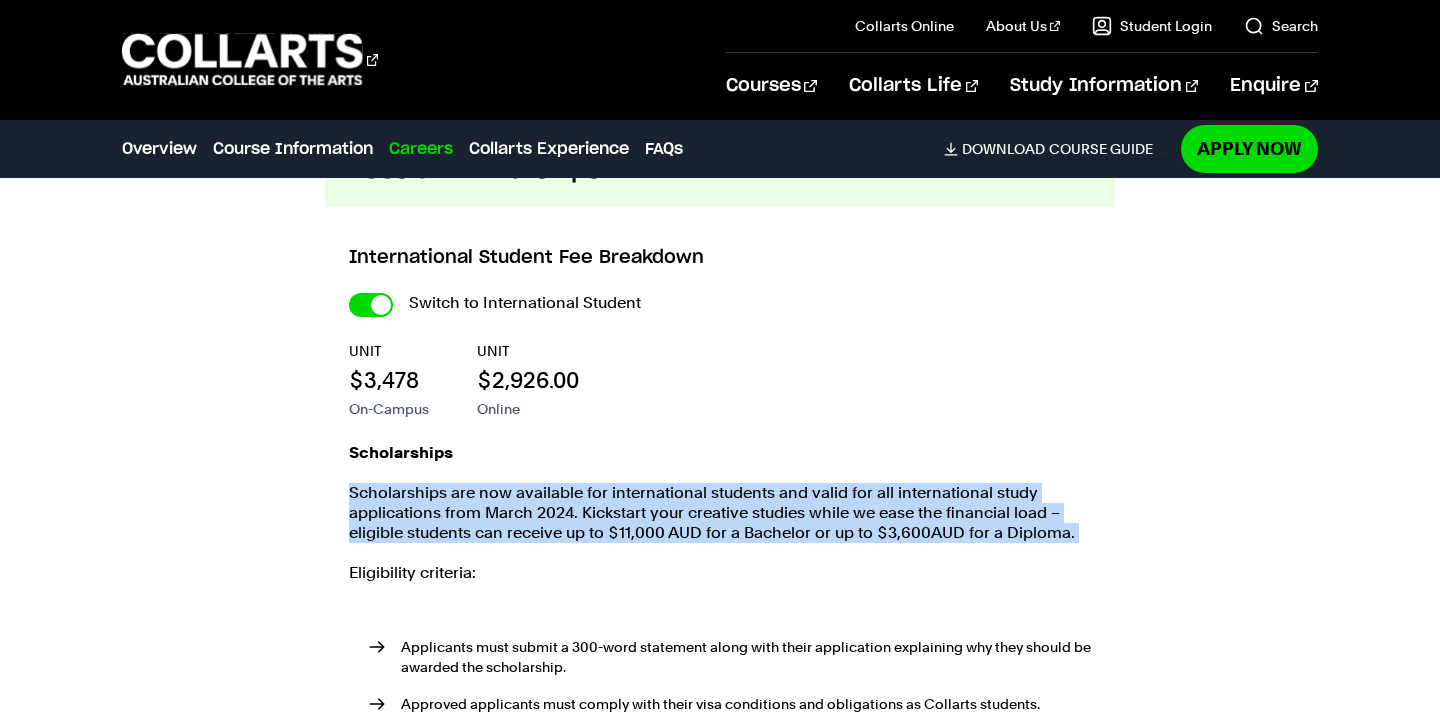 drag, startPoint x: 558, startPoint y: 545, endPoint x: 338, endPoint y: 499, distance: 224.75764 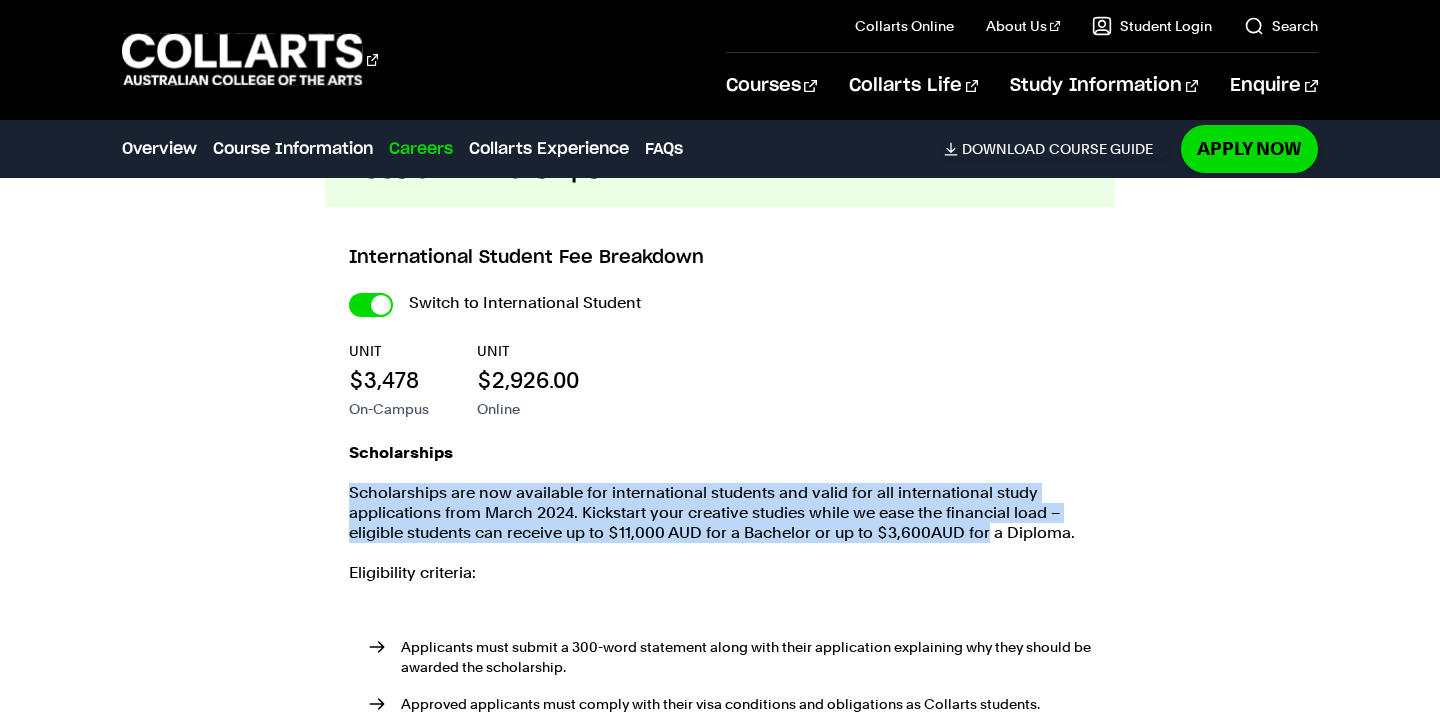 drag, startPoint x: 338, startPoint y: 499, endPoint x: 968, endPoint y: 542, distance: 631.46576 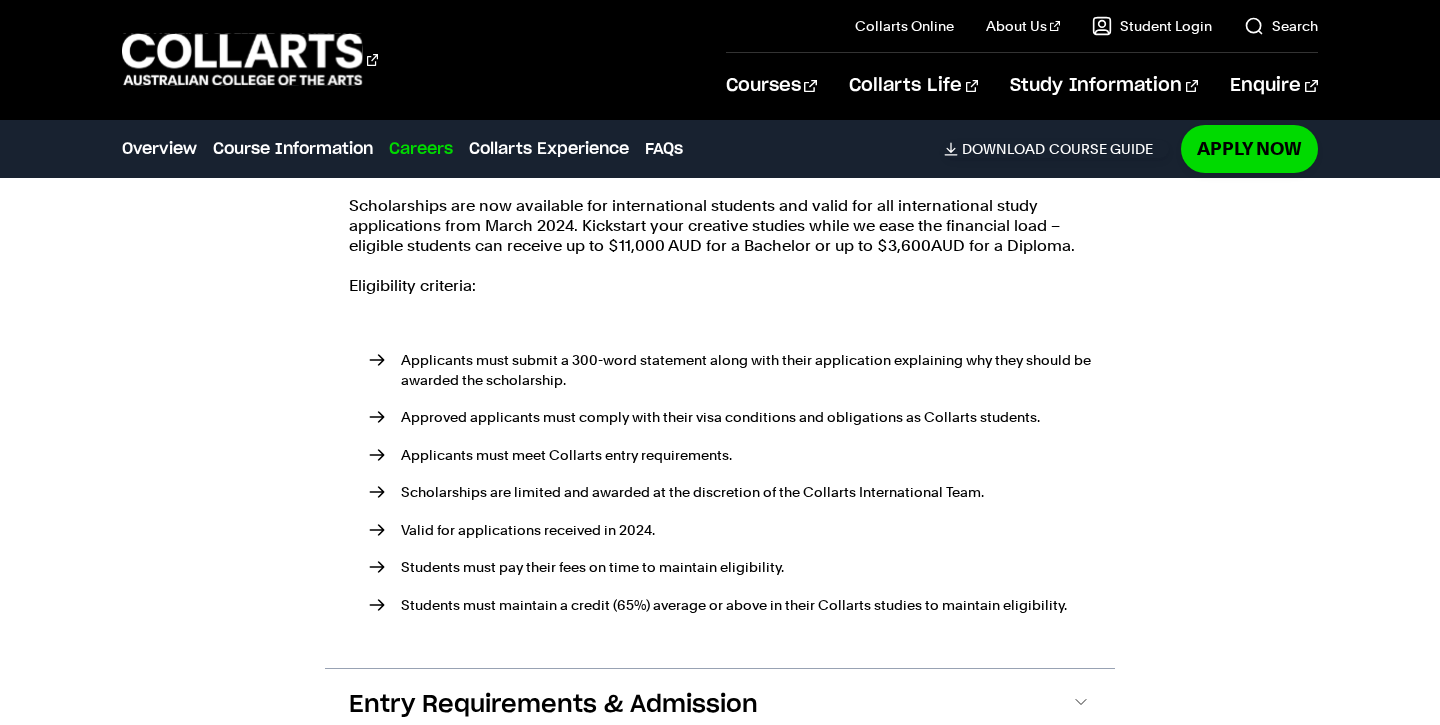 scroll, scrollTop: 2525, scrollLeft: 0, axis: vertical 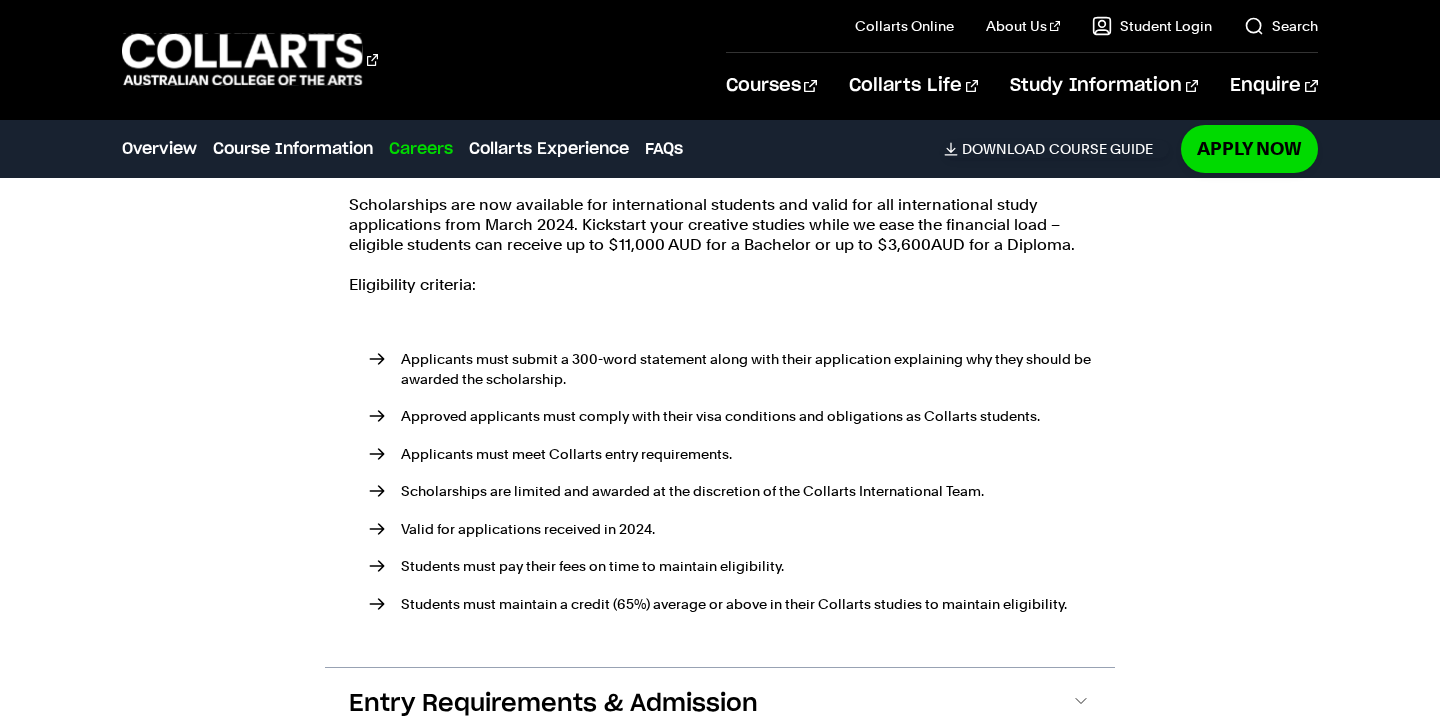 click on "Valid for applications received in 2024." at bounding box center [730, 529] 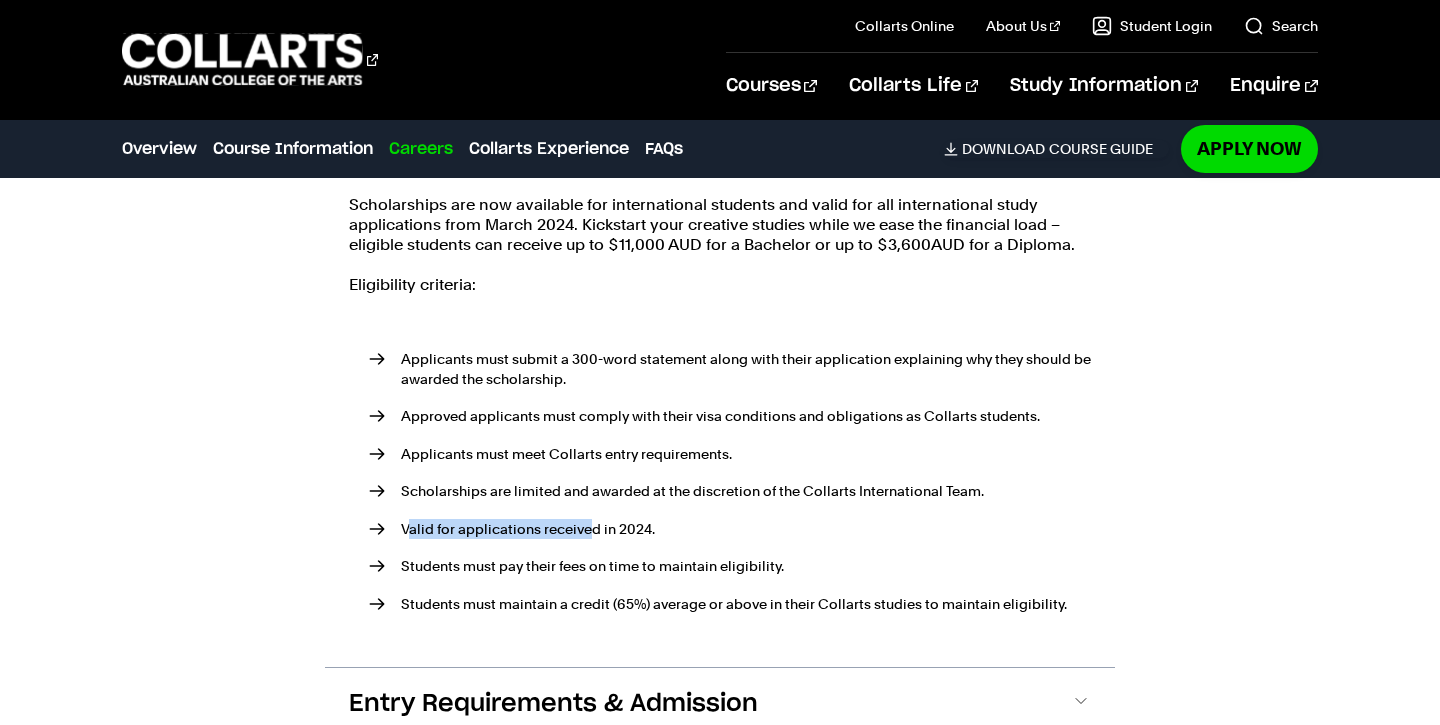 drag, startPoint x: 411, startPoint y: 530, endPoint x: 597, endPoint y: 530, distance: 186 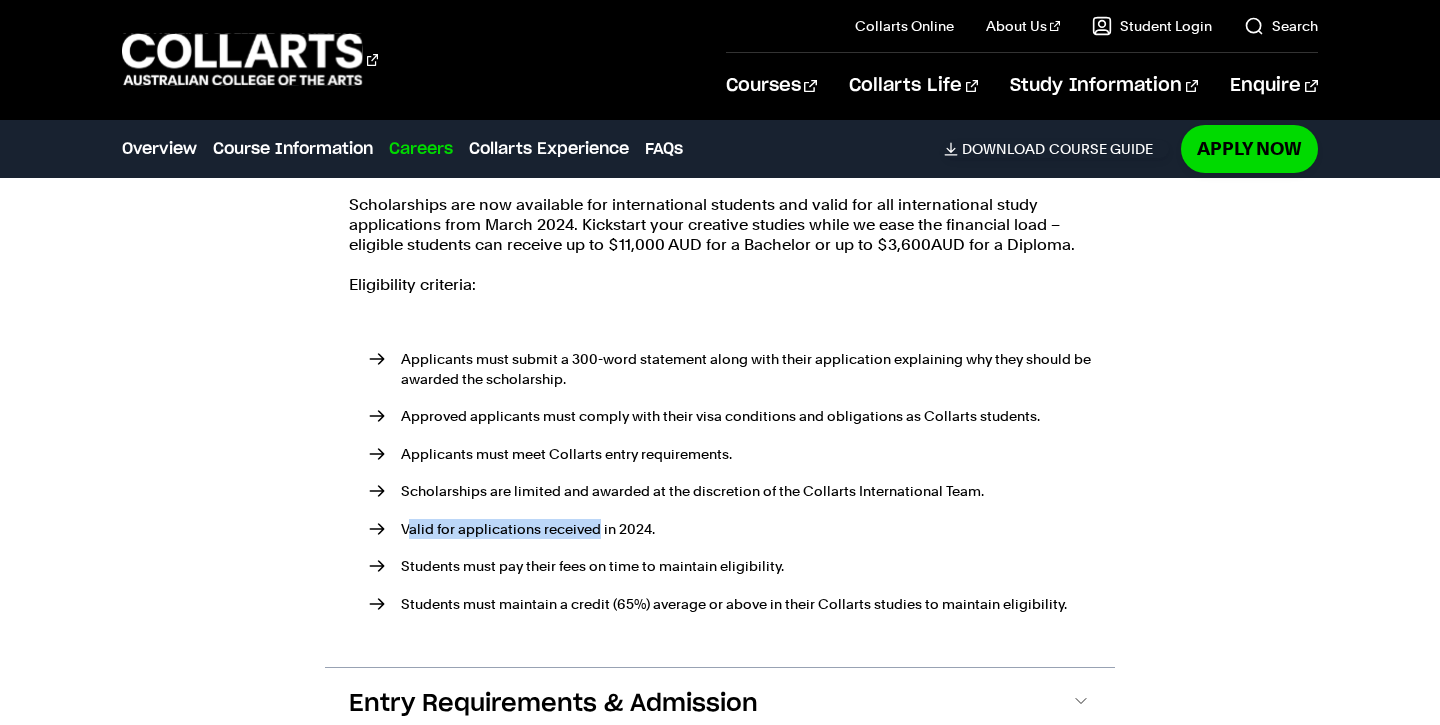 click on "Course Information
Course Structure
Bachelor of Digital & Social Media
The Bachelor degree can be completed in 3 years of full-time study or 2 years accelerated delivery.
DETAILED UNIT DESCRIPTOR
First Year
Trimester 1
Trimester 2
Trimester 3
Context
SHPP Persuasion and Representation
SHMS Media & Society
Principles
SHDPEC Design Principles, Elements and Colour" at bounding box center [720, 241] 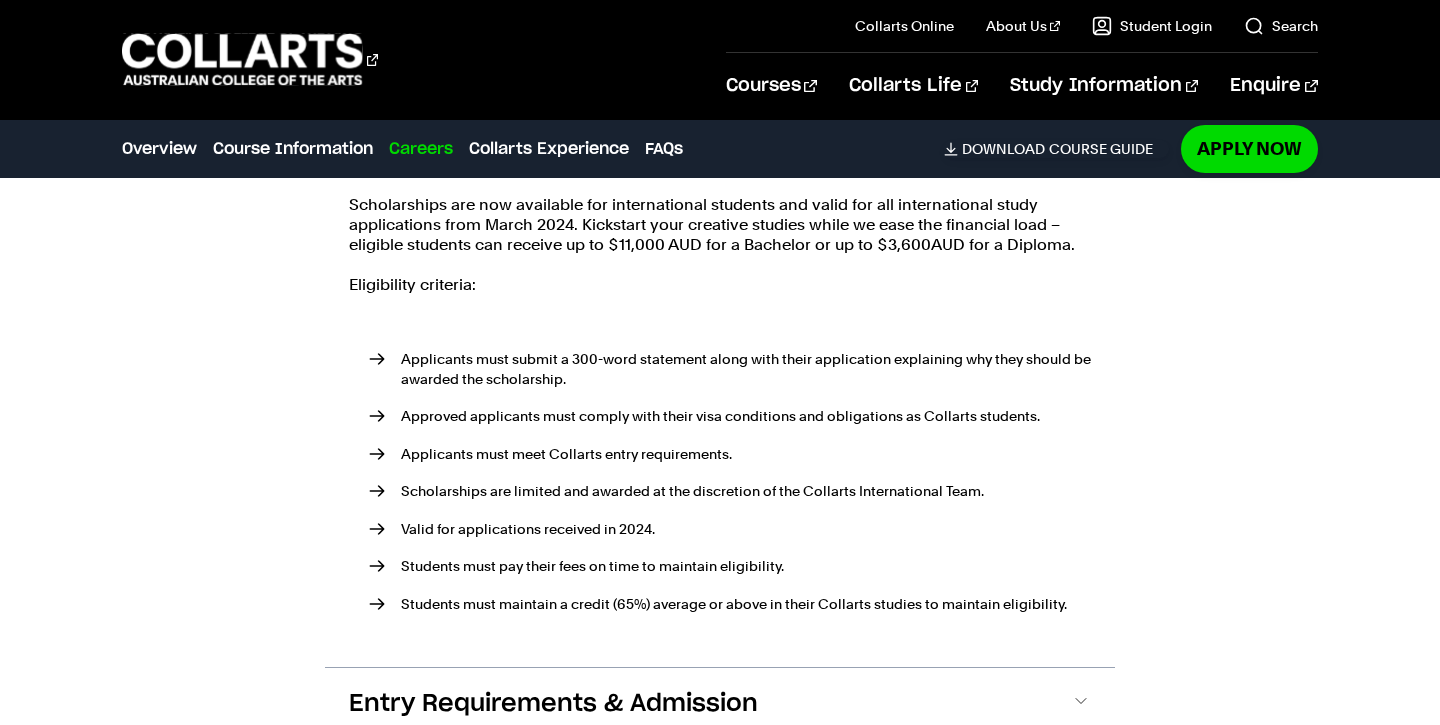 scroll, scrollTop: 2275, scrollLeft: 0, axis: vertical 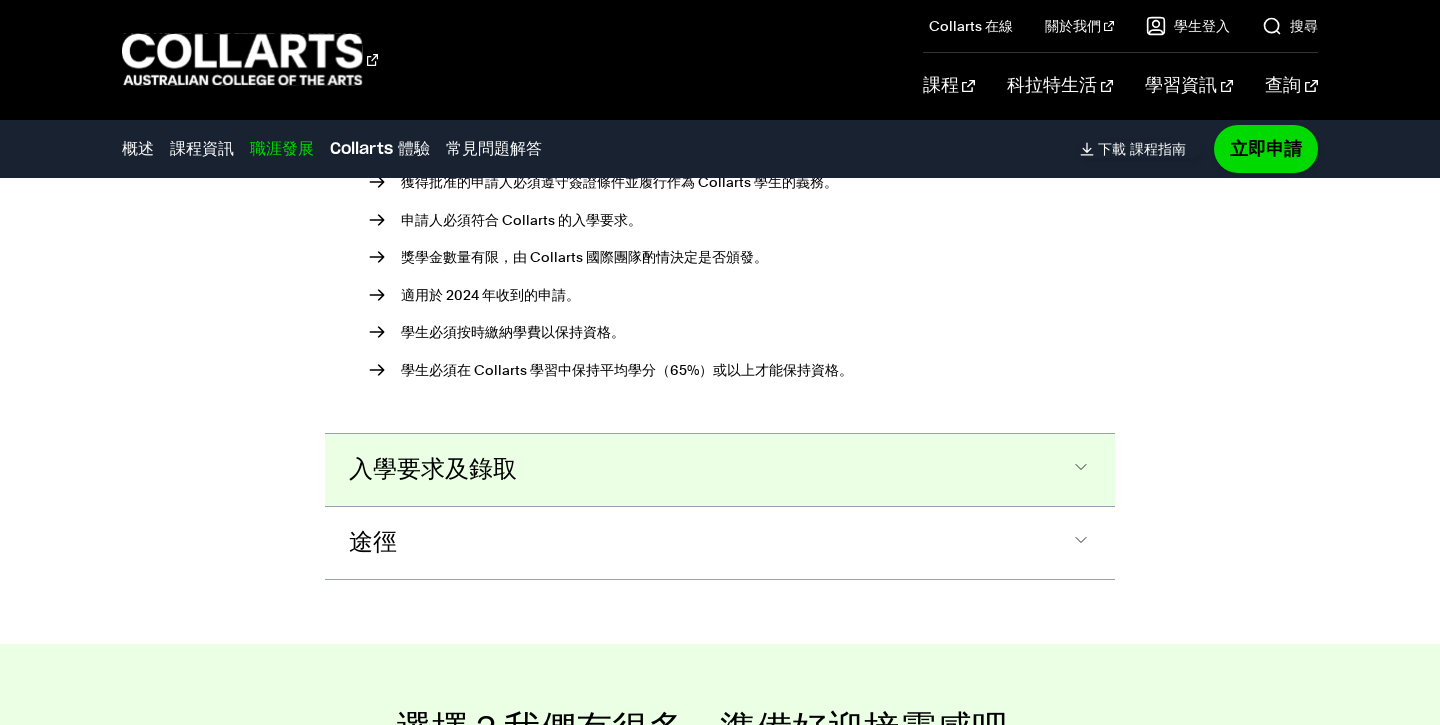 click on "入學要求及錄取" at bounding box center (0, 0) 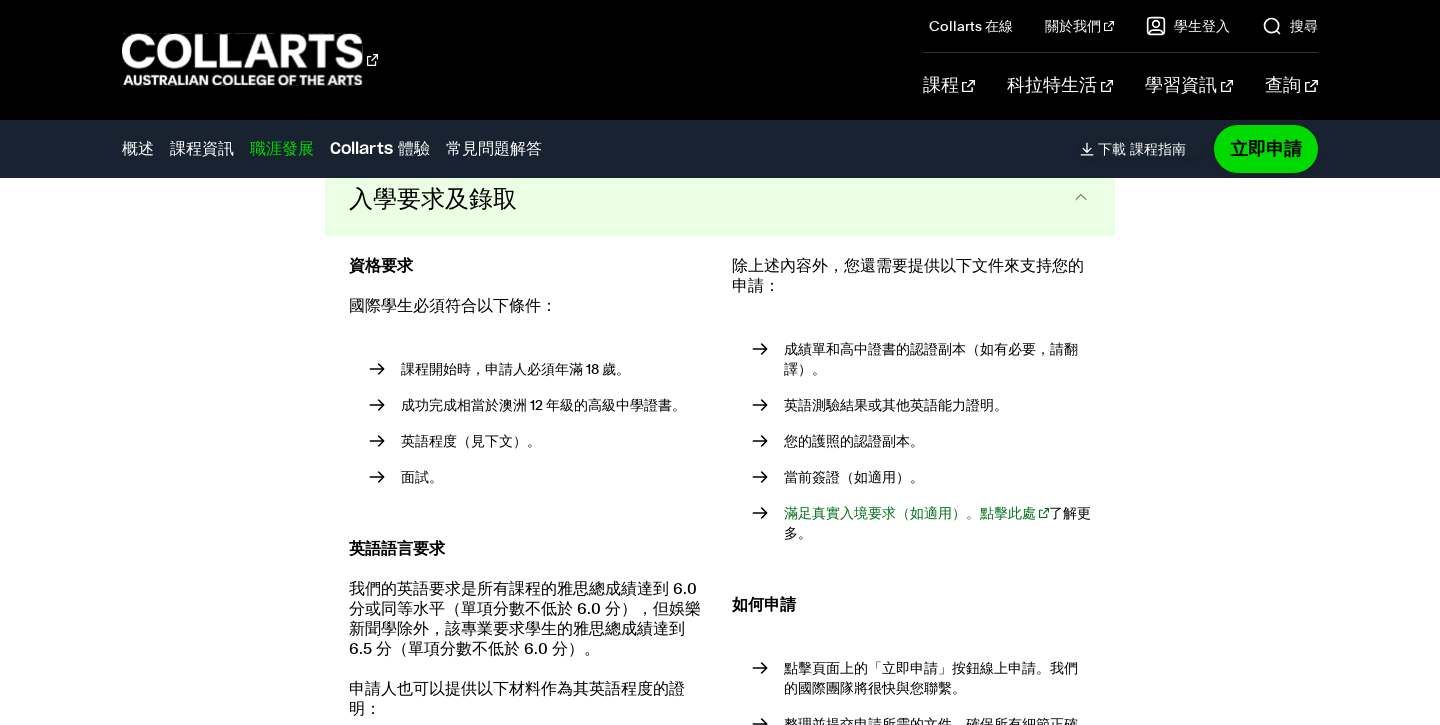 scroll, scrollTop: 2763, scrollLeft: 0, axis: vertical 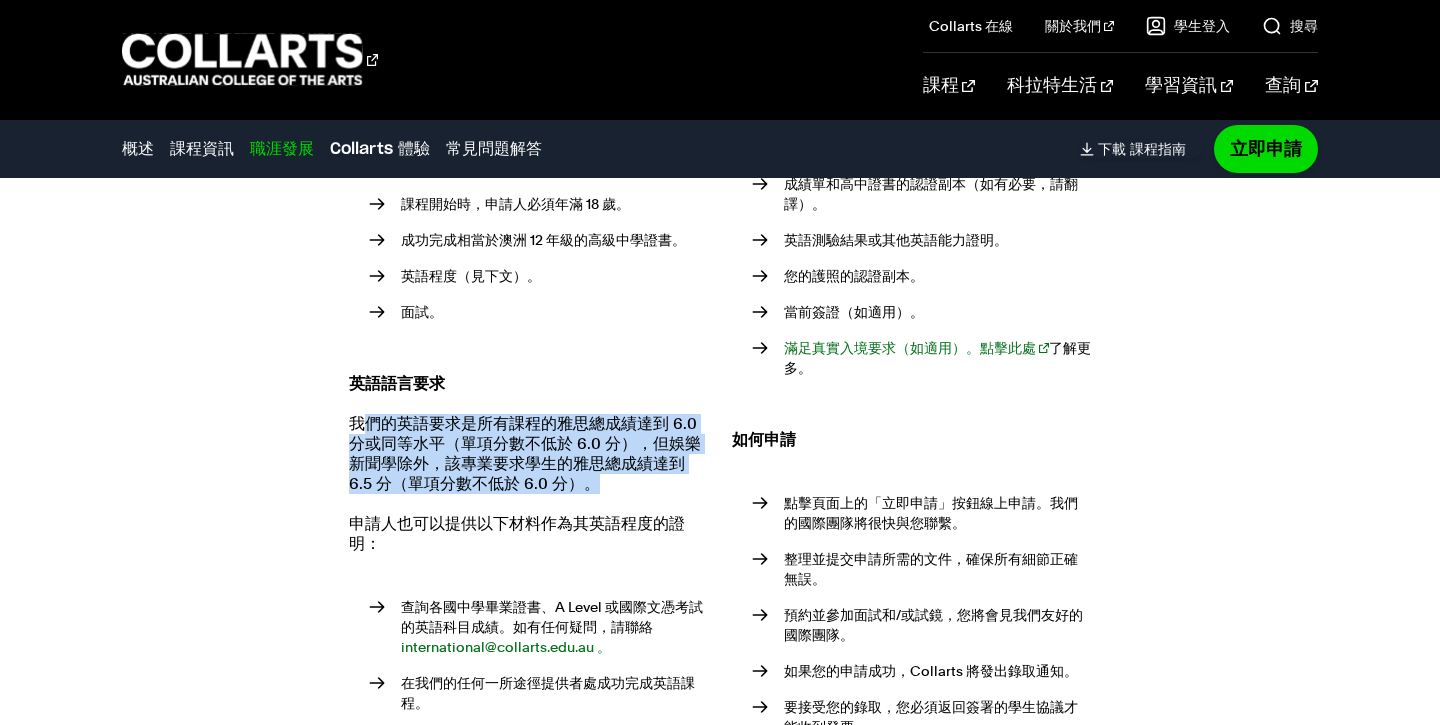 drag, startPoint x: 361, startPoint y: 428, endPoint x: 593, endPoint y: 483, distance: 238.43028 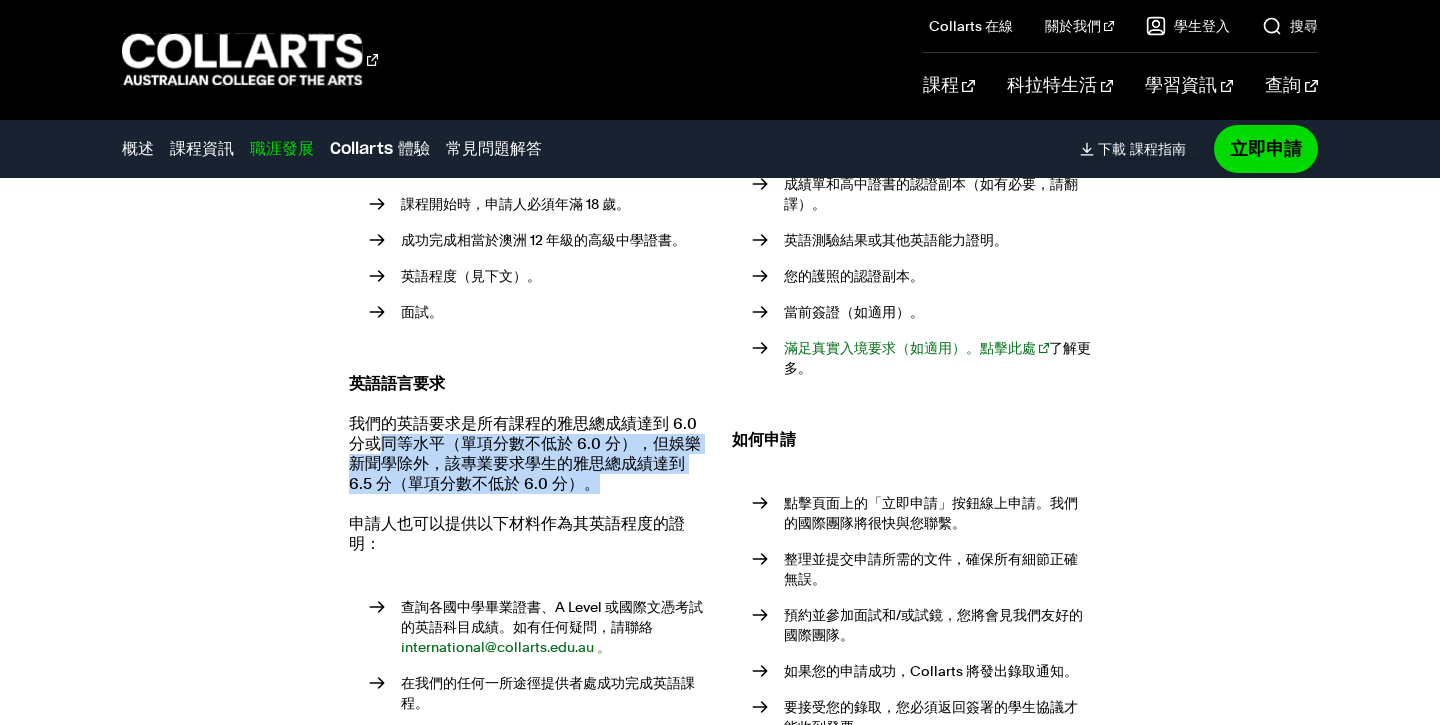 drag, startPoint x: 593, startPoint y: 483, endPoint x: 386, endPoint y: 435, distance: 212.49236 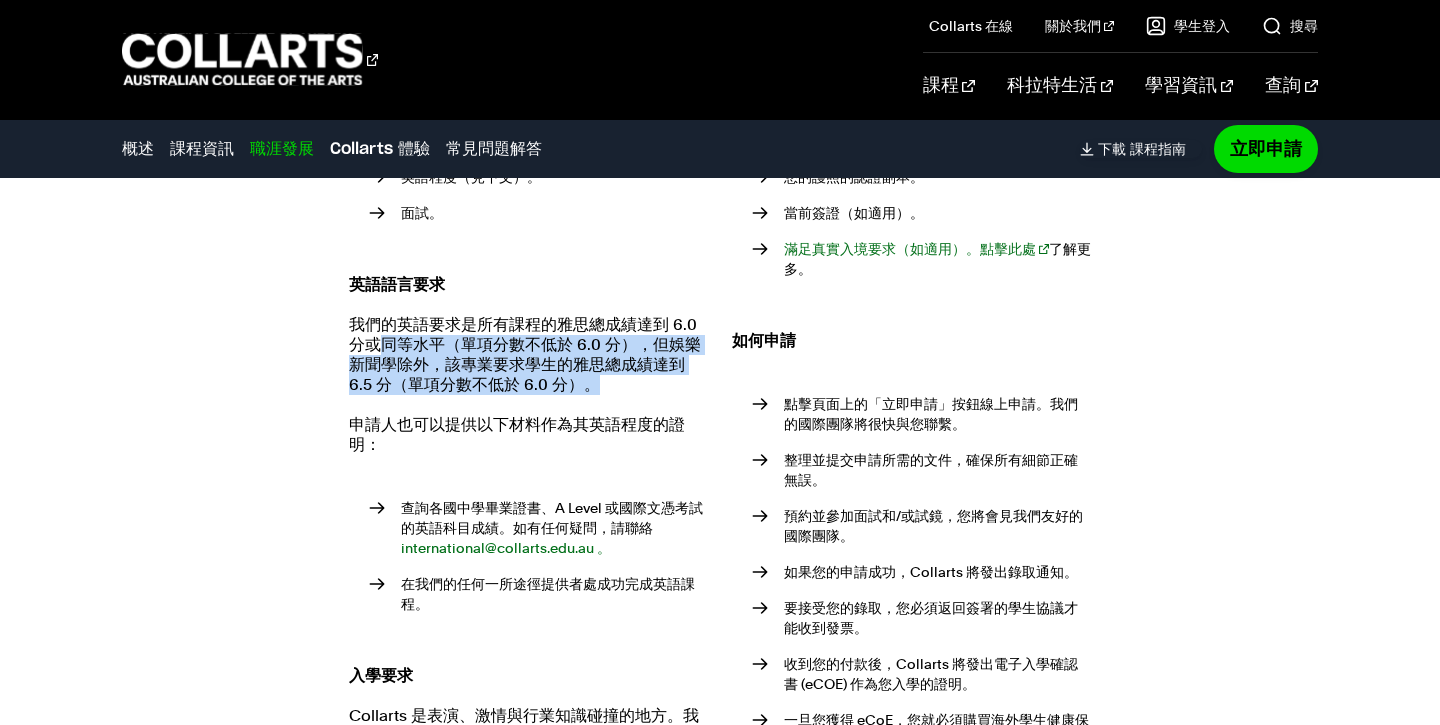 click on "申請人也可以提供以下材料作為其英語程度的證明：" at bounding box center (528, 435) 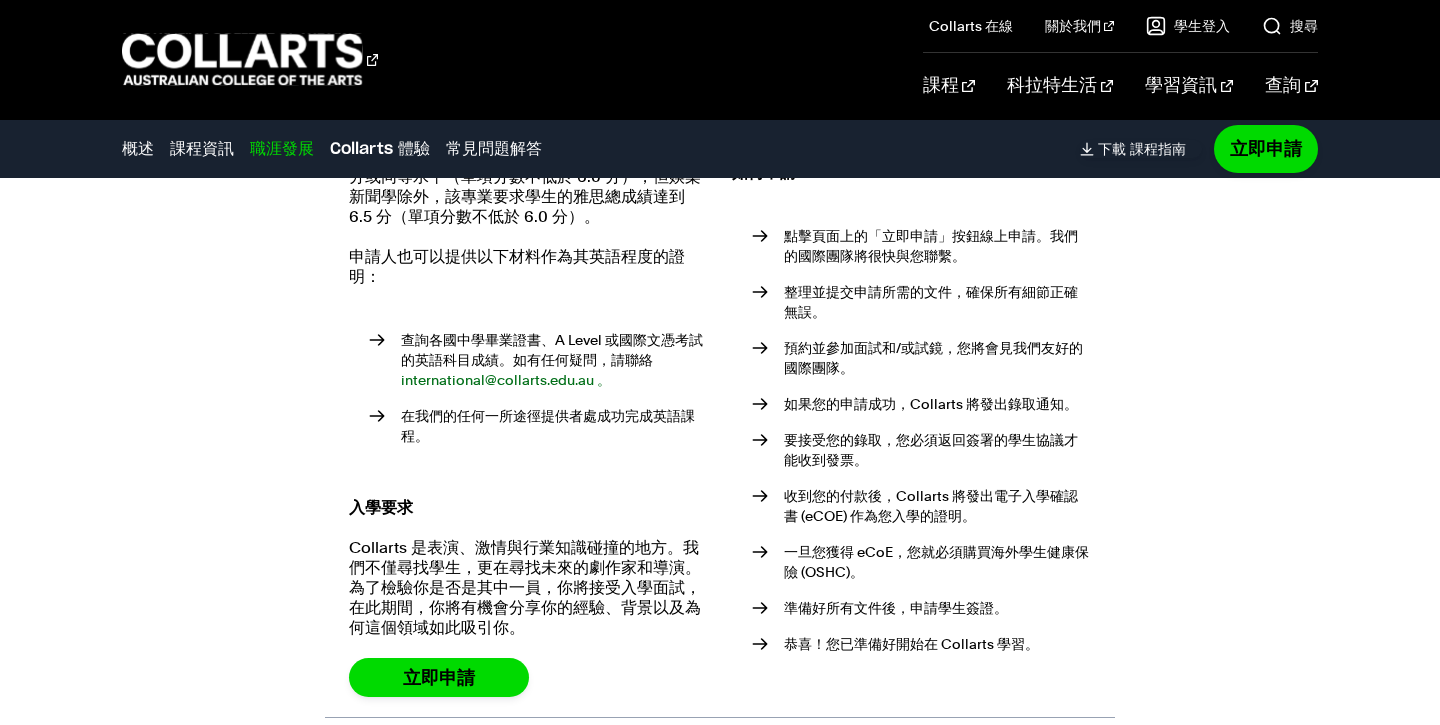 scroll, scrollTop: 3257, scrollLeft: 0, axis: vertical 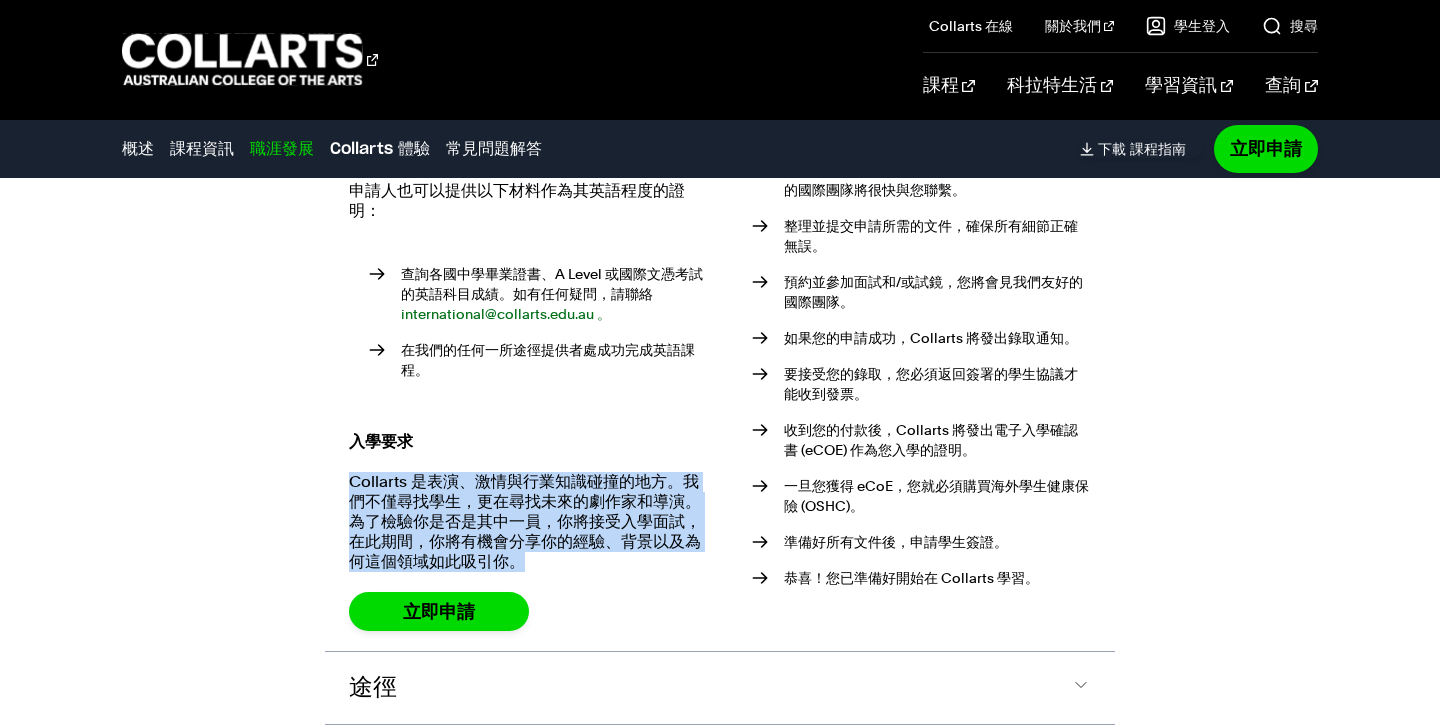 drag, startPoint x: 345, startPoint y: 475, endPoint x: 576, endPoint y: 579, distance: 253.3318 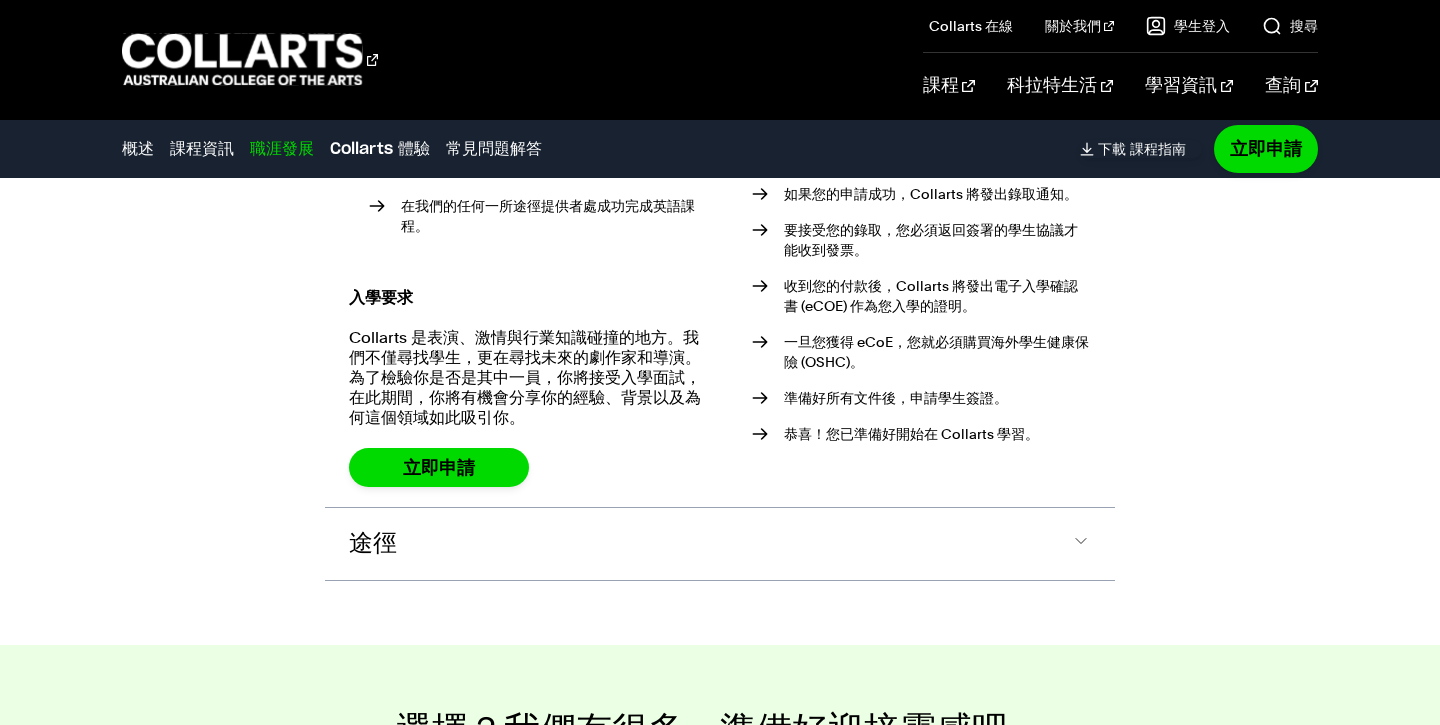 scroll, scrollTop: 3411, scrollLeft: 0, axis: vertical 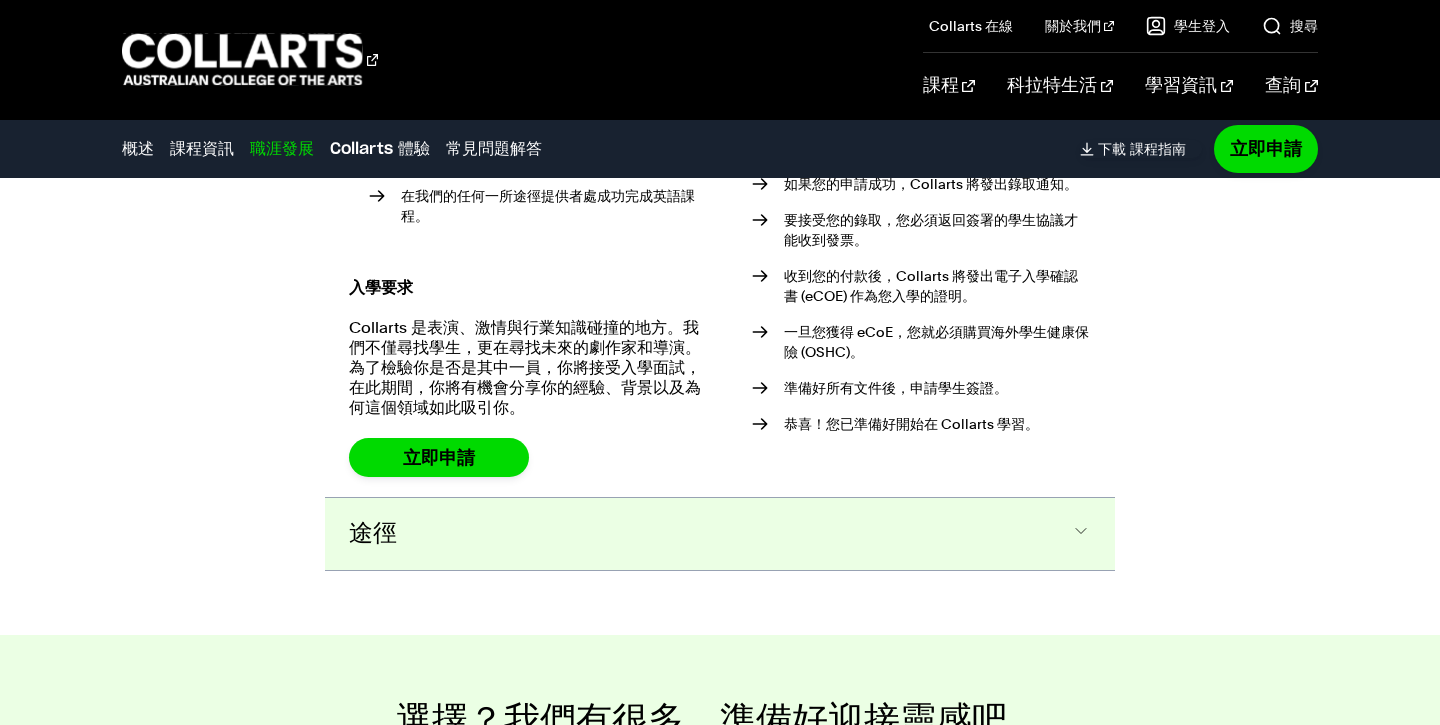click on "途徑" at bounding box center (0, 0) 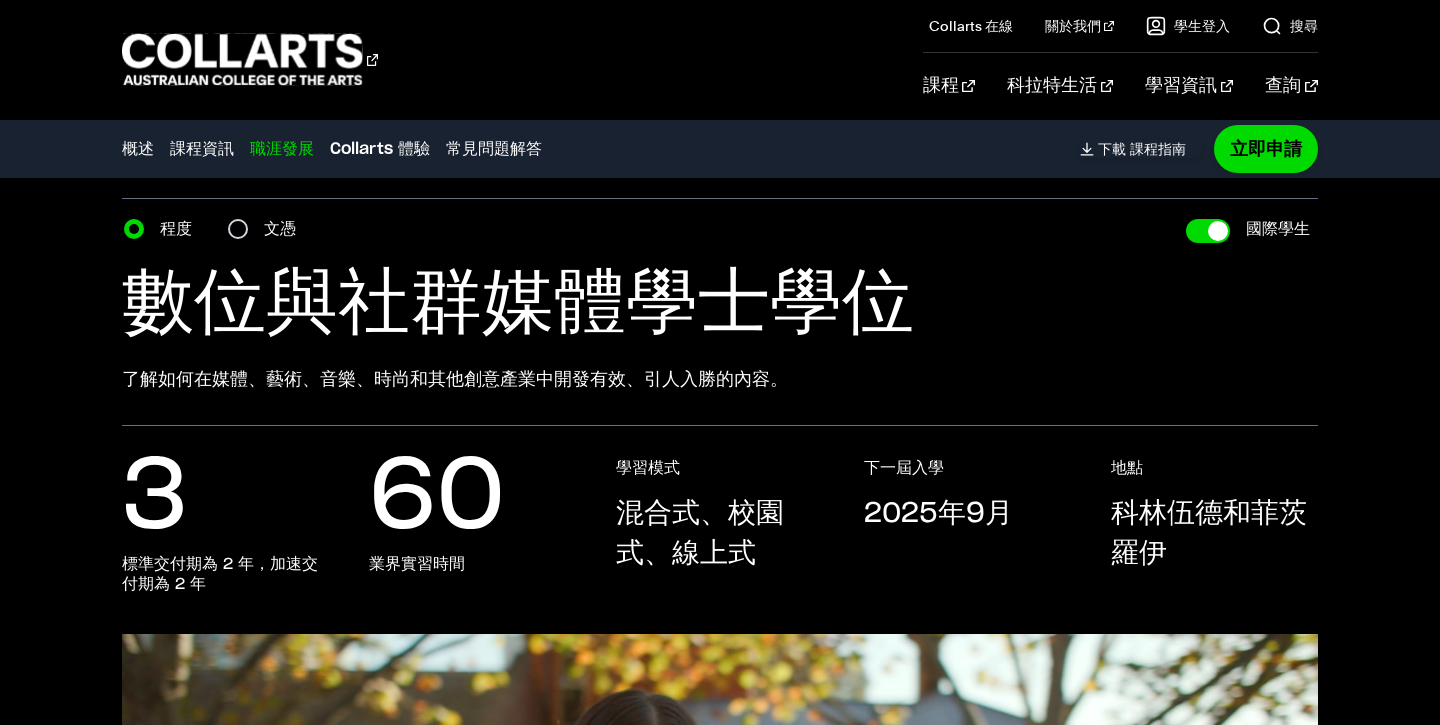 scroll, scrollTop: 63, scrollLeft: 0, axis: vertical 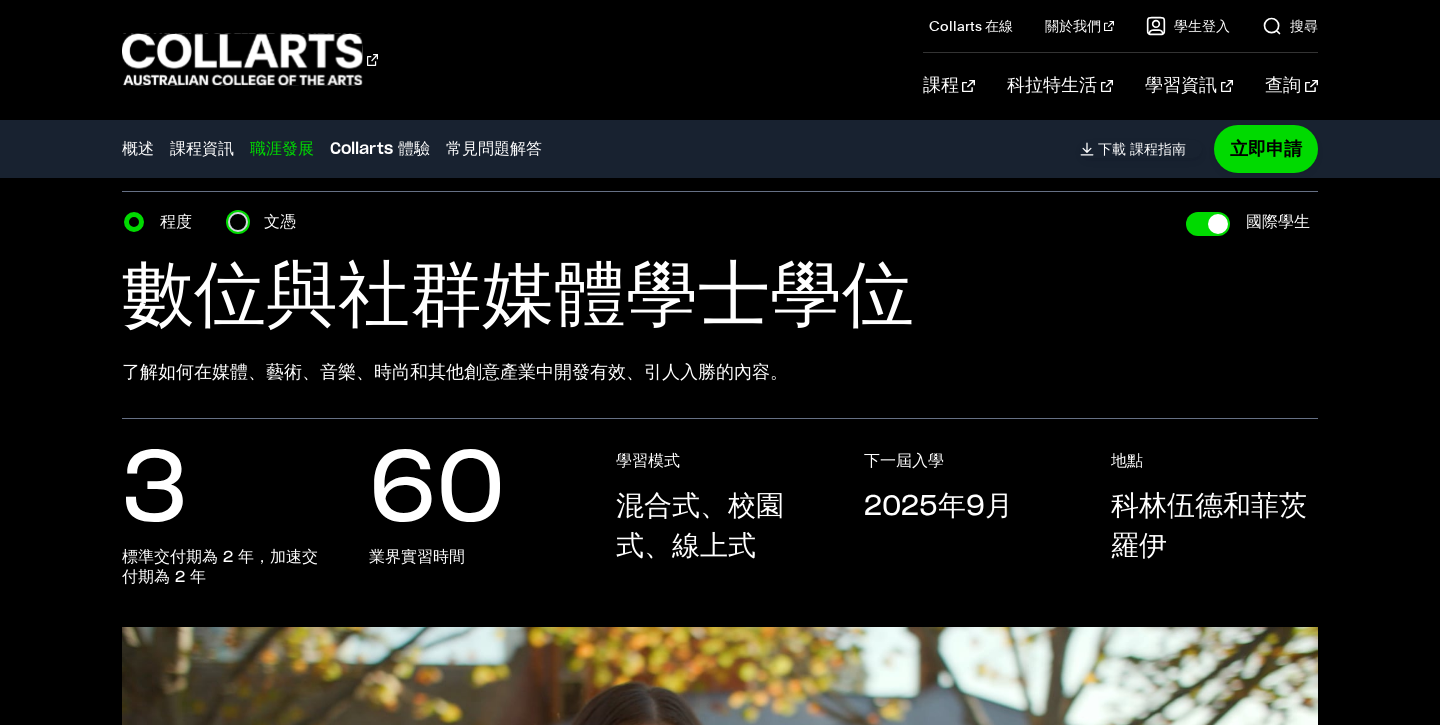 click on "文憑" at bounding box center (238, 222) 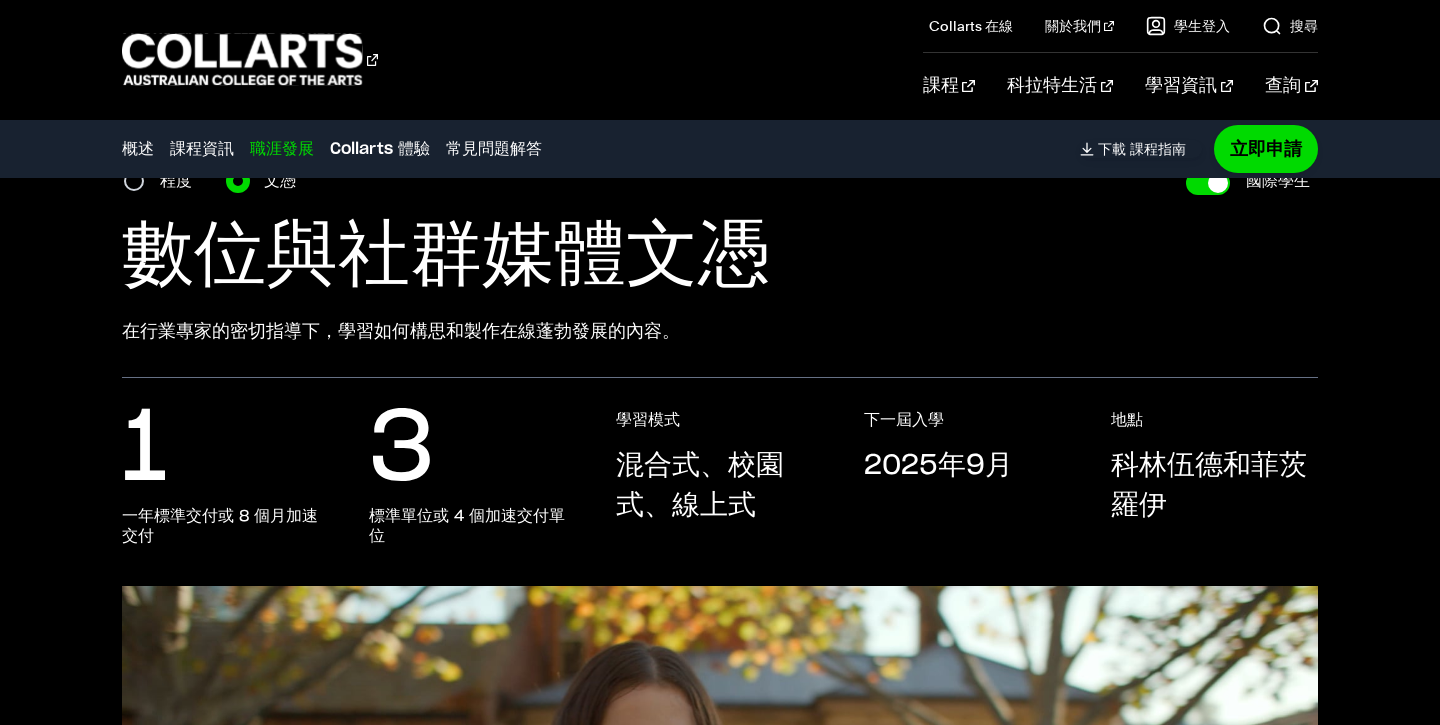 scroll, scrollTop: 32, scrollLeft: 0, axis: vertical 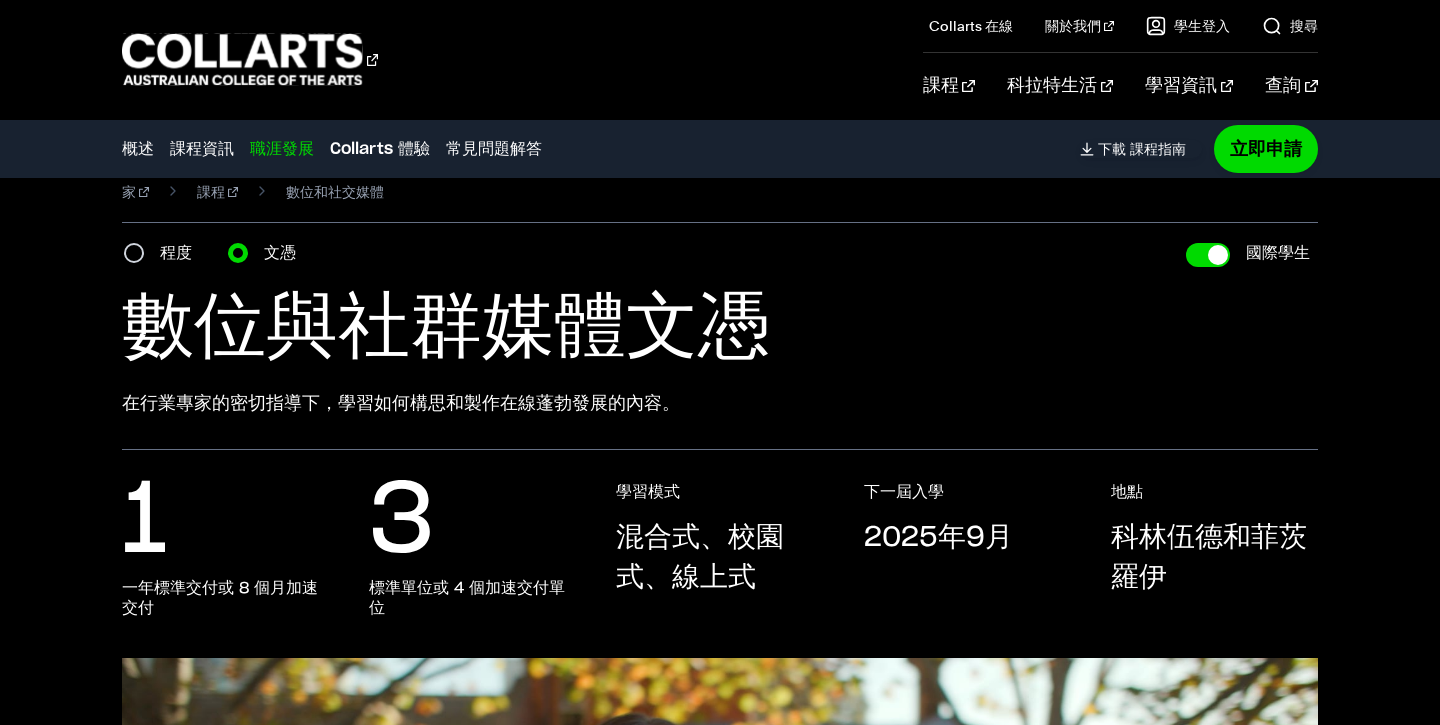 click on "程度" at bounding box center (182, 253) 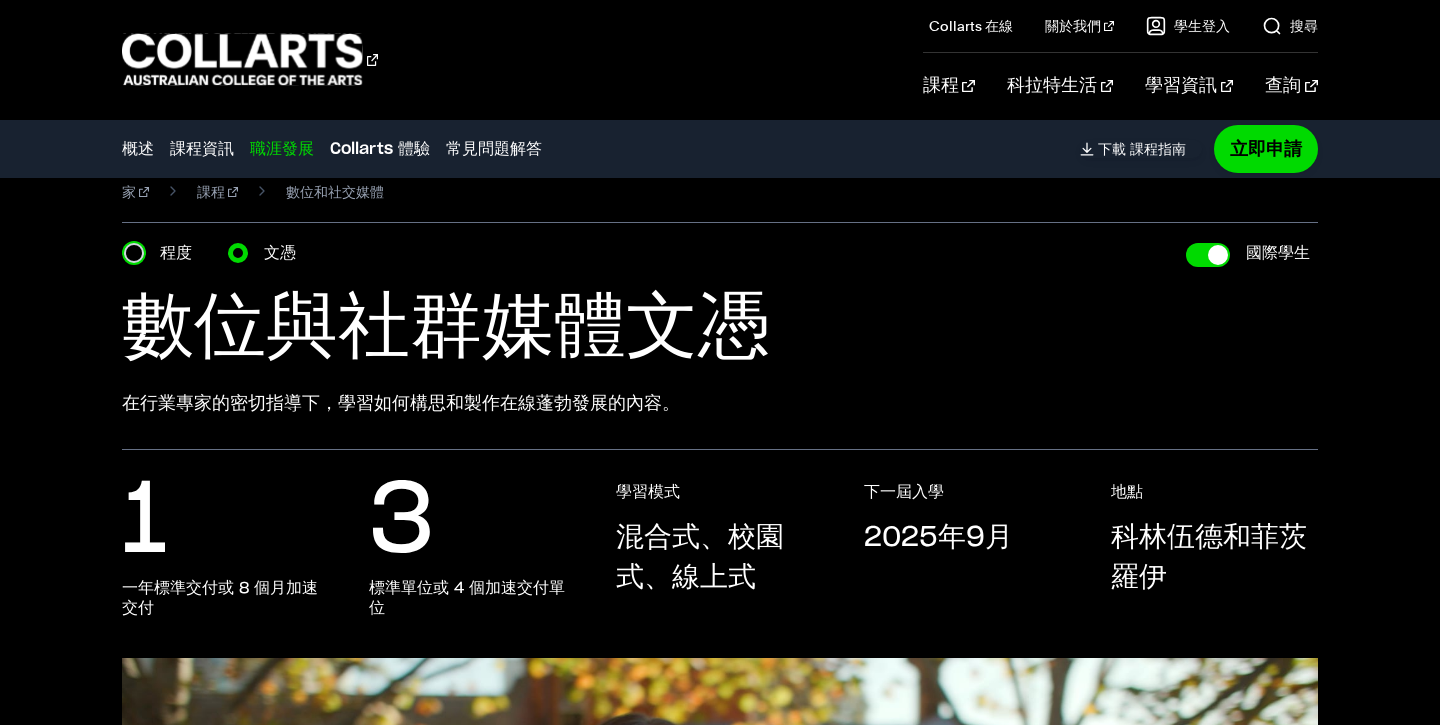click on "程度" at bounding box center [134, 253] 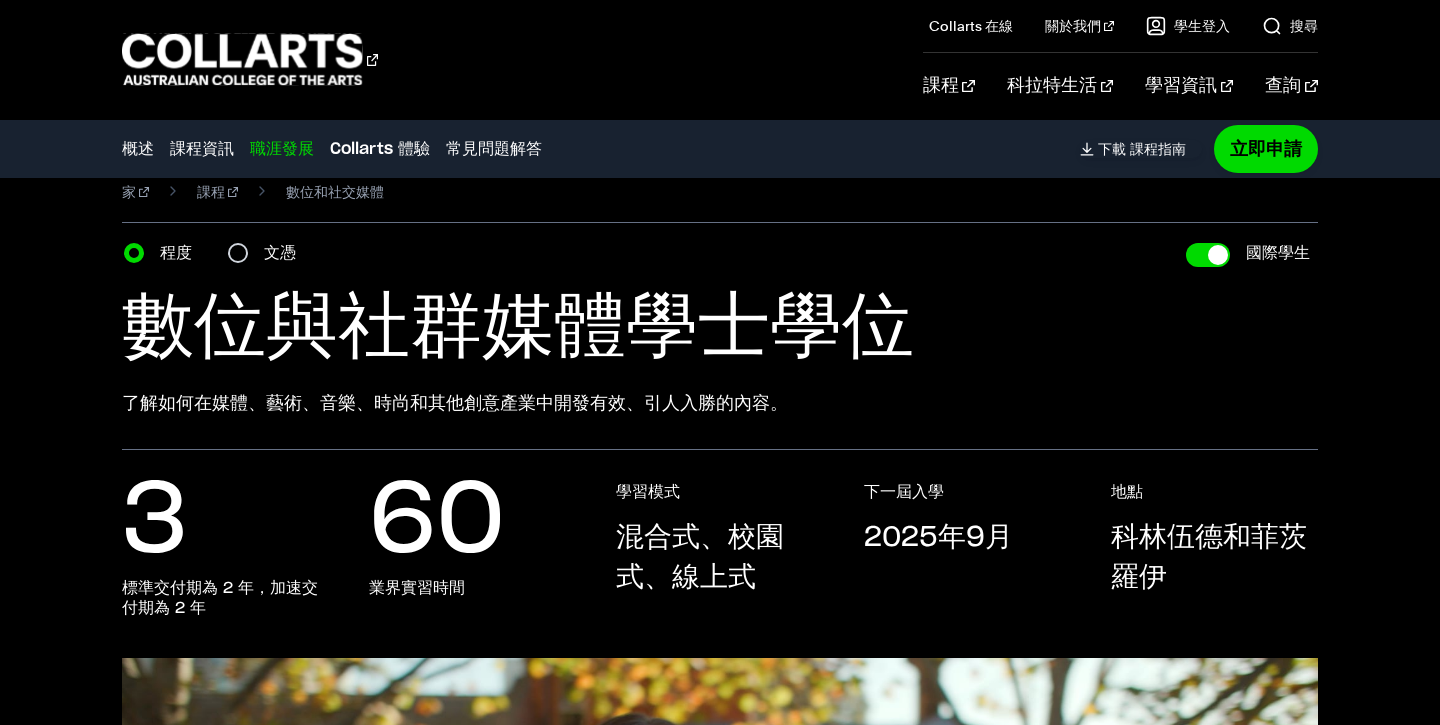 click on "文憑" at bounding box center [280, 252] 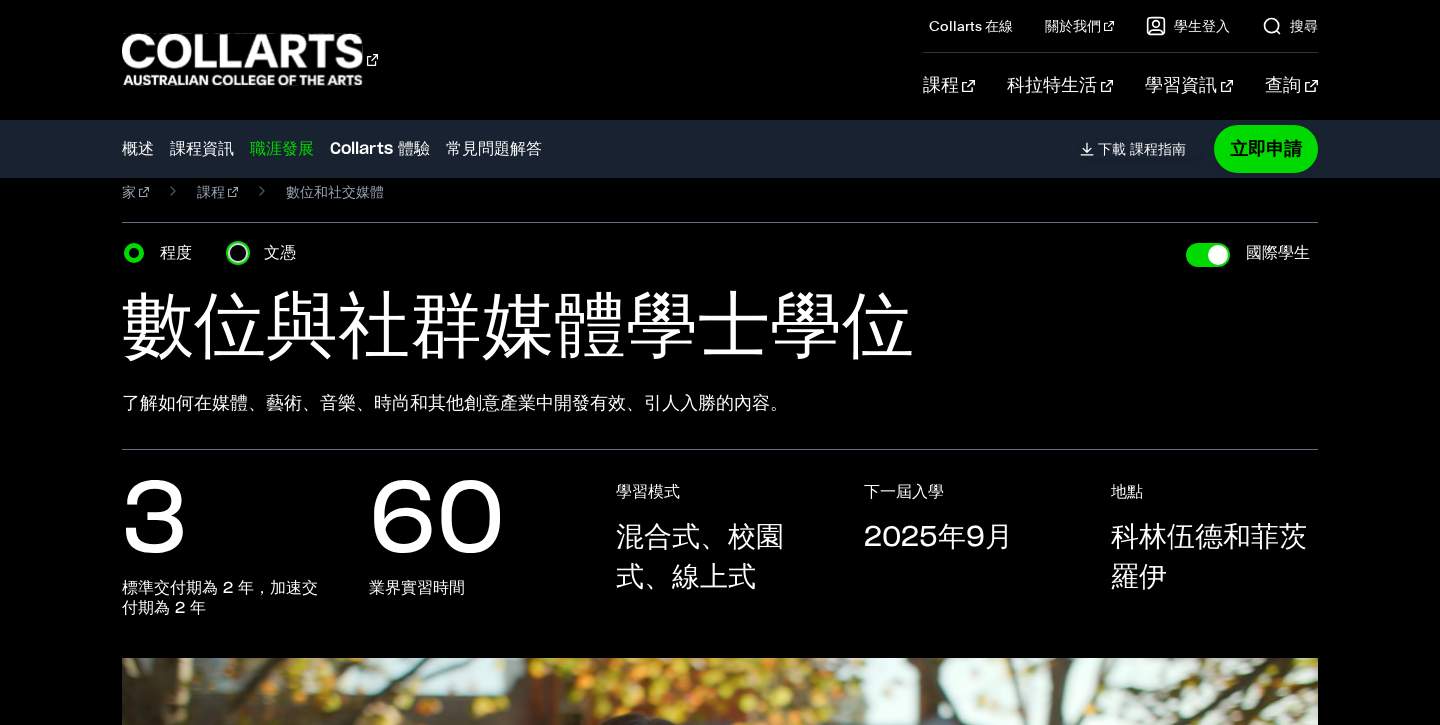 click on "文憑" at bounding box center [238, 253] 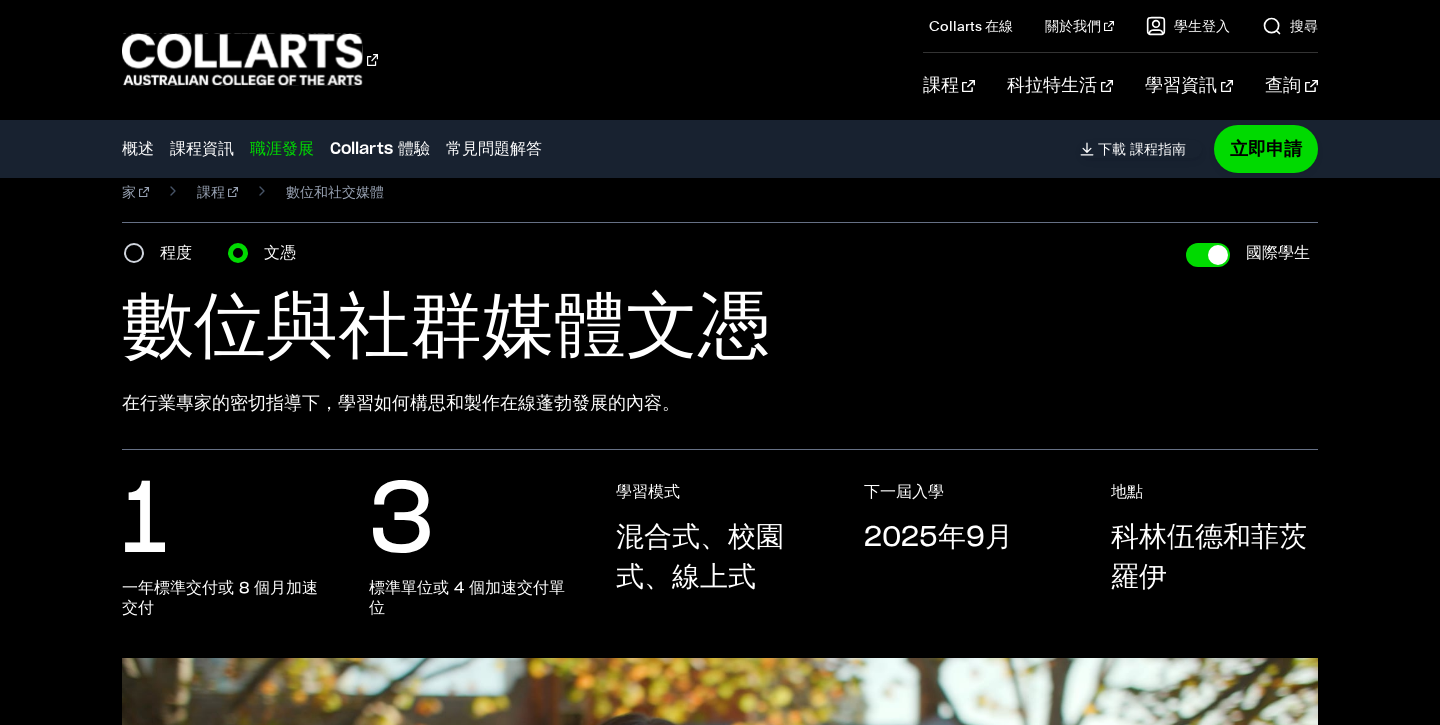 click on "程度" at bounding box center [176, 252] 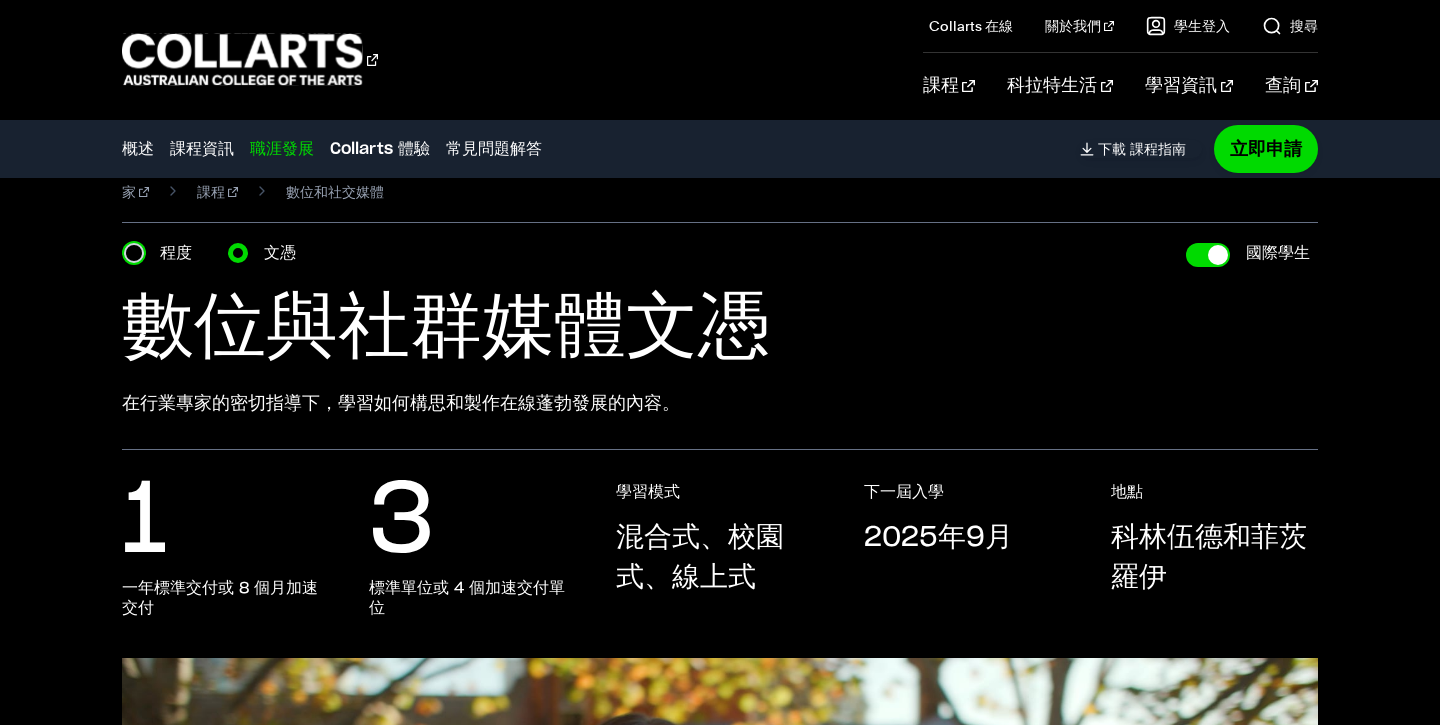 radio on "true" 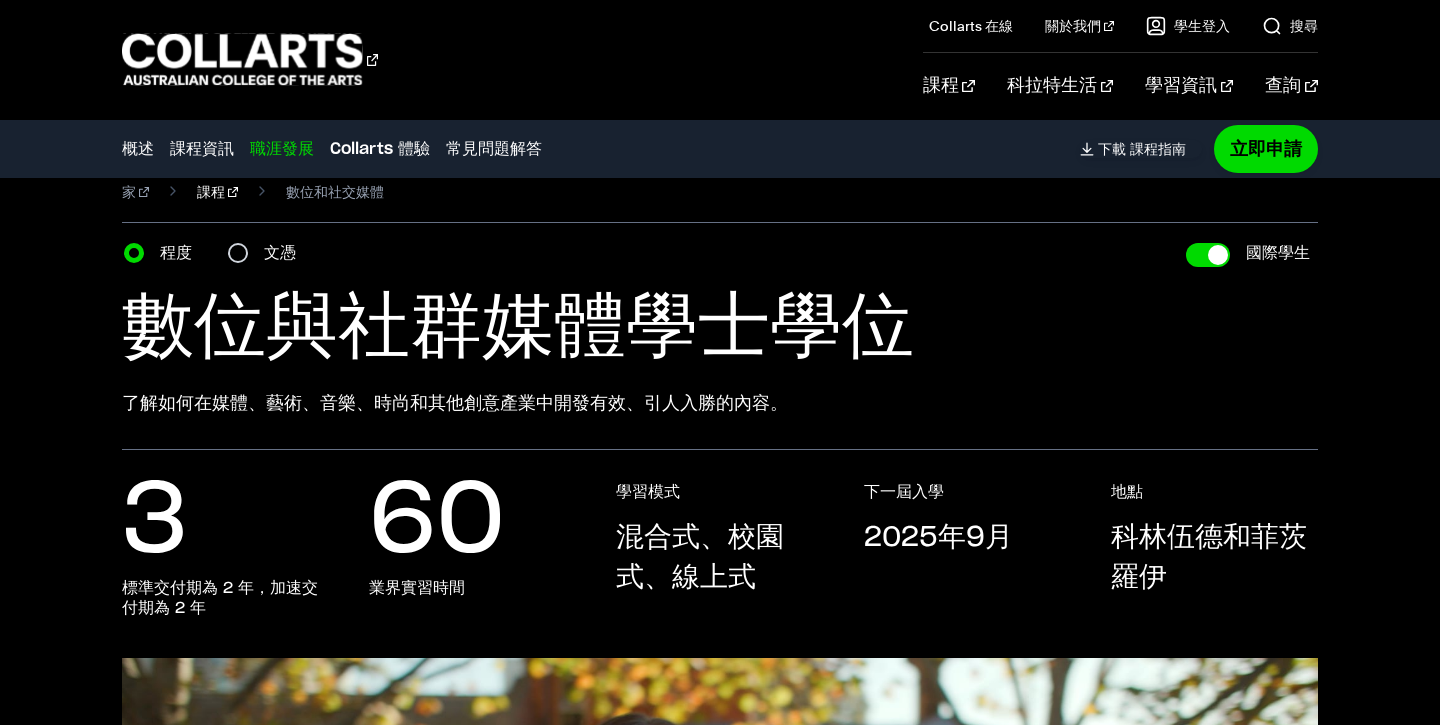 click on "課程" at bounding box center (211, 192) 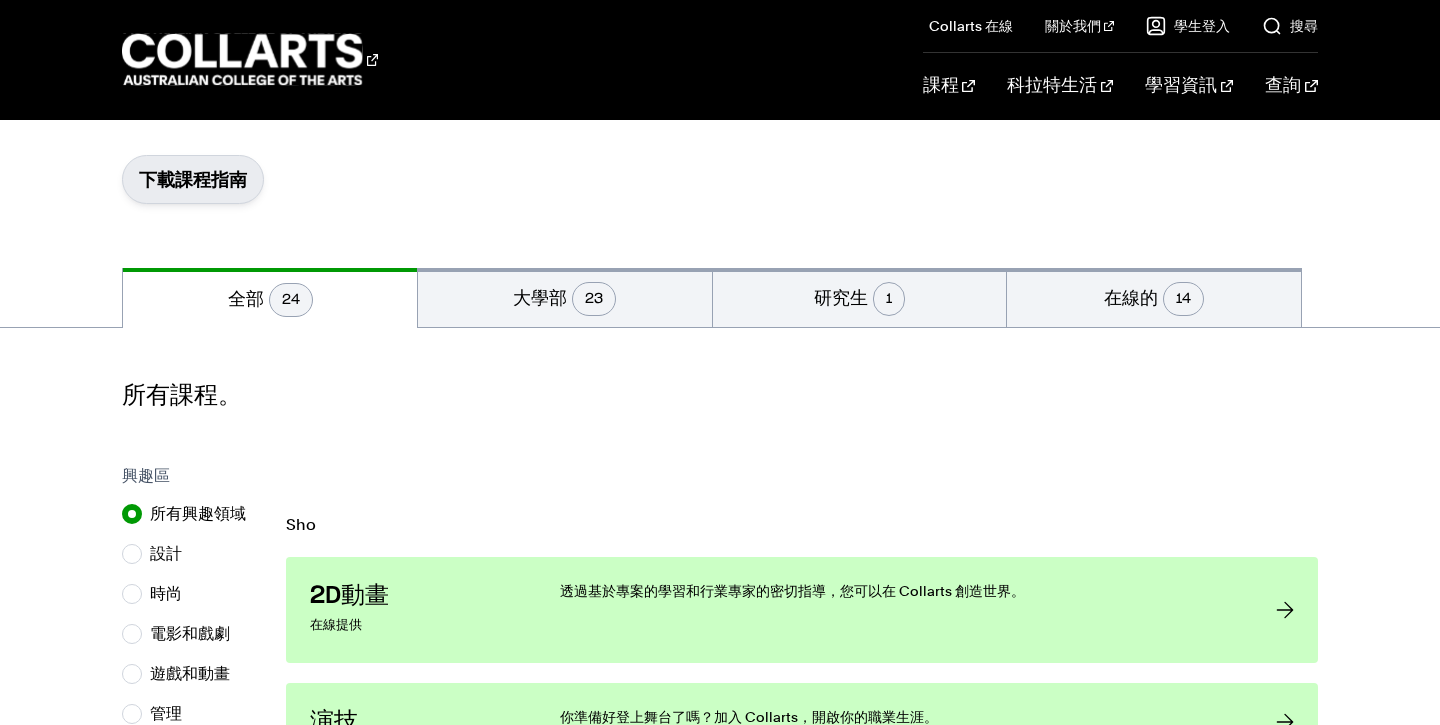 scroll, scrollTop: 271, scrollLeft: 0, axis: vertical 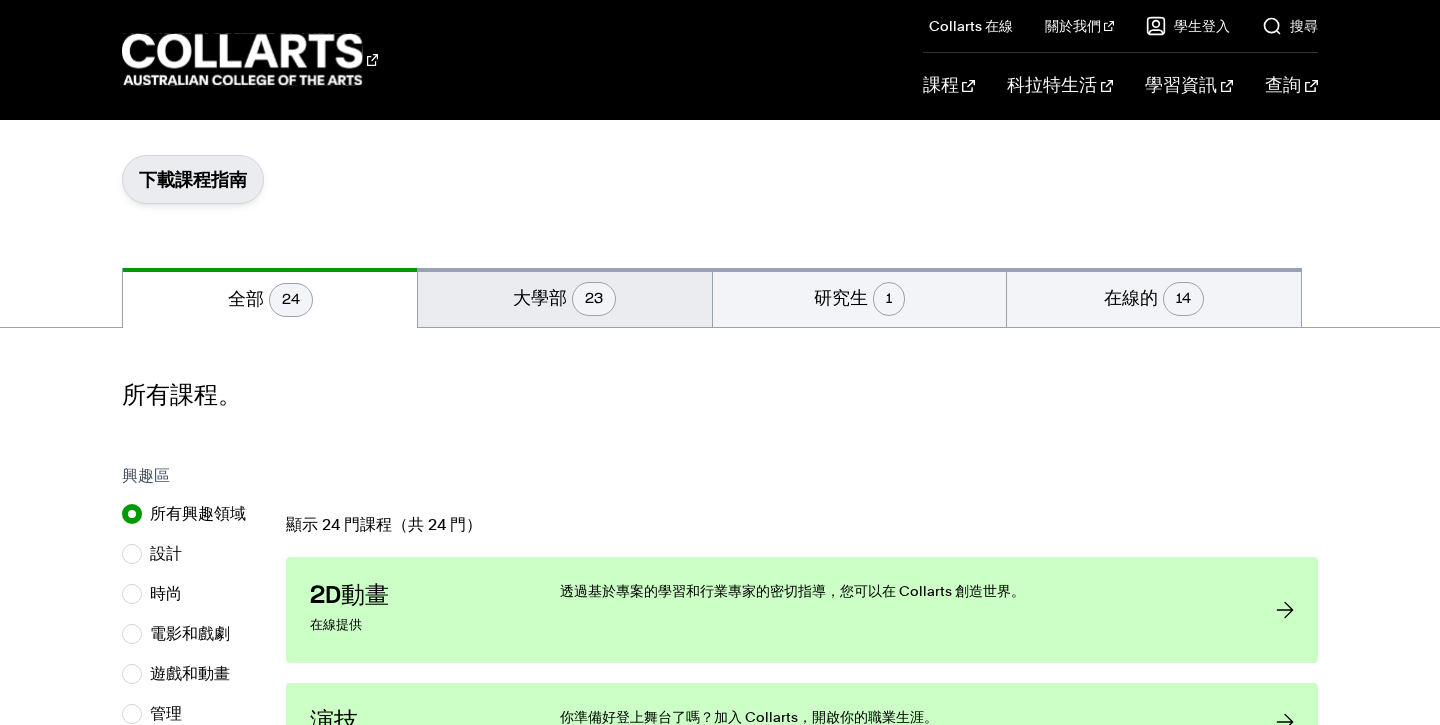click on "大學部 23" at bounding box center (565, 297) 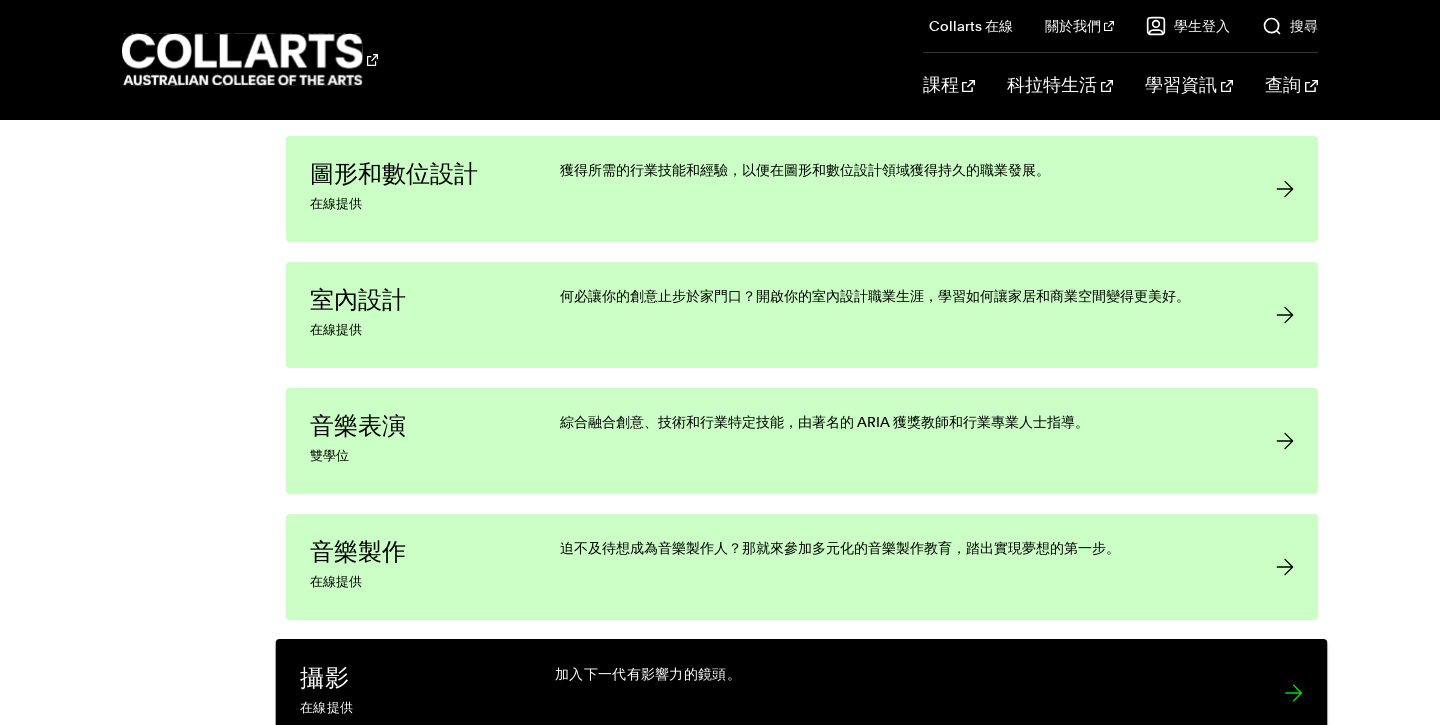 scroll, scrollTop: 2525, scrollLeft: 0, axis: vertical 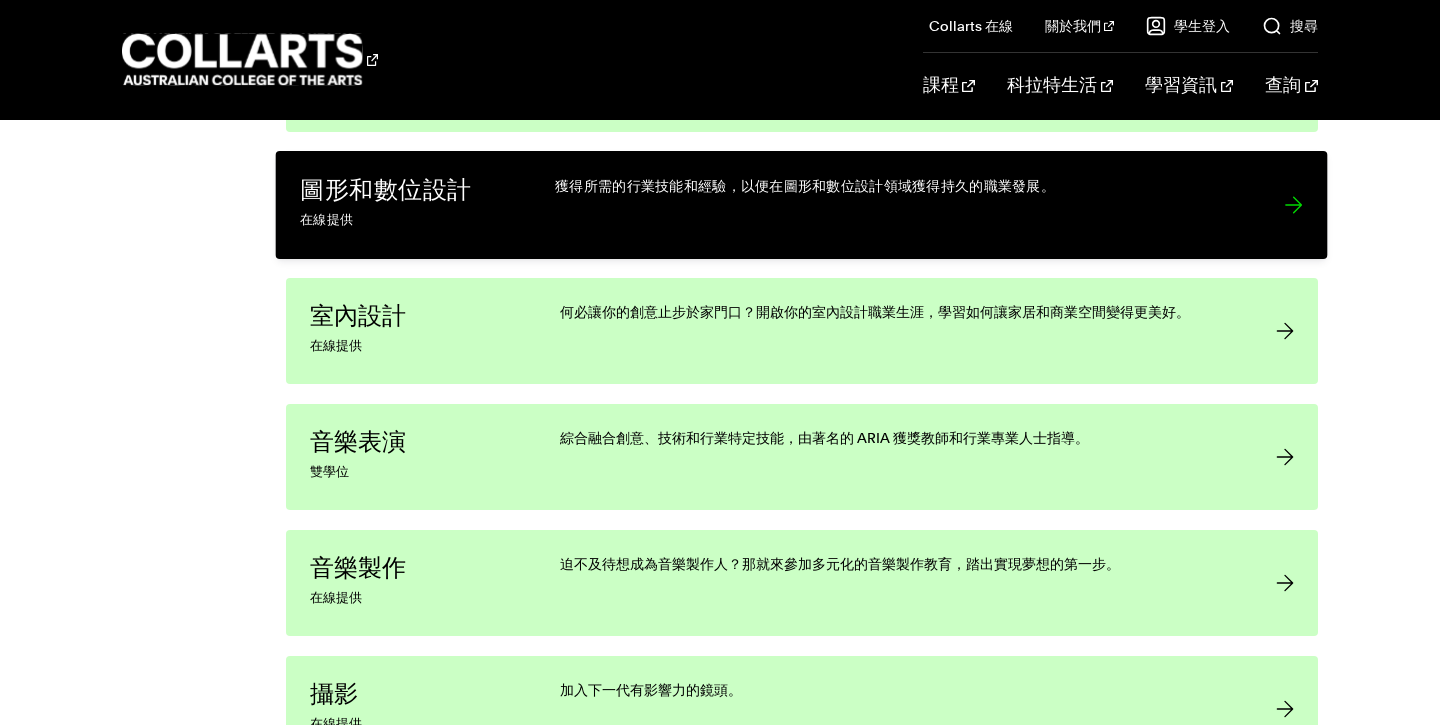 click on "獲得所需的行業技能和經驗，以便在圖形和數位設計領域獲得持久的職業發展。" at bounding box center [900, 205] 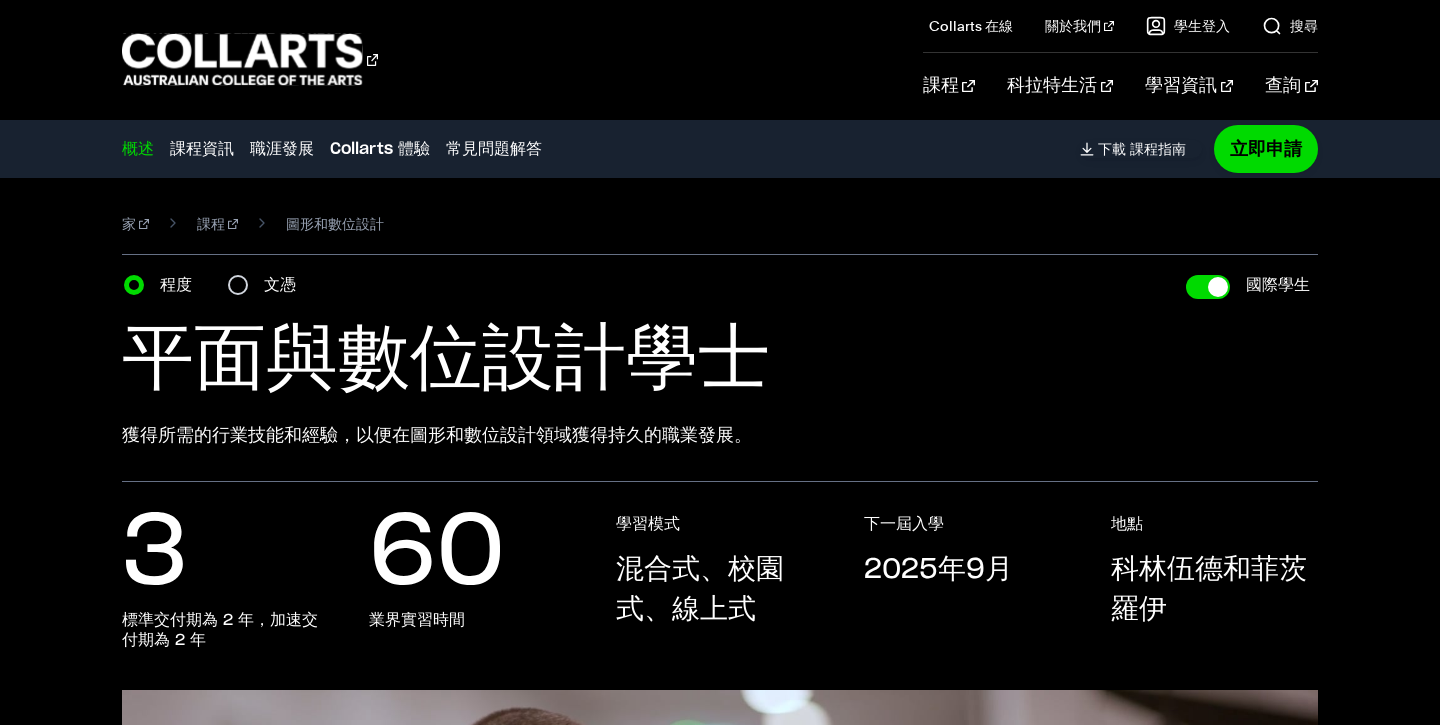 scroll, scrollTop: 48, scrollLeft: 0, axis: vertical 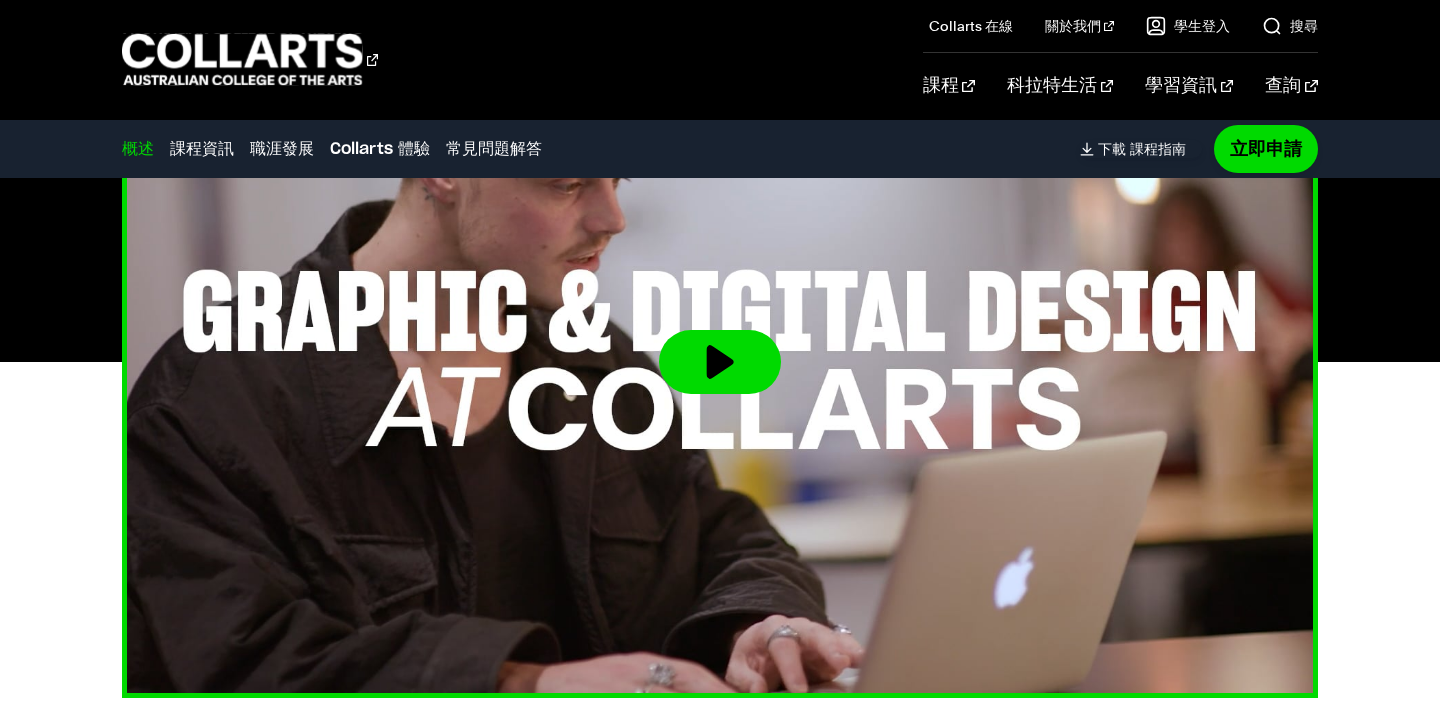 click at bounding box center [720, 362] 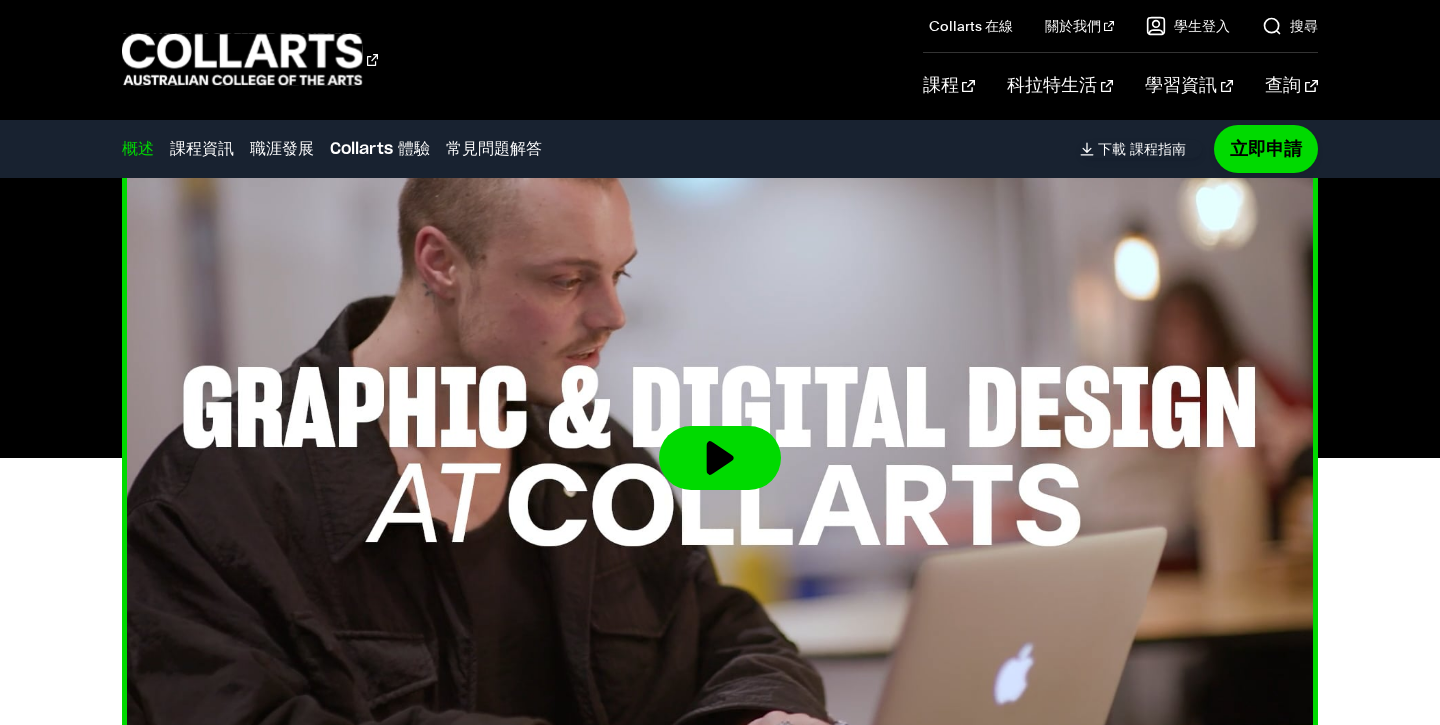 scroll, scrollTop: 498, scrollLeft: 0, axis: vertical 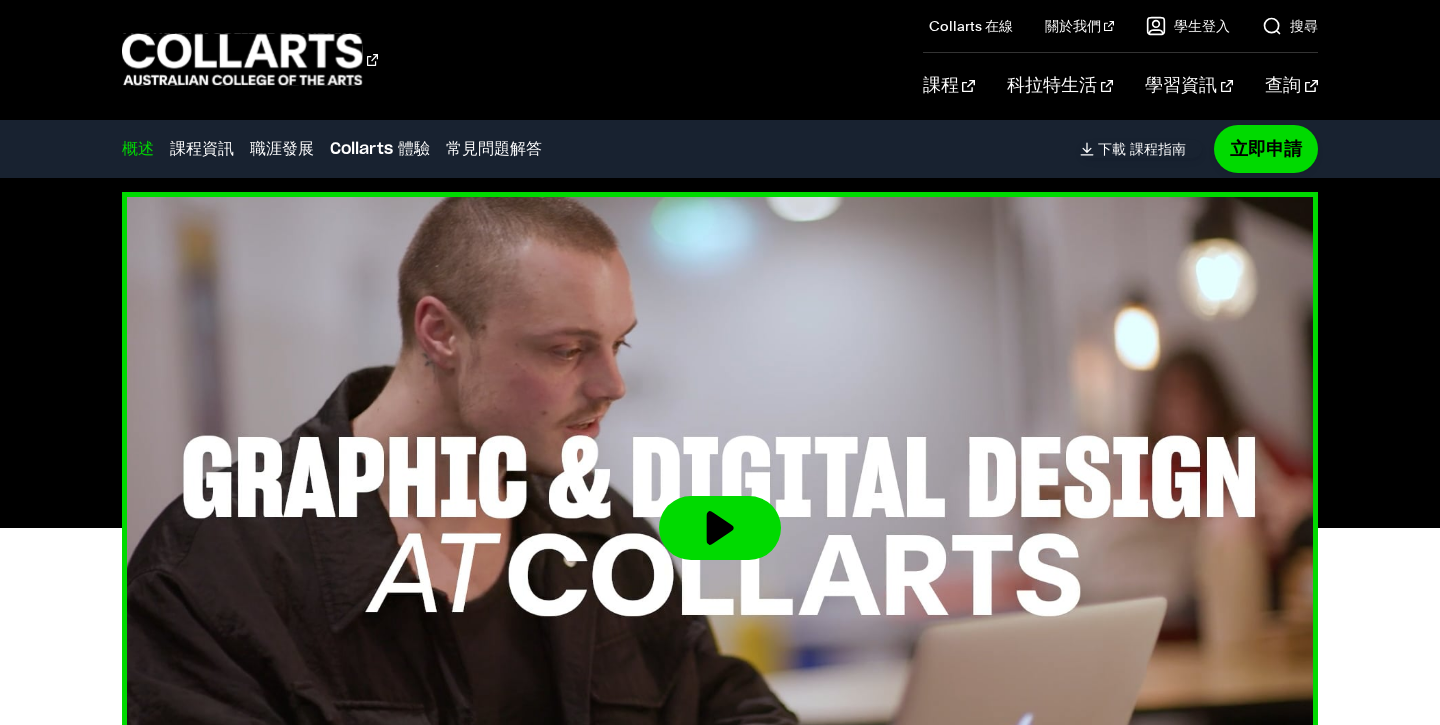 click at bounding box center (720, 528) 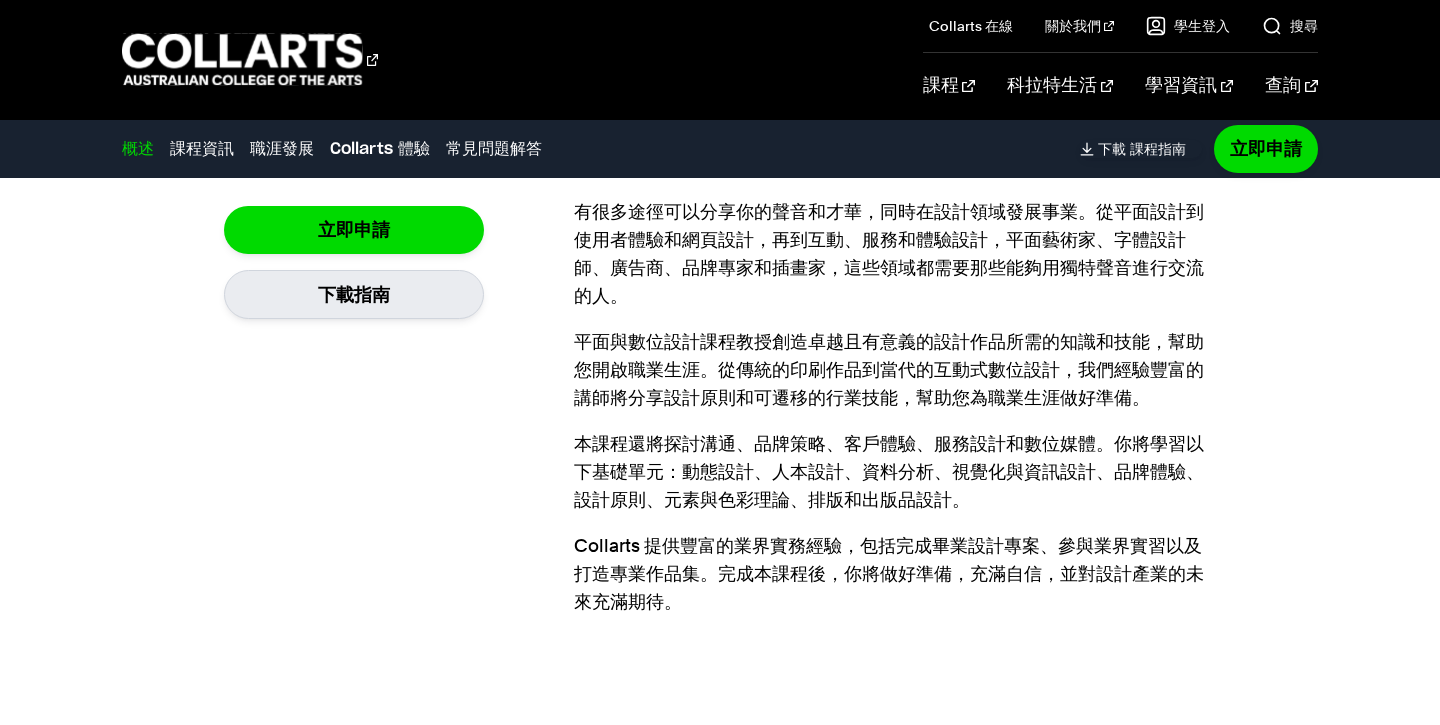 scroll, scrollTop: 1382, scrollLeft: 0, axis: vertical 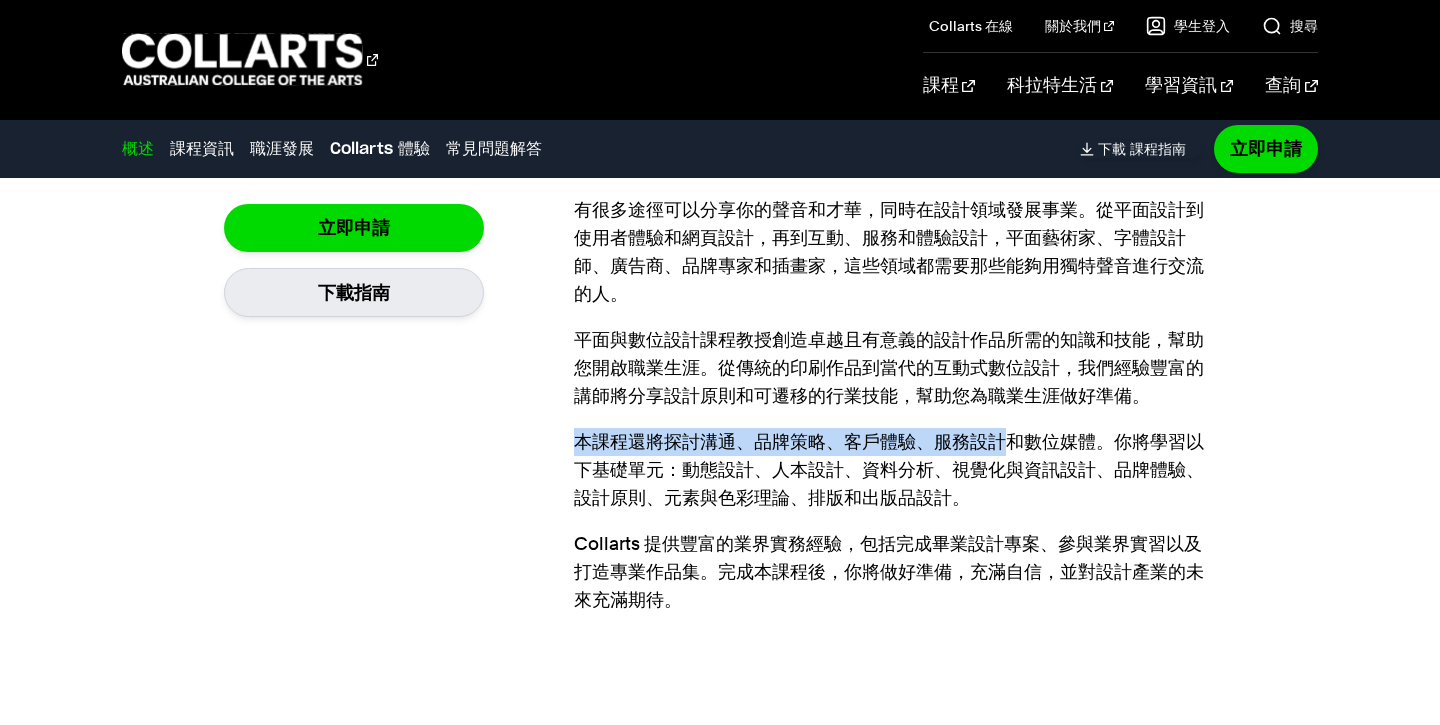 drag, startPoint x: 575, startPoint y: 438, endPoint x: 1028, endPoint y: 446, distance: 453.07065 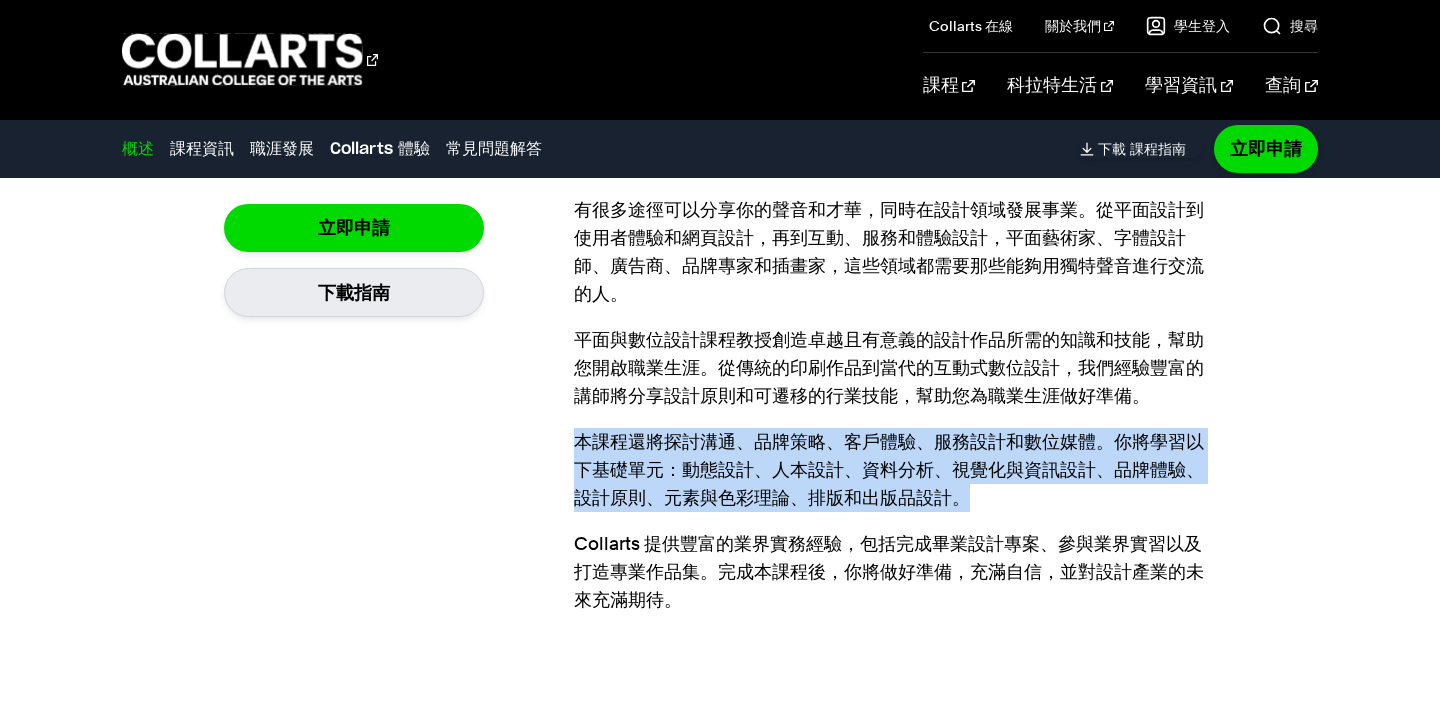 drag, startPoint x: 992, startPoint y: 490, endPoint x: 660, endPoint y: 411, distance: 341.26968 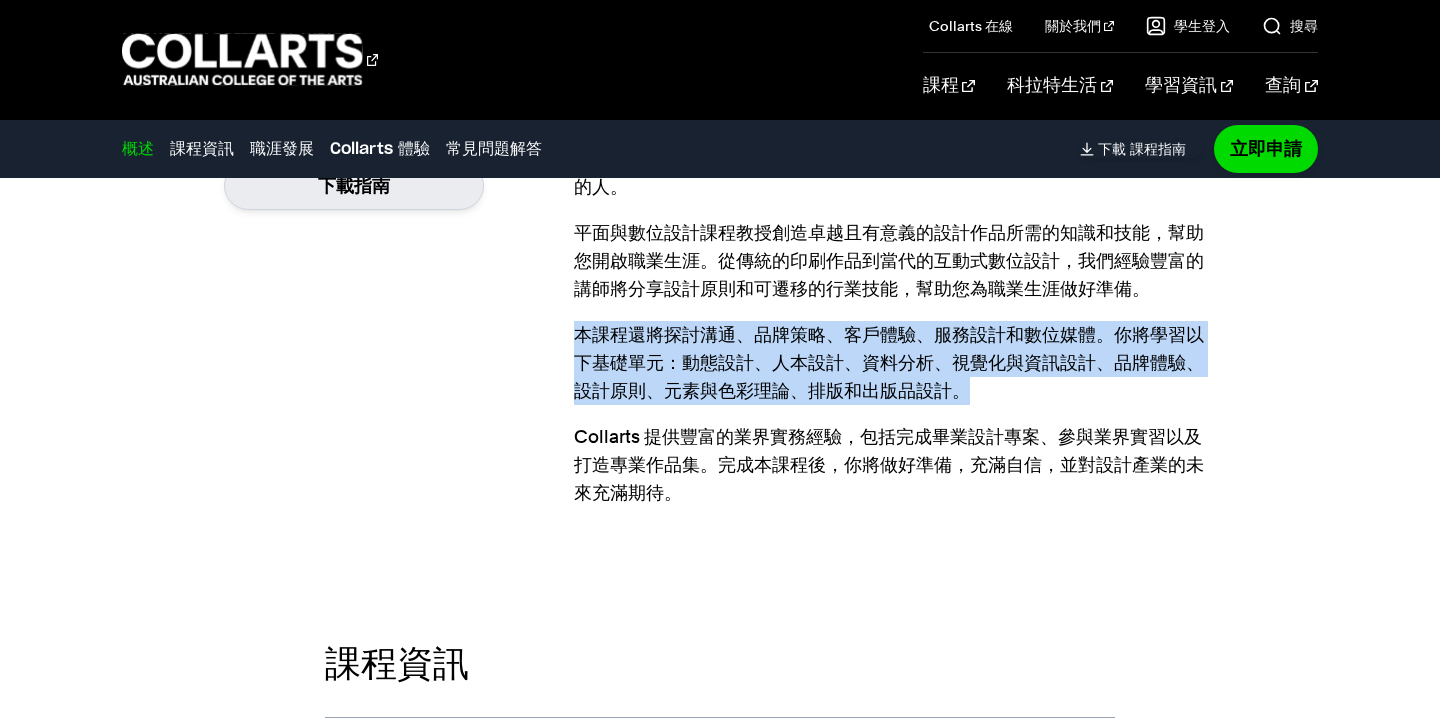scroll, scrollTop: 1545, scrollLeft: 0, axis: vertical 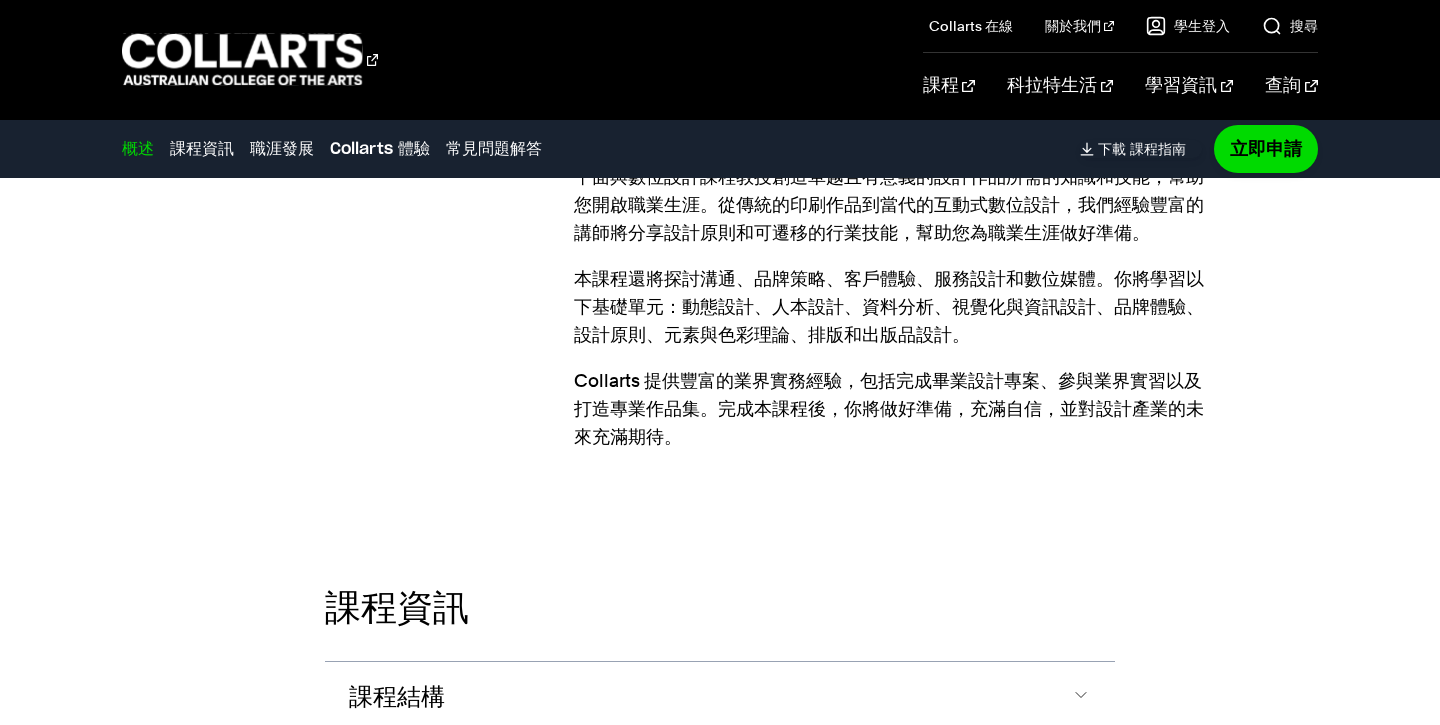 click on "Collarts 提供豐富的業界實務經驗，包括完成畢業設計專案、參與業界實習以及打造專業作品集。完成本課程後，你將做好準備，充滿自信，並對設計產業的未來充滿期待。" at bounding box center (895, 409) 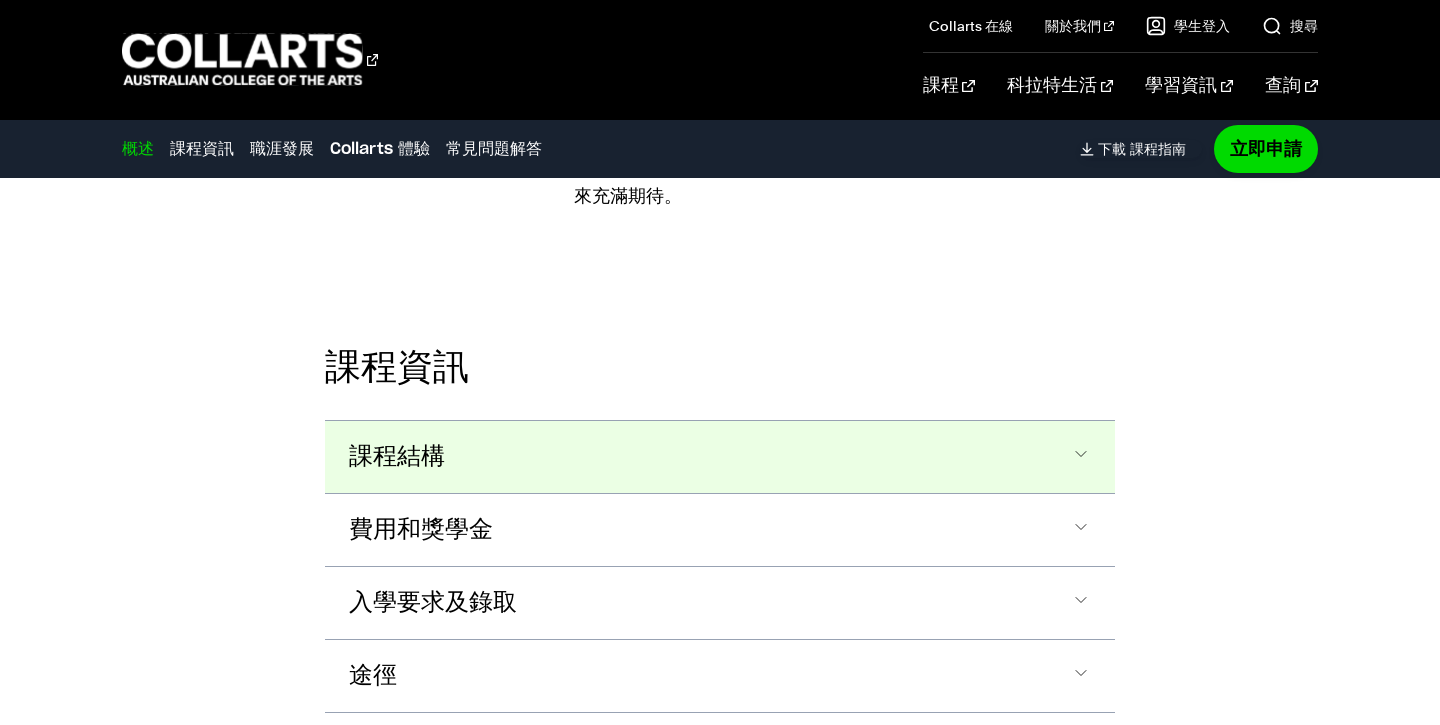 click on "課程結構" at bounding box center (0, 0) 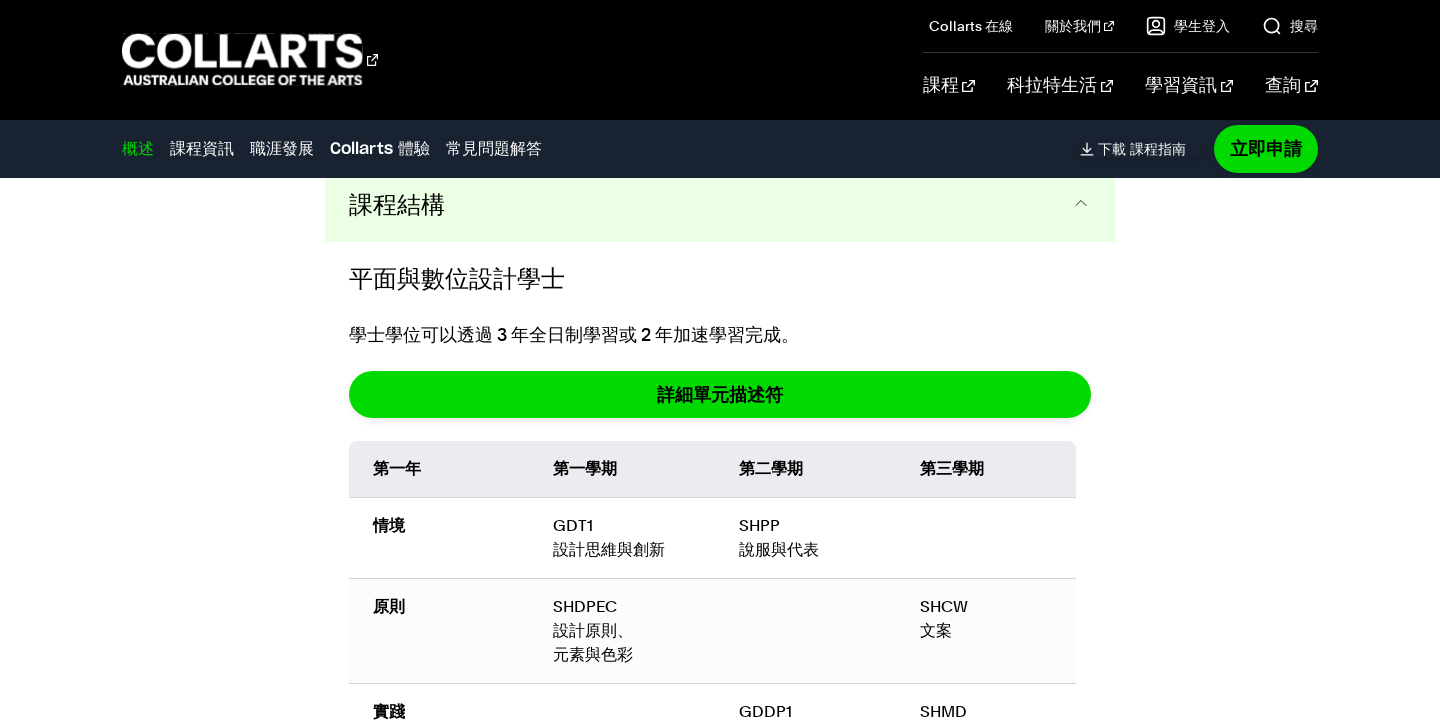 scroll, scrollTop: 2039, scrollLeft: 0, axis: vertical 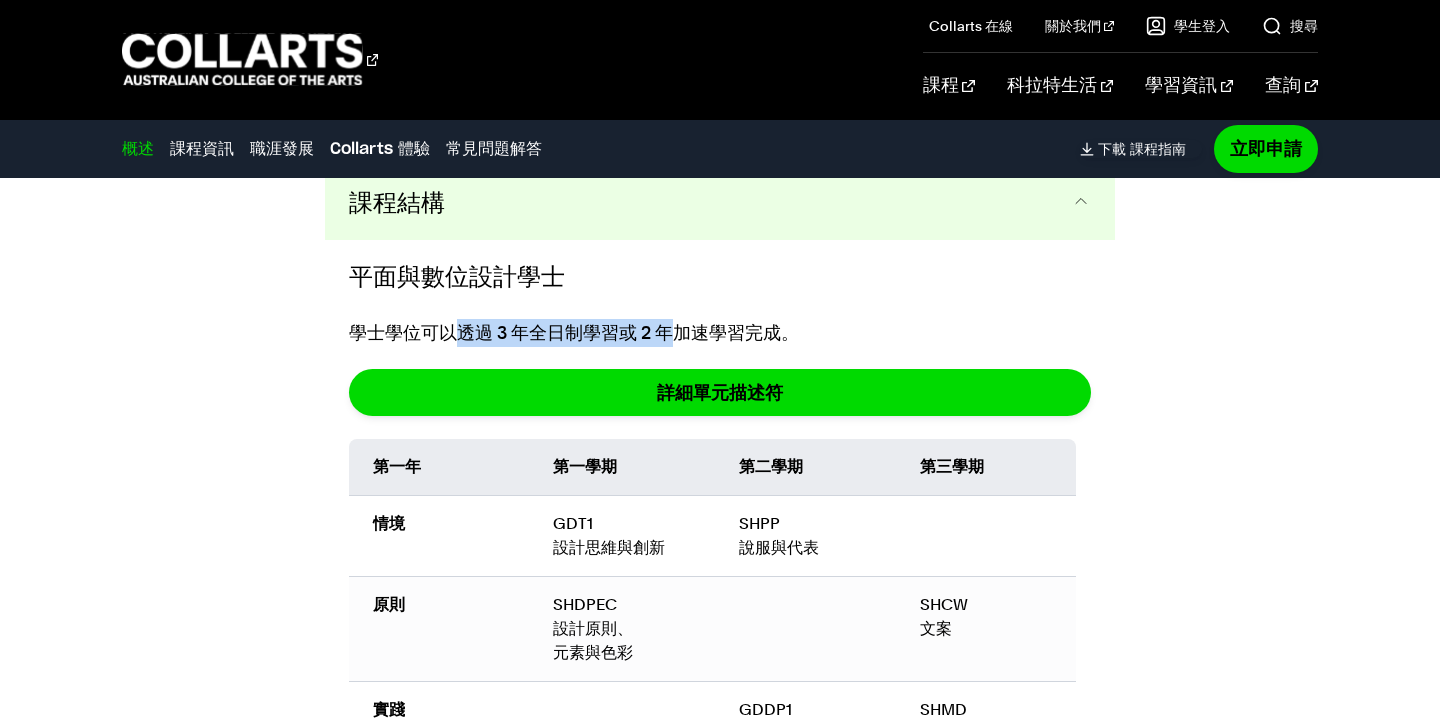 drag, startPoint x: 459, startPoint y: 329, endPoint x: 736, endPoint y: 329, distance: 277 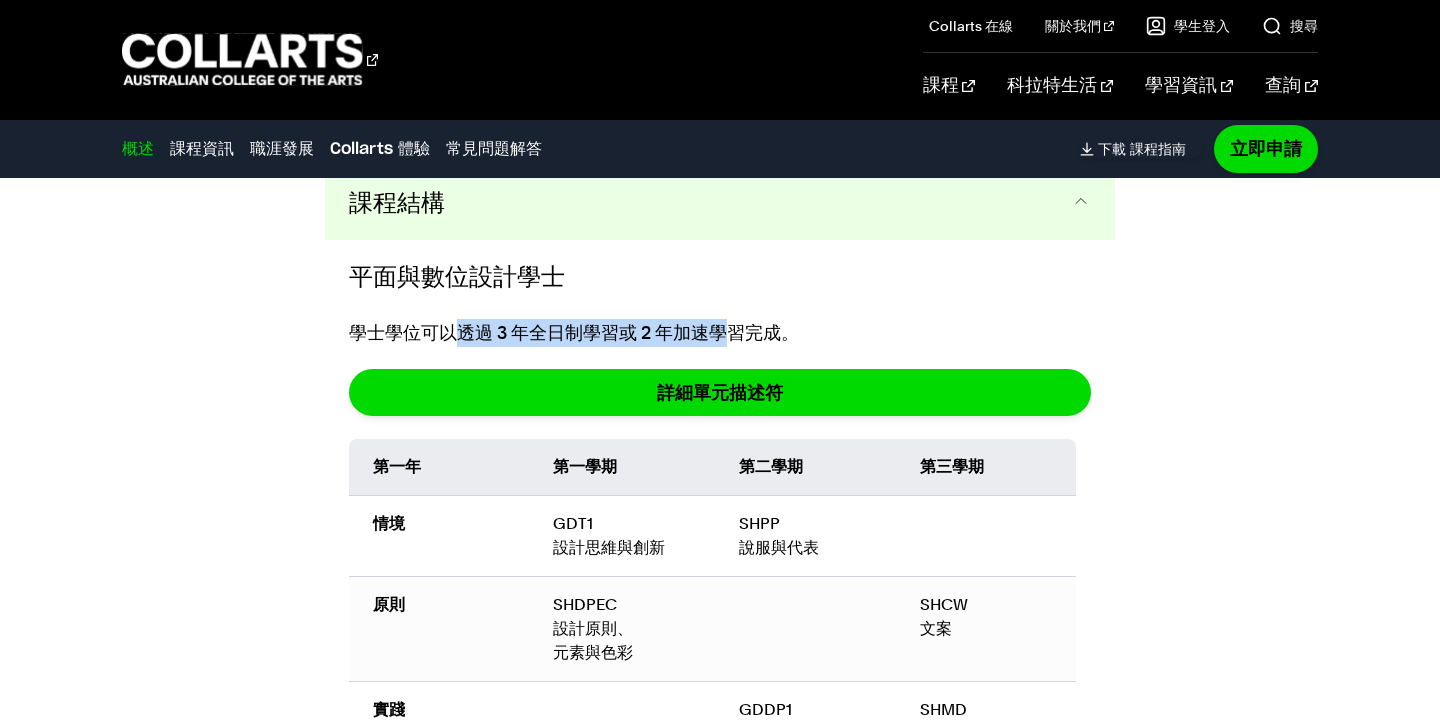 click on "學士學位可以透過 3 年全日制學習或 2 年加速學習完成。" at bounding box center [574, 332] 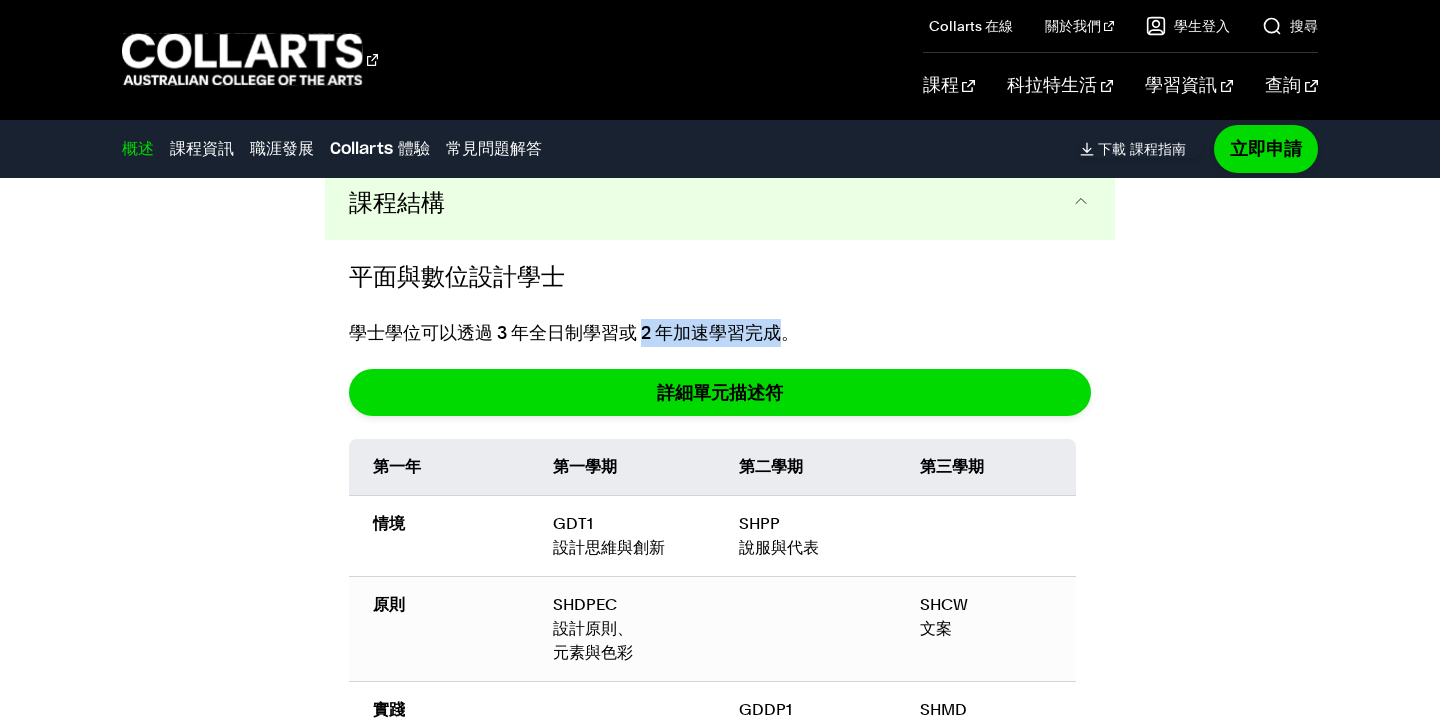 drag, startPoint x: 789, startPoint y: 329, endPoint x: 540, endPoint y: 329, distance: 249 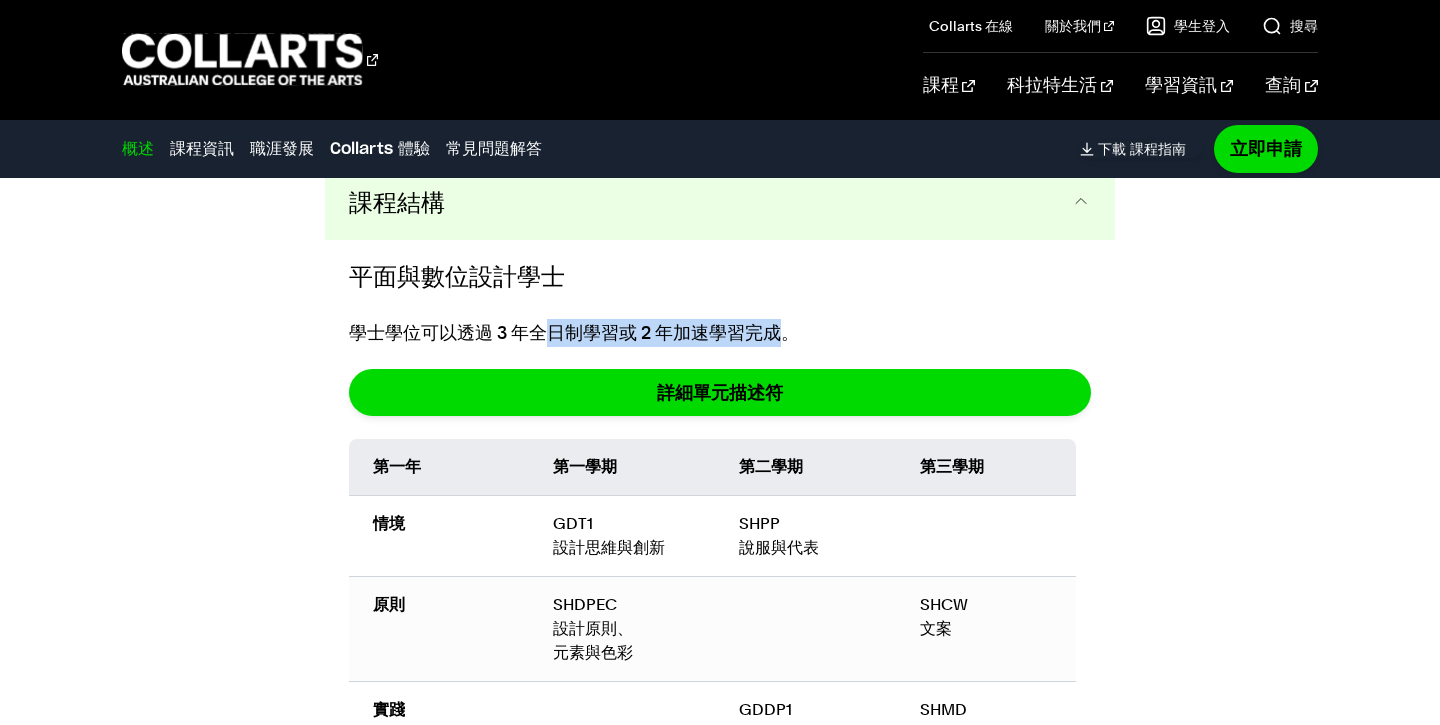 click on "學士學位可以透過 3 年全日制學習或 2 年加速學習完成。" at bounding box center [574, 332] 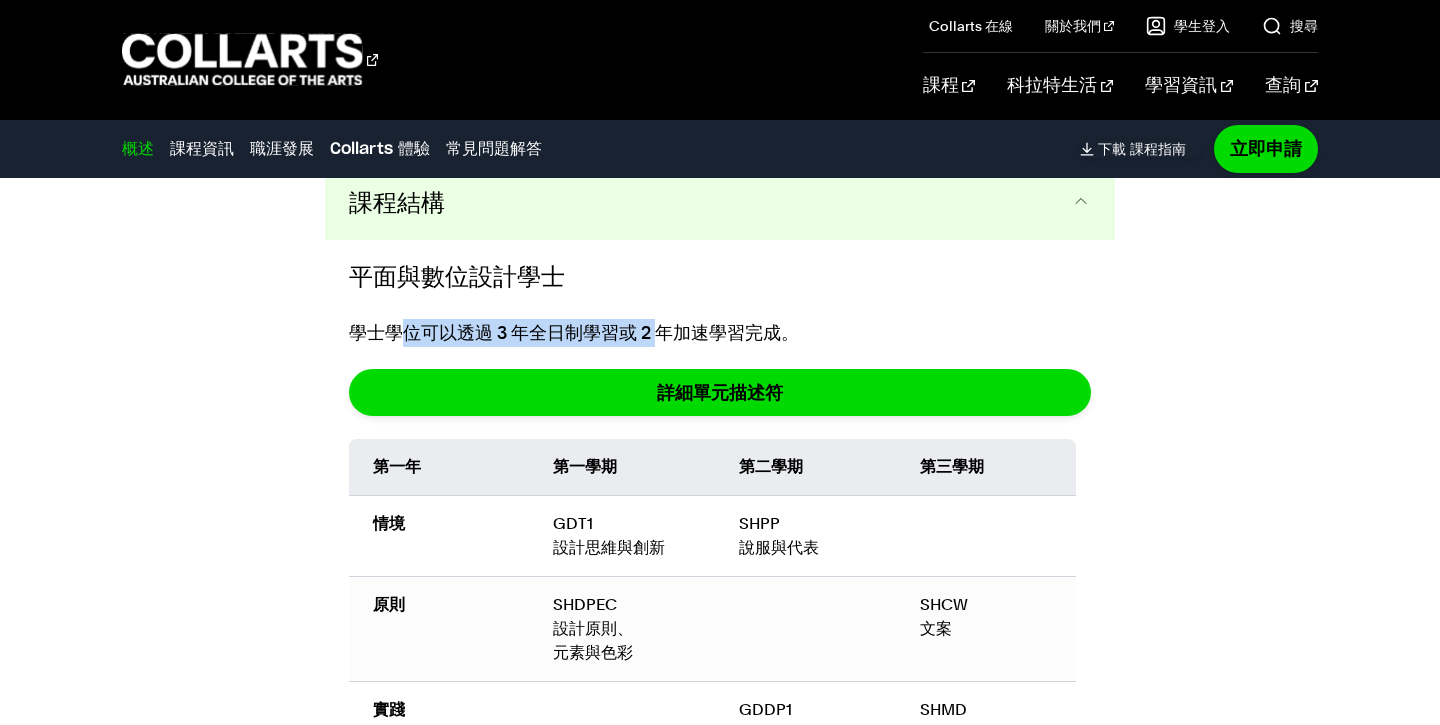 drag, startPoint x: 400, startPoint y: 340, endPoint x: 704, endPoint y: 339, distance: 304.00165 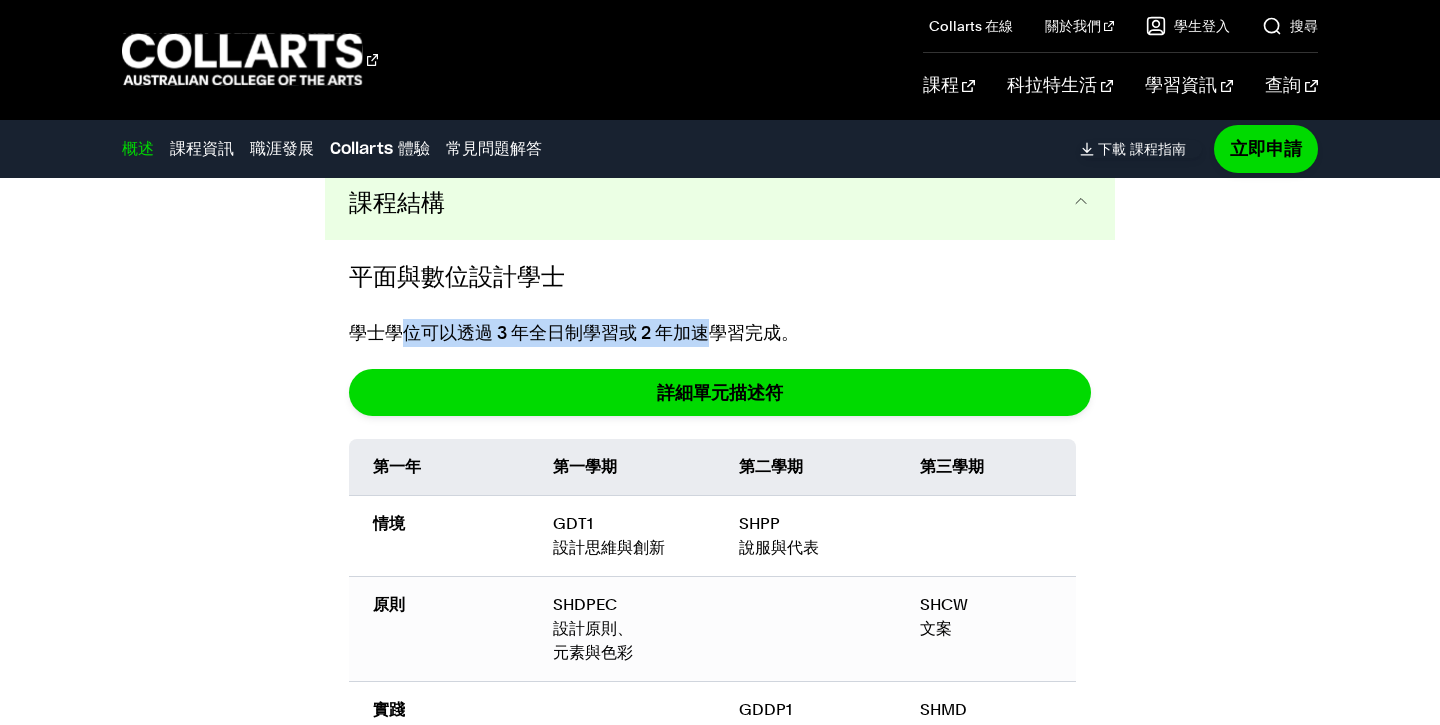 click on "學士學位可以透過 3 年全日制學習或 2 年加速學習完成。" at bounding box center (574, 332) 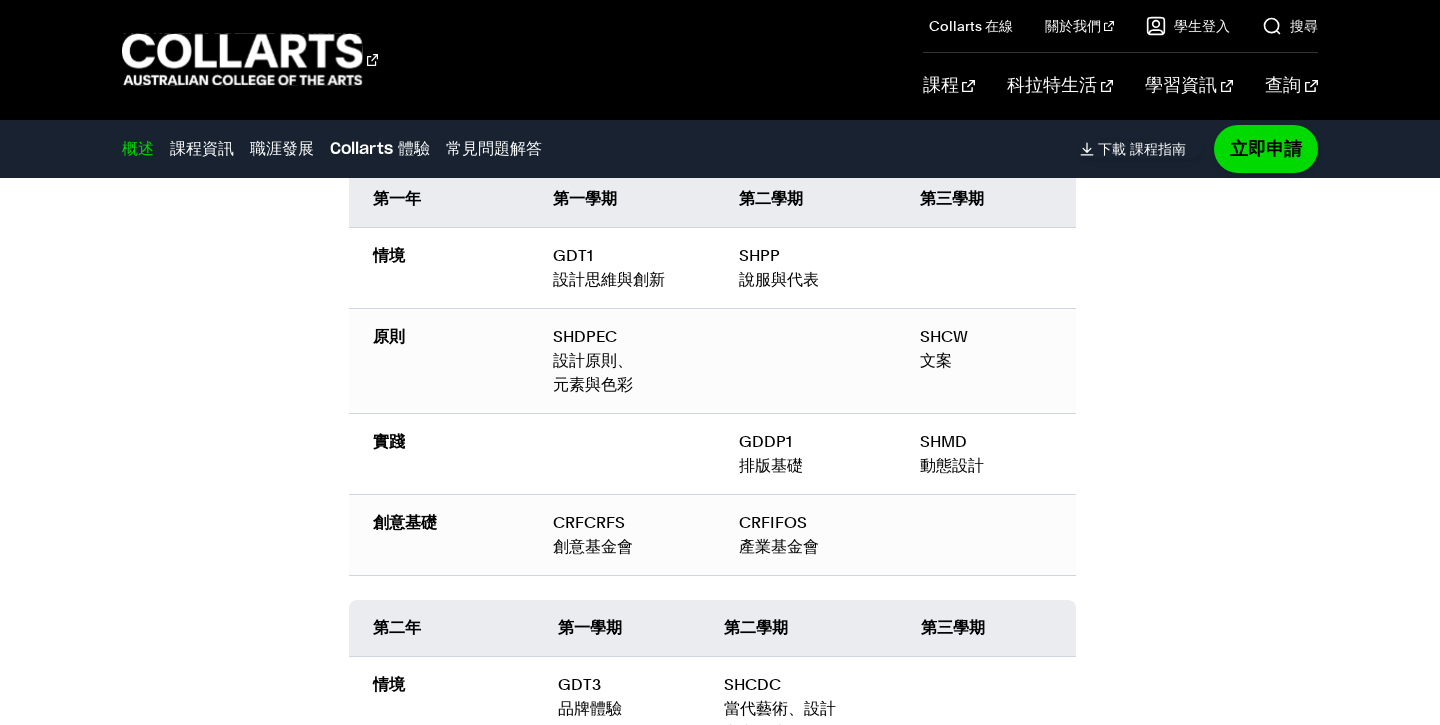 scroll, scrollTop: 2300, scrollLeft: 0, axis: vertical 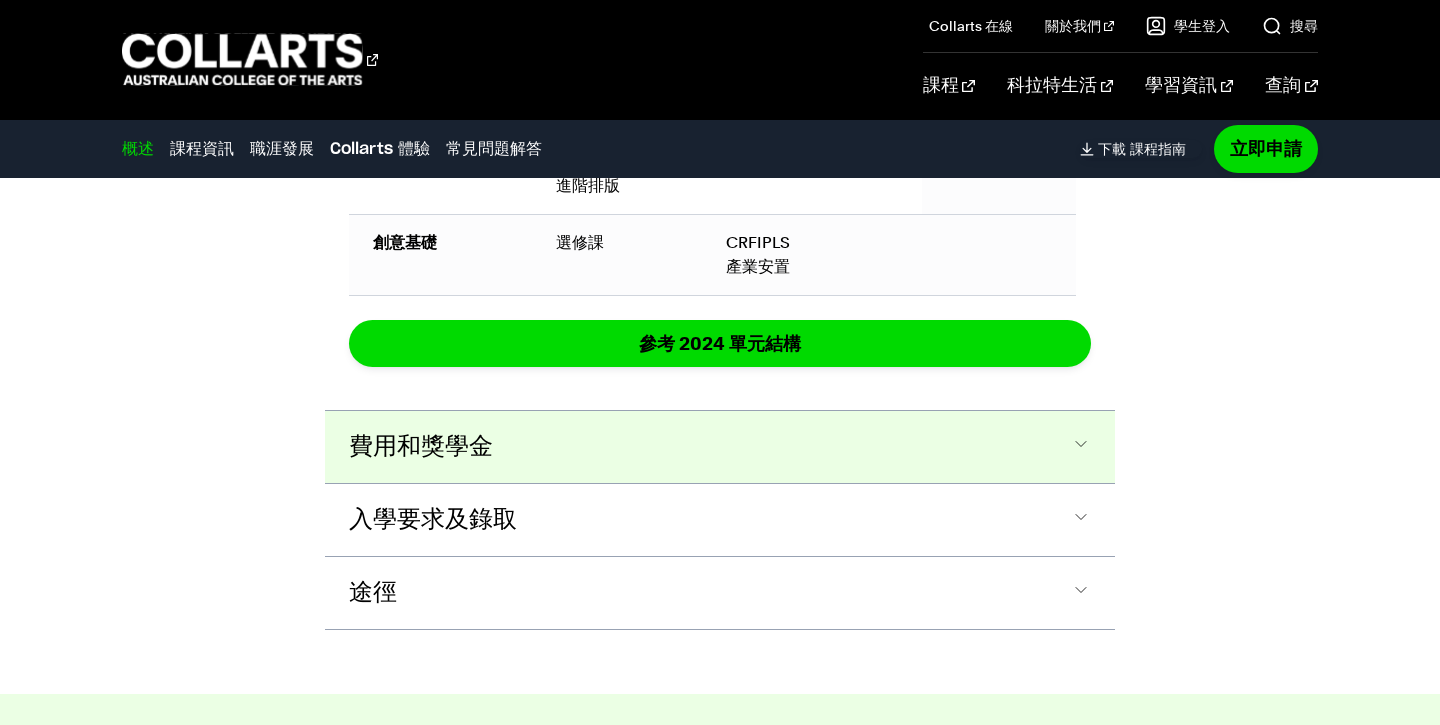 click on "費用和獎學金" at bounding box center [0, 0] 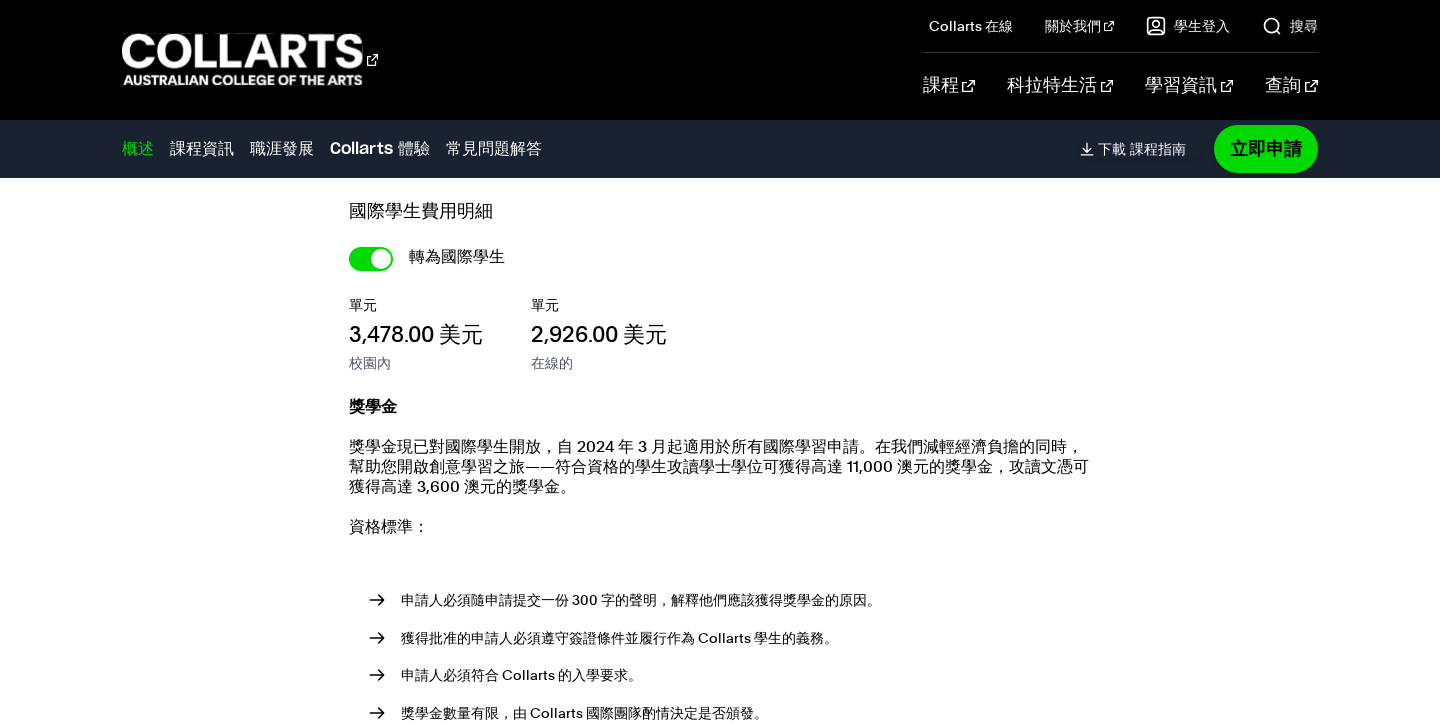 scroll, scrollTop: 3860, scrollLeft: 0, axis: vertical 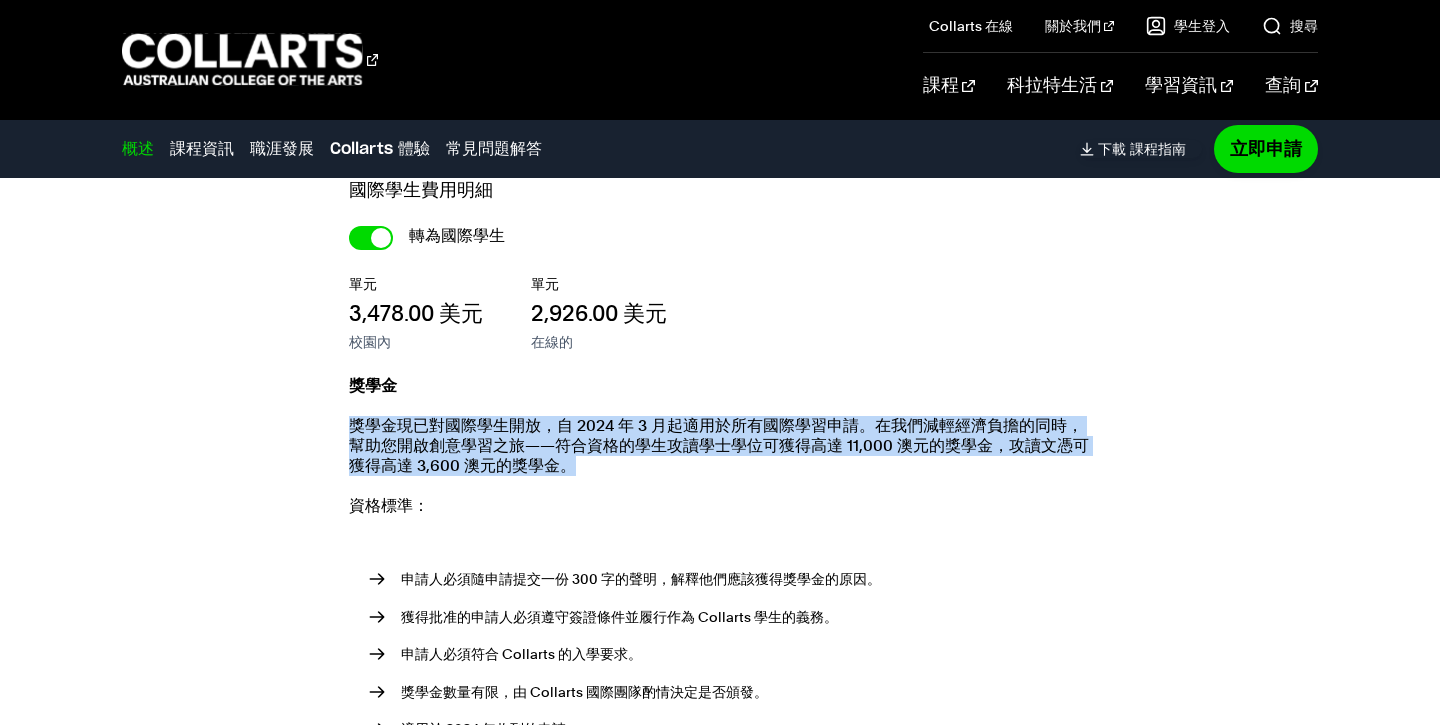drag, startPoint x: 564, startPoint y: 506, endPoint x: 346, endPoint y: 437, distance: 228.65913 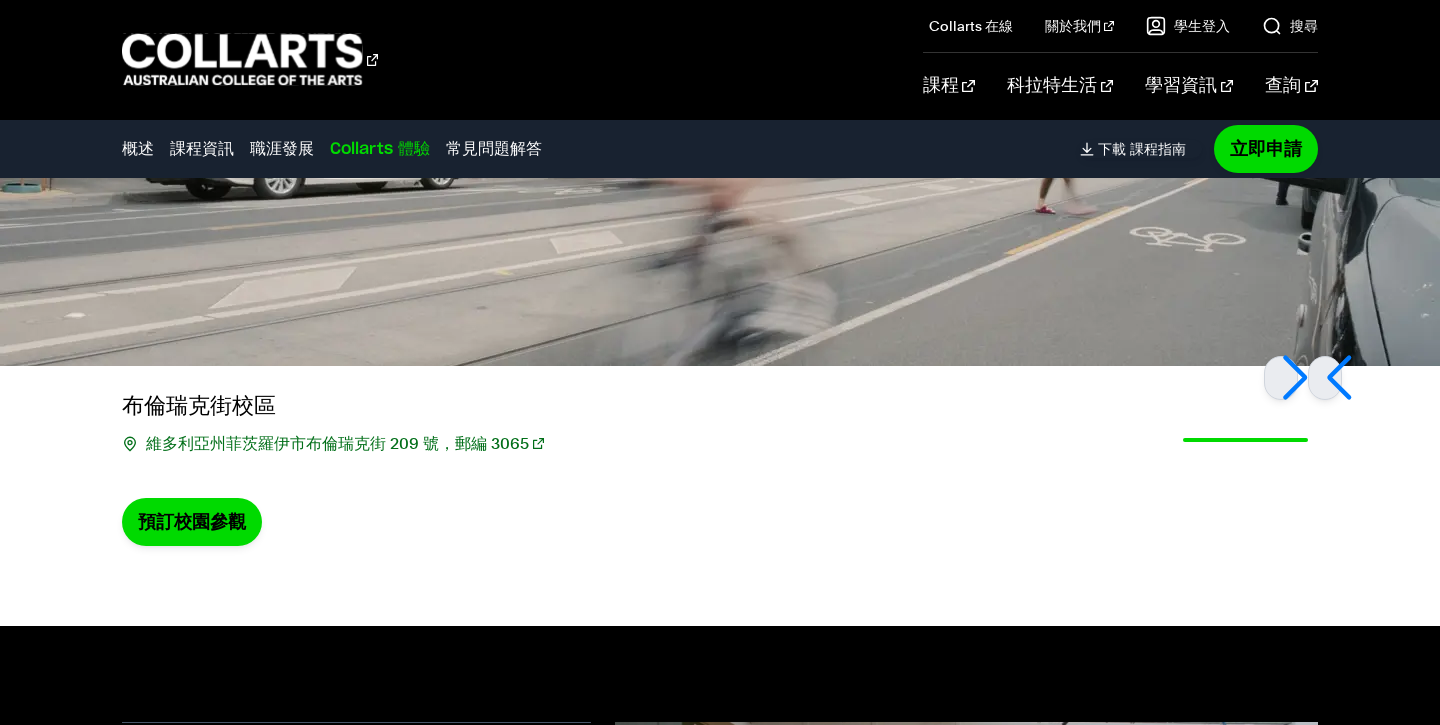 scroll, scrollTop: 6306, scrollLeft: 0, axis: vertical 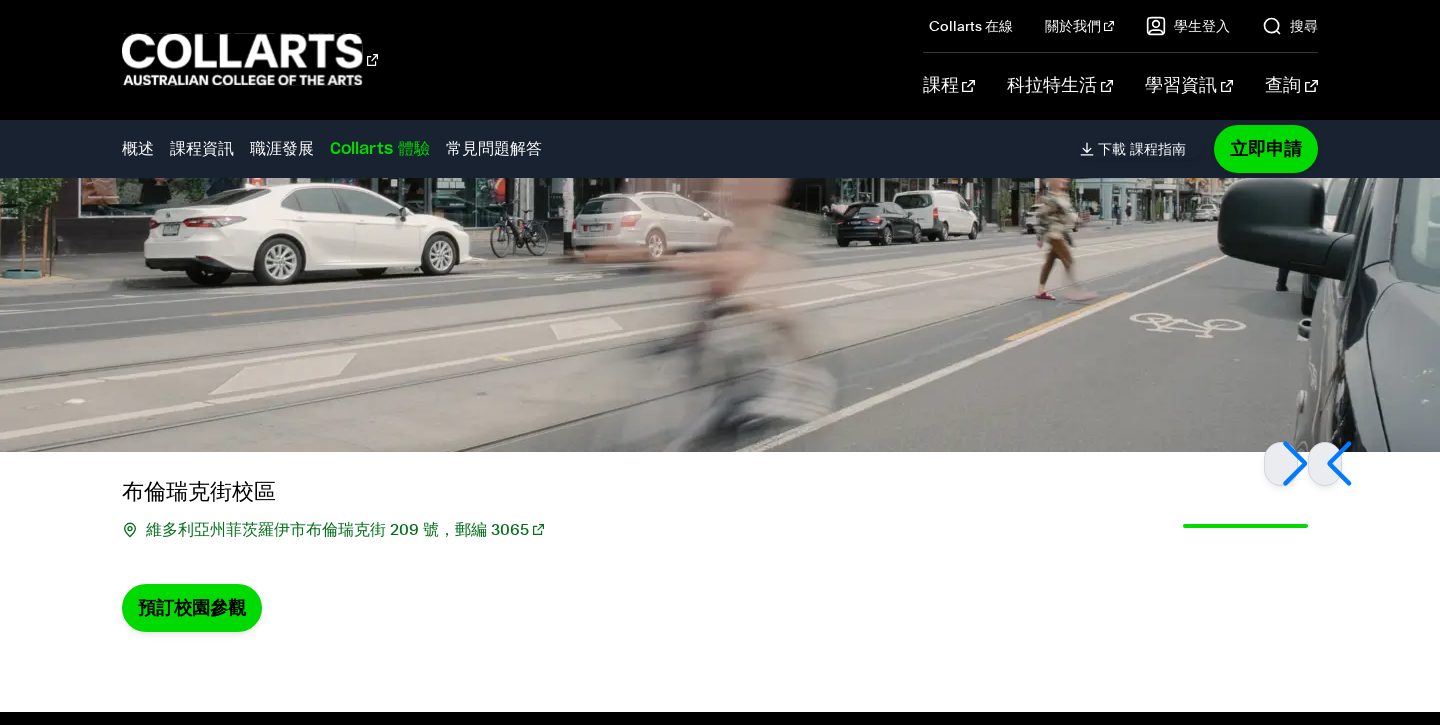 click on "Collarts 體驗" at bounding box center (380, 149) 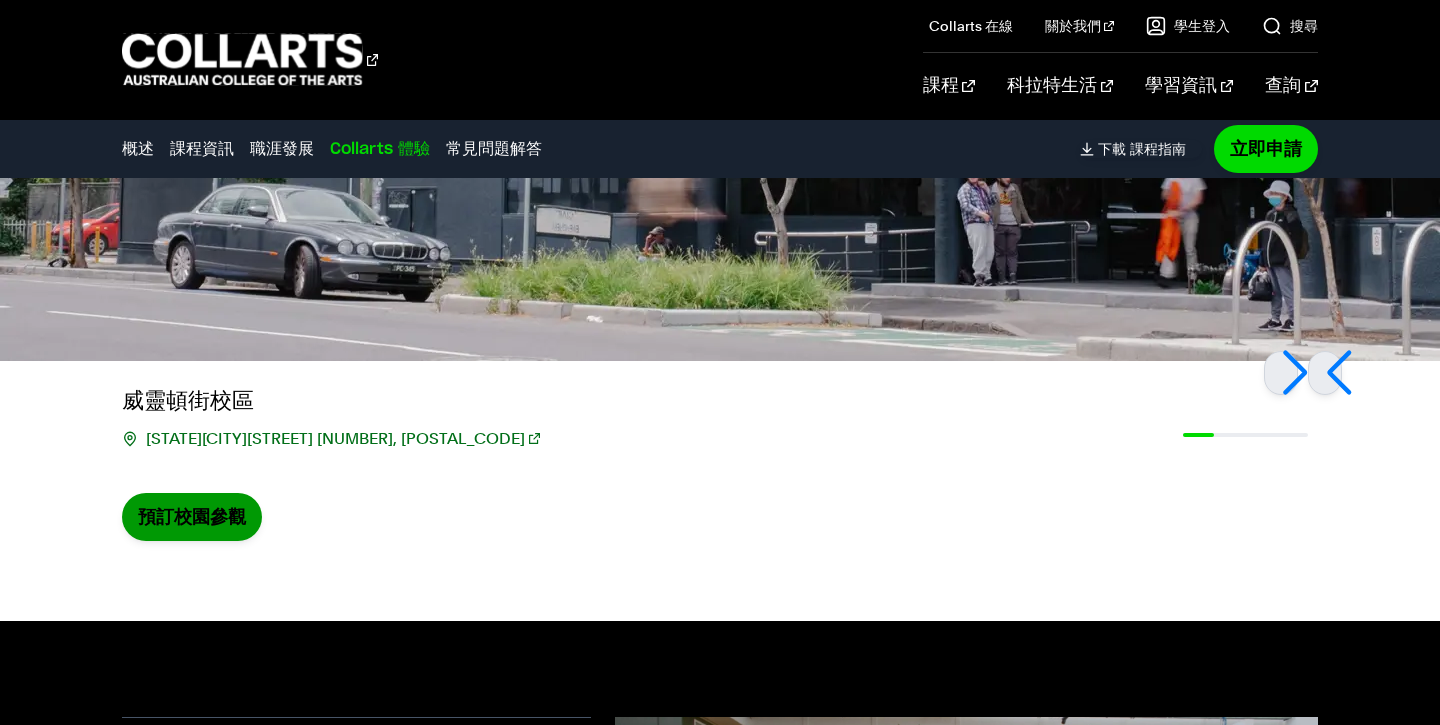 scroll, scrollTop: 6402, scrollLeft: 0, axis: vertical 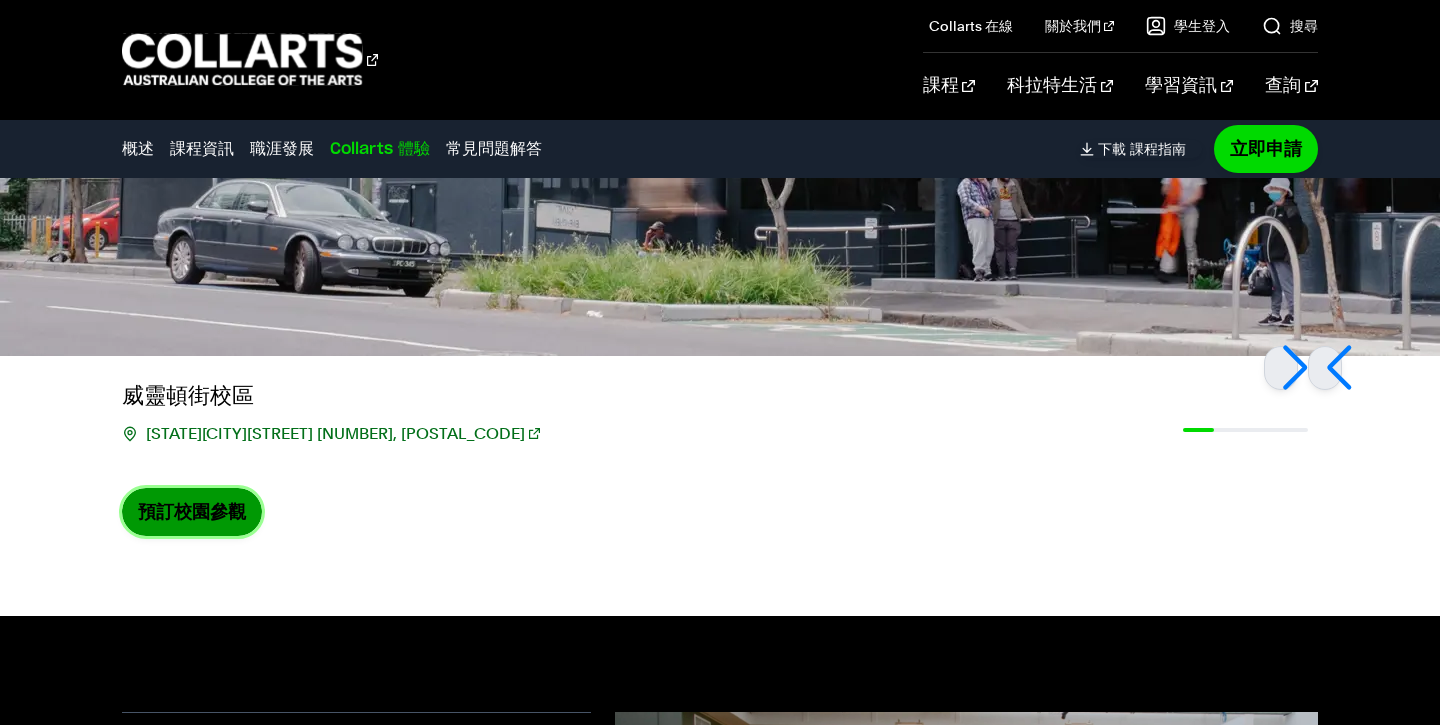 click on "預訂校園參觀" at bounding box center (192, 511) 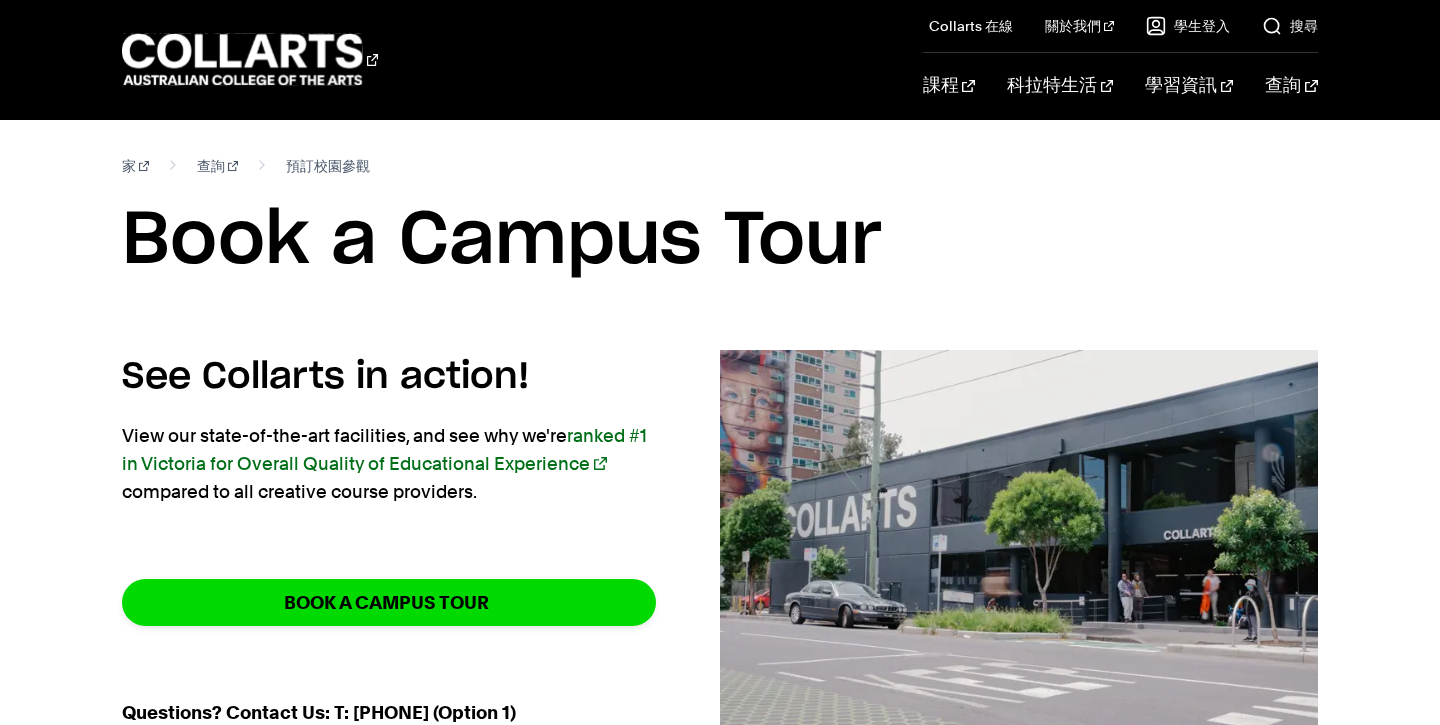 scroll, scrollTop: 0, scrollLeft: 0, axis: both 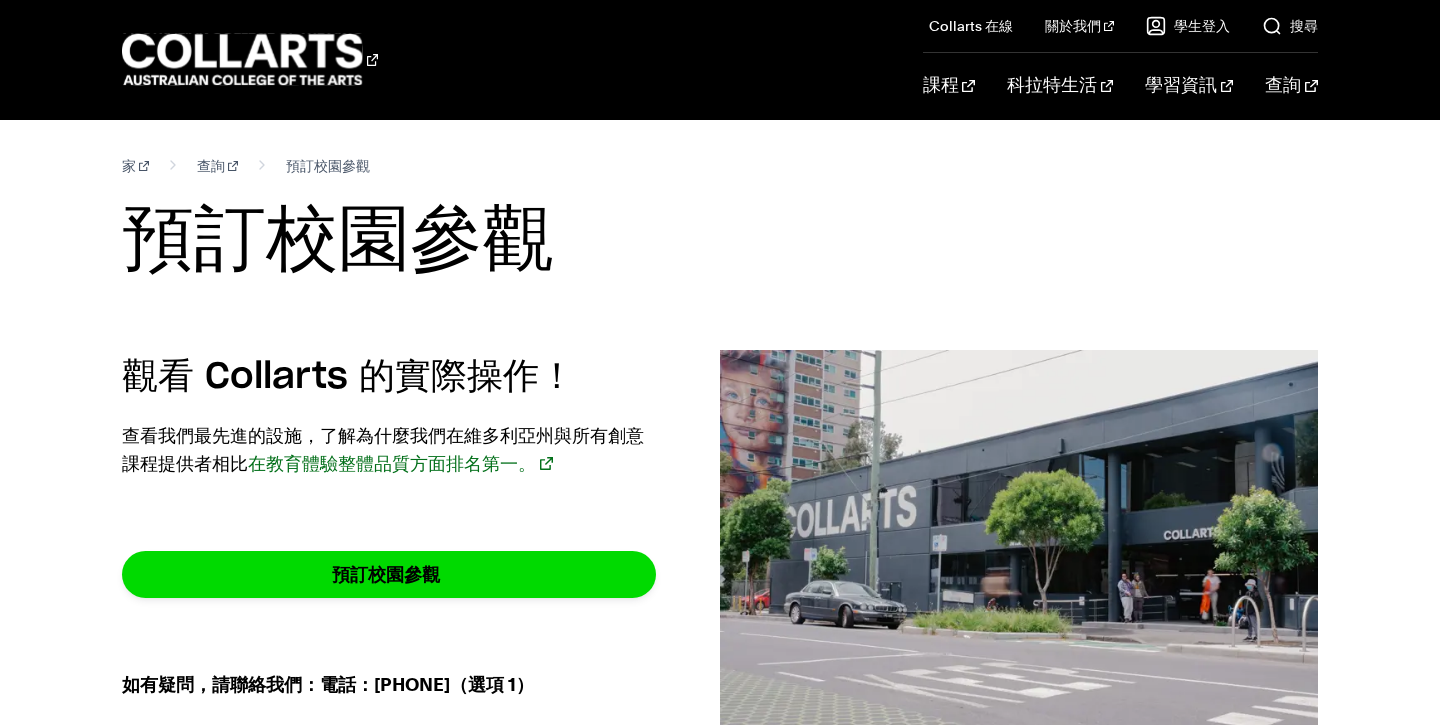 drag, startPoint x: 115, startPoint y: 216, endPoint x: 759, endPoint y: 233, distance: 644.22437 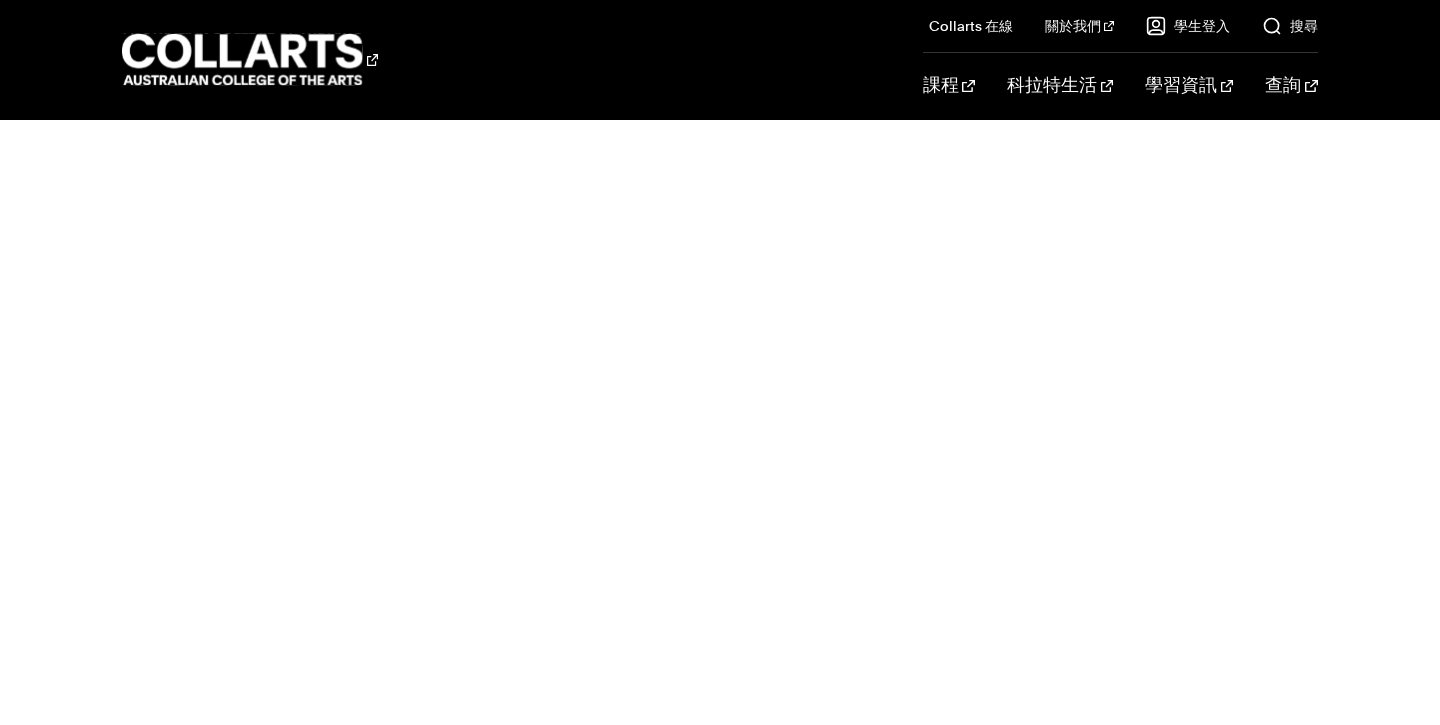 scroll, scrollTop: 494, scrollLeft: 0, axis: vertical 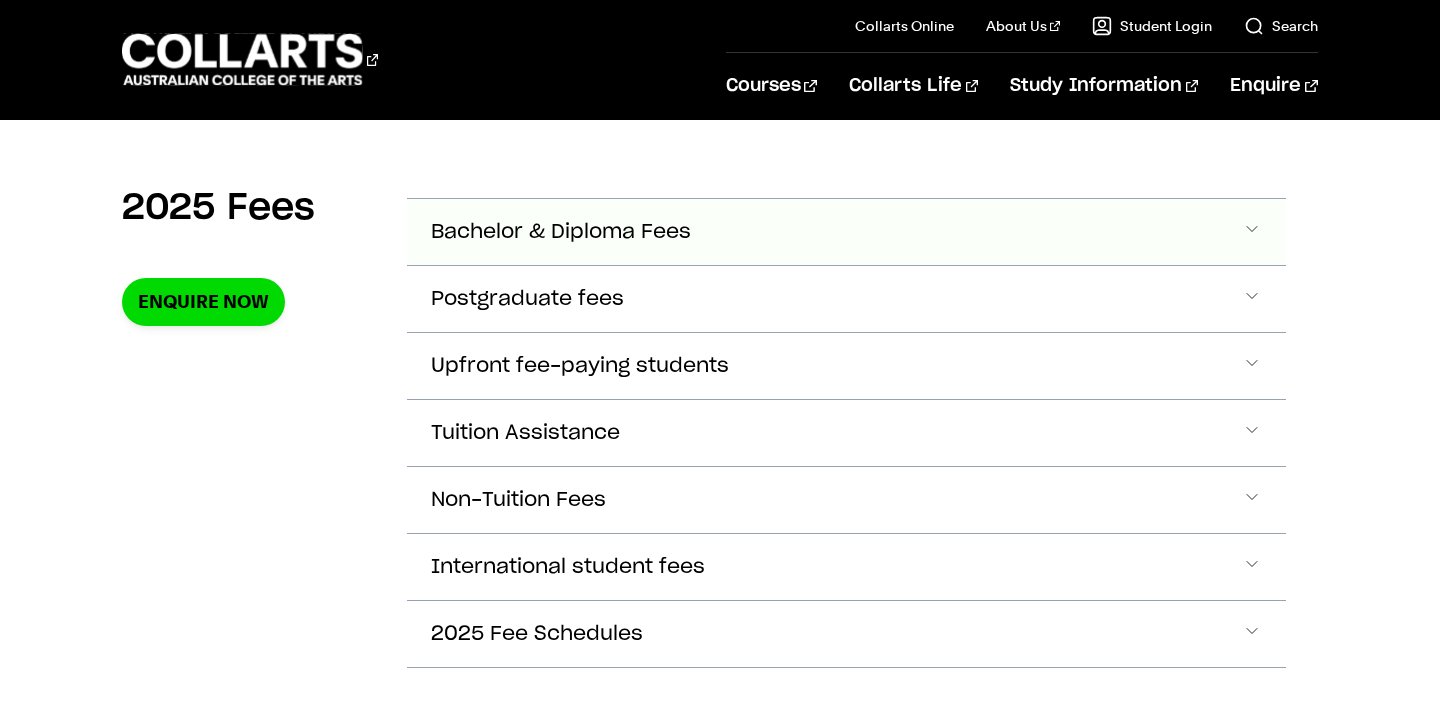 click on "Bachelor & Diploma Fees" at bounding box center [846, 232] 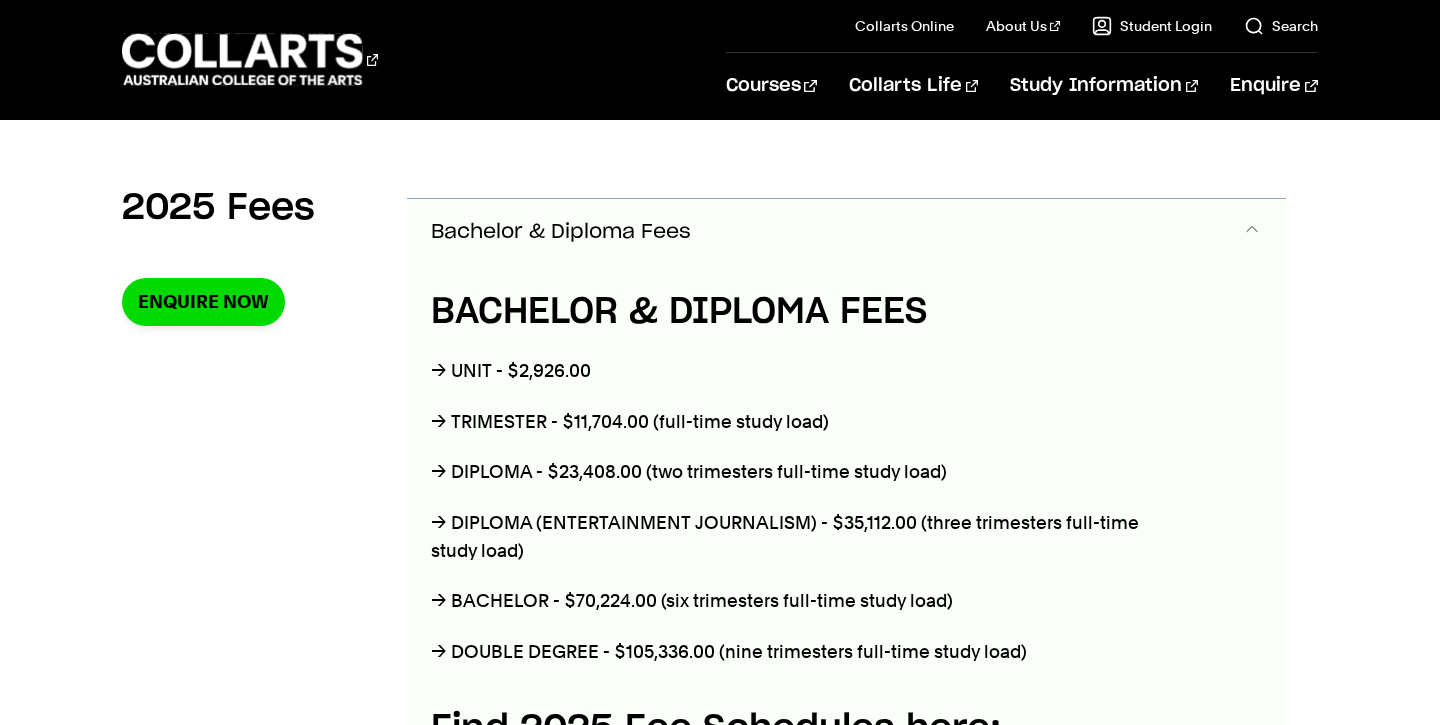 scroll, scrollTop: 706, scrollLeft: 0, axis: vertical 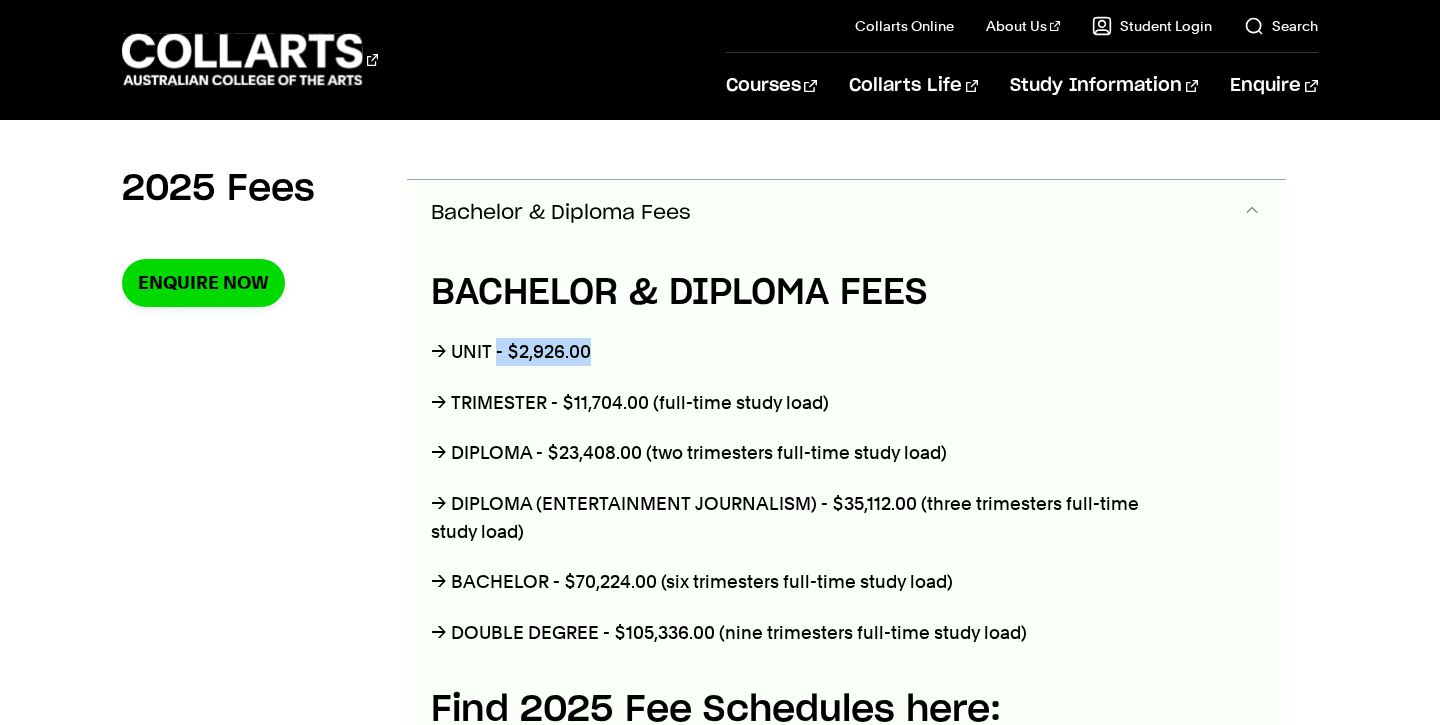 drag, startPoint x: 499, startPoint y: 352, endPoint x: 613, endPoint y: 352, distance: 114 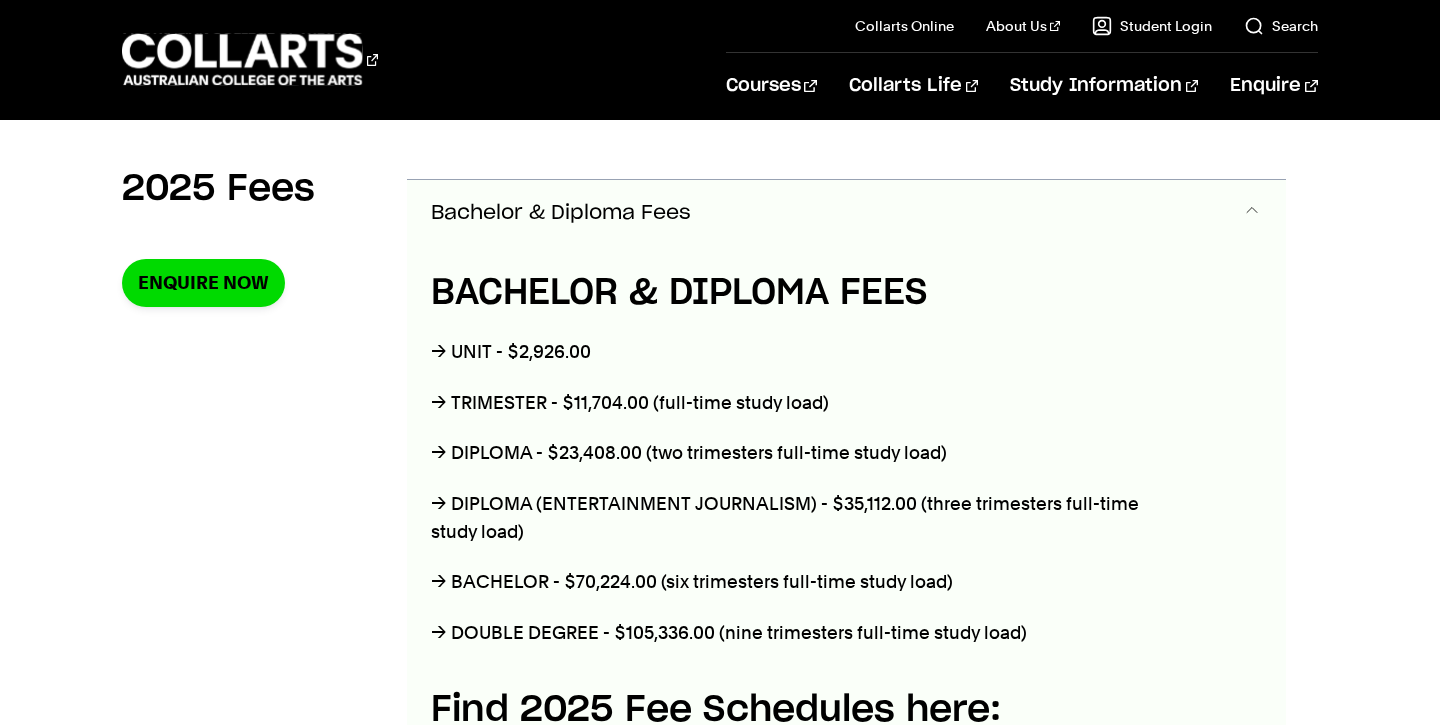 drag, startPoint x: 552, startPoint y: 383, endPoint x: 747, endPoint y: 383, distance: 195 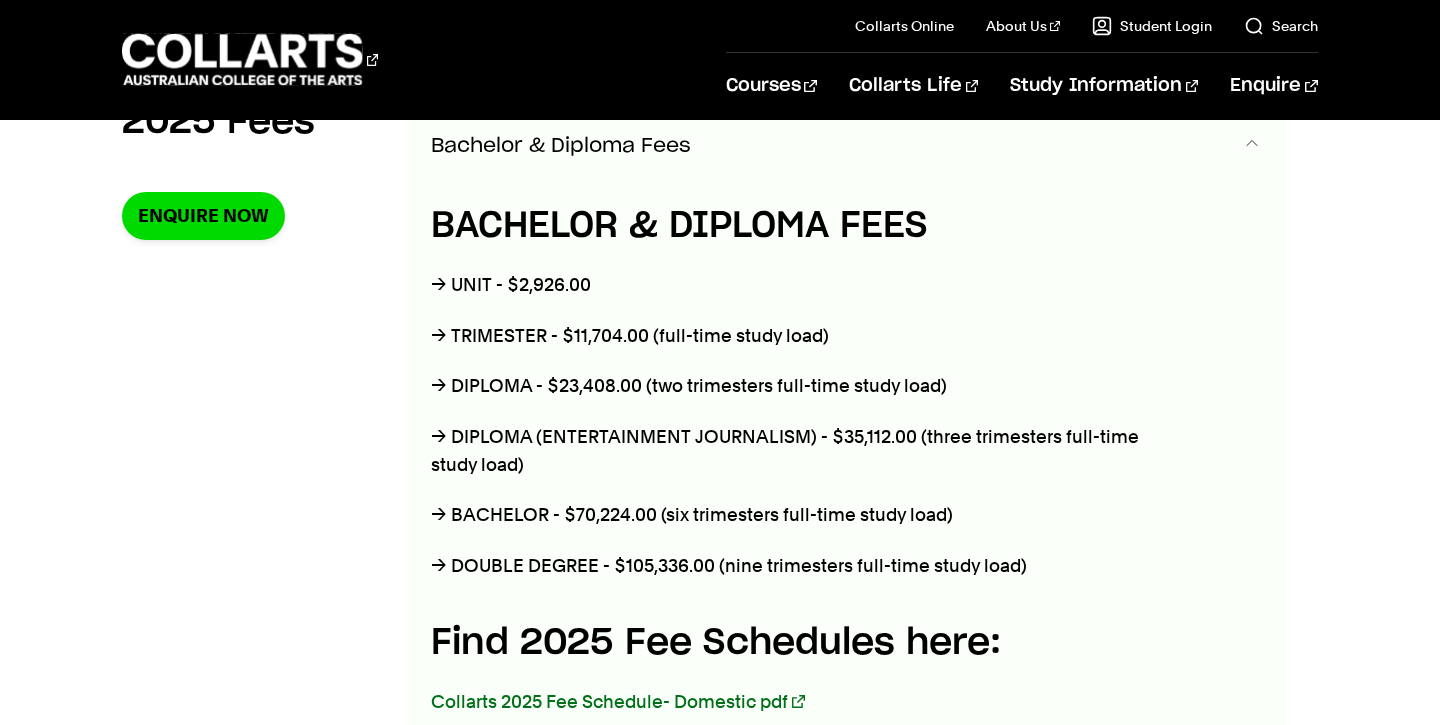 scroll, scrollTop: 776, scrollLeft: 0, axis: vertical 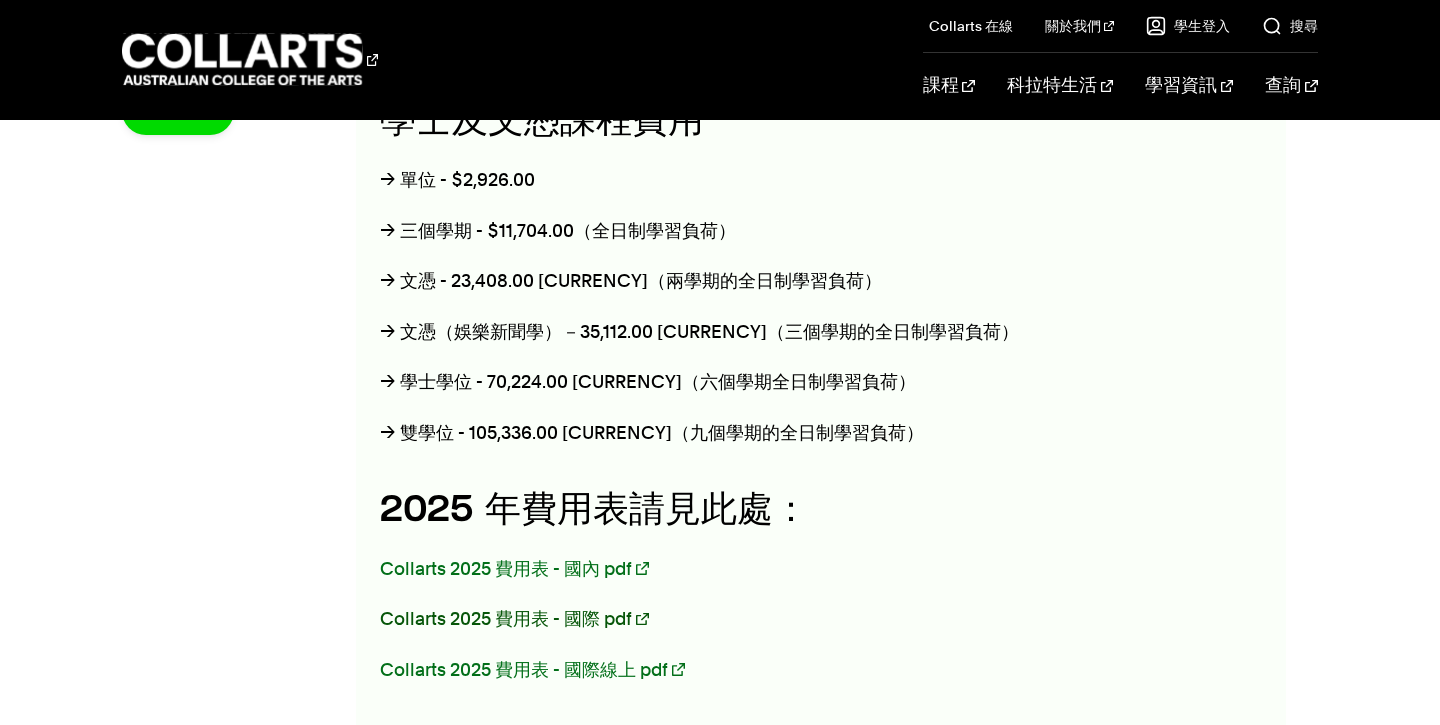 click on "Collarts 2025 費用表 - 國際 pdf" at bounding box center (506, 618) 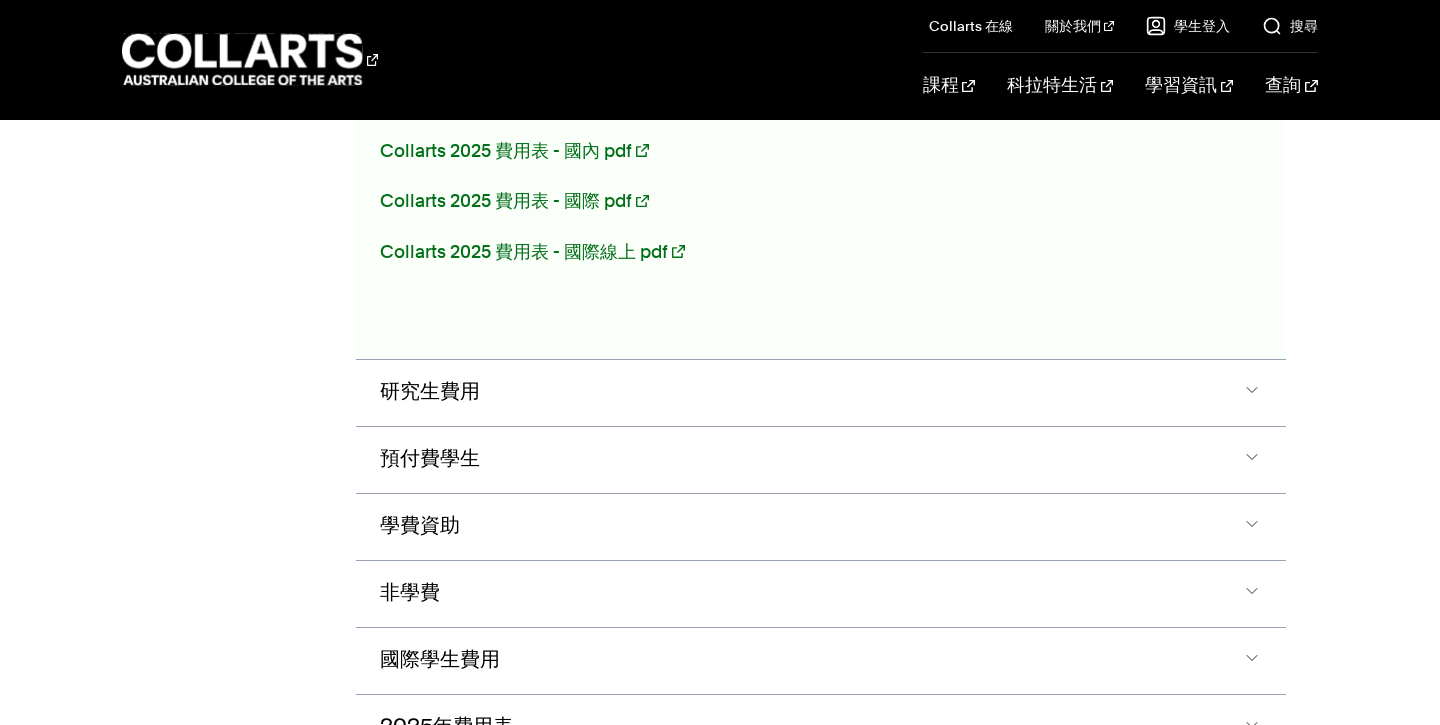 scroll, scrollTop: 1212, scrollLeft: 0, axis: vertical 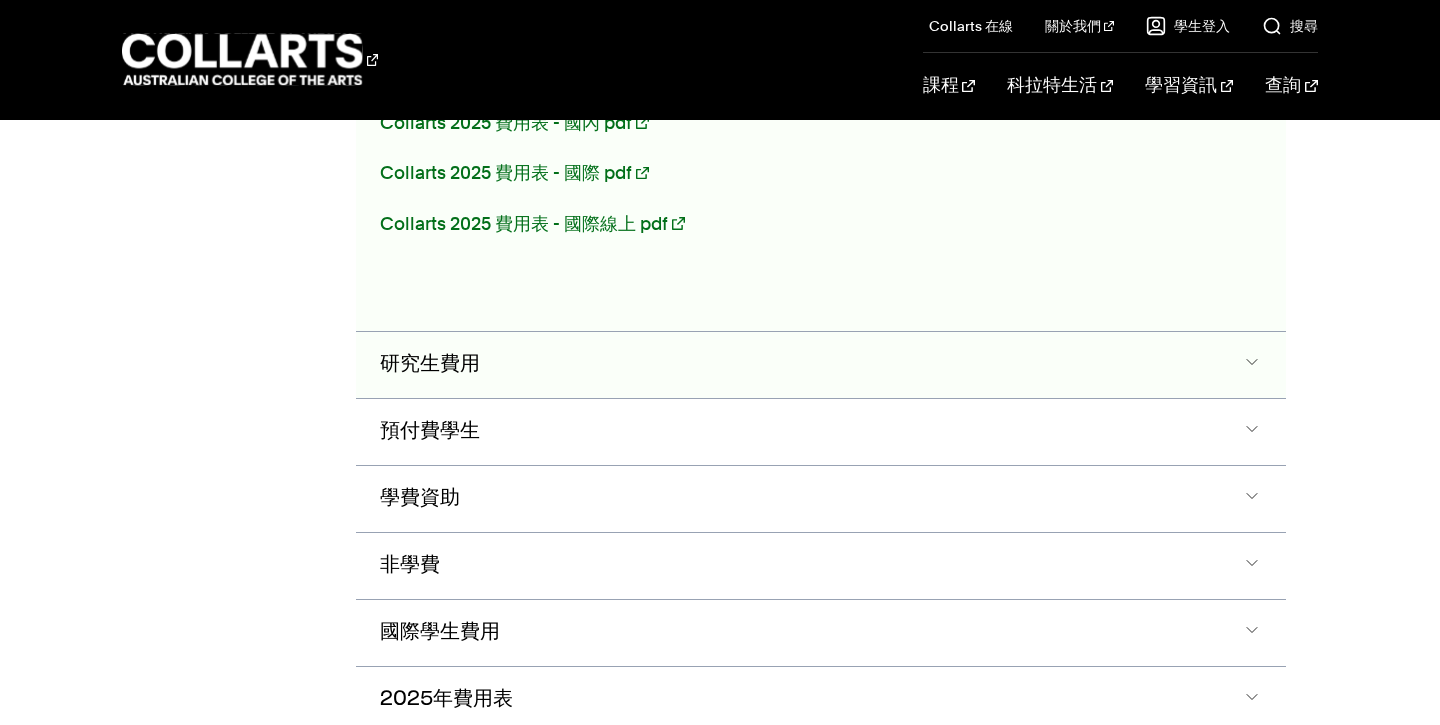 click on "研究生費用" at bounding box center (820, -405) 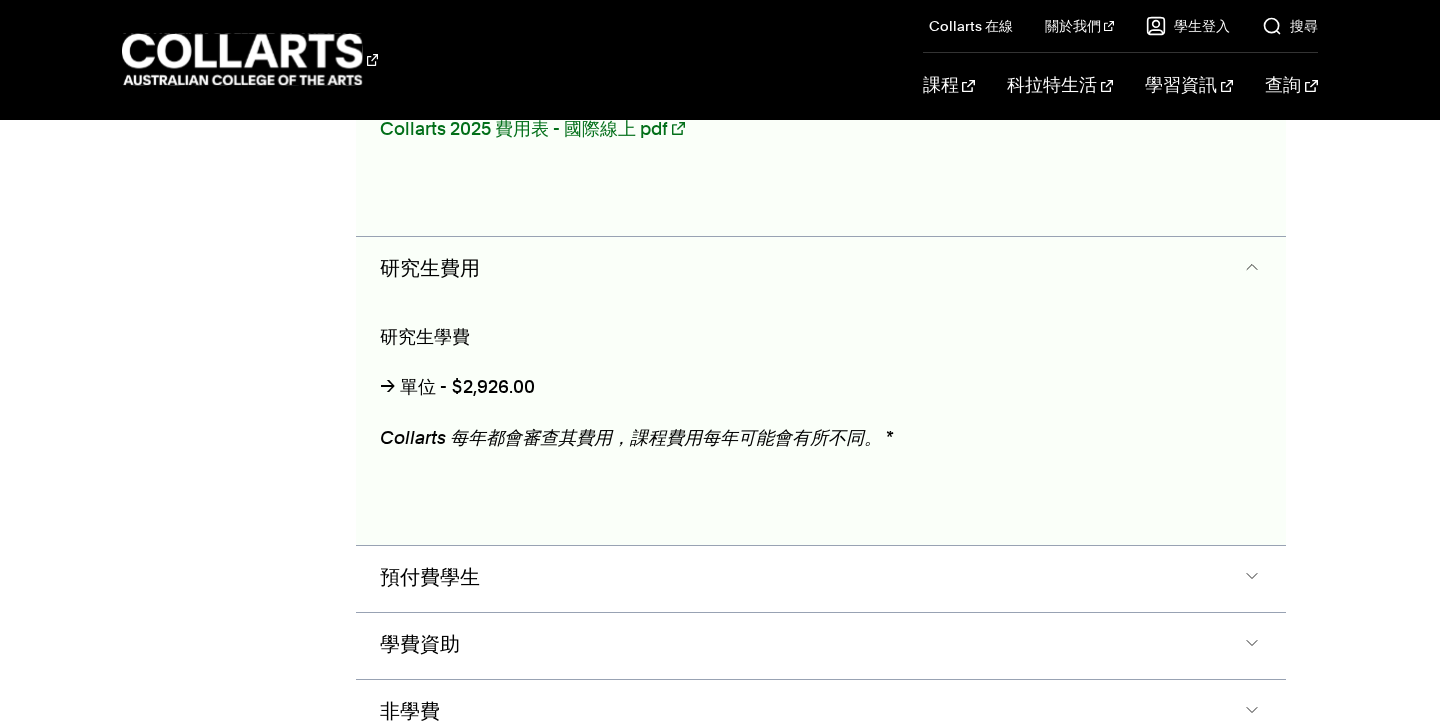 scroll, scrollTop: 1363, scrollLeft: 0, axis: vertical 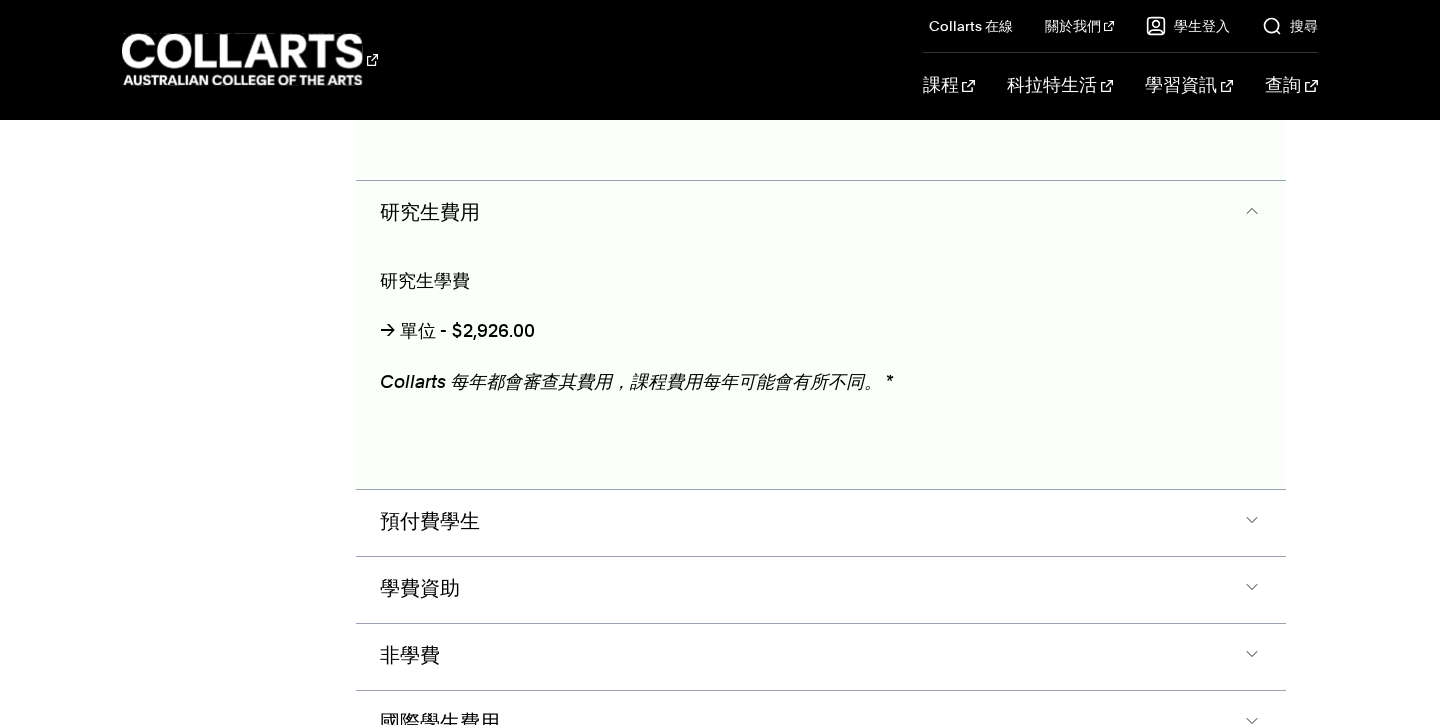 click on "研究生費用" at bounding box center [820, -556] 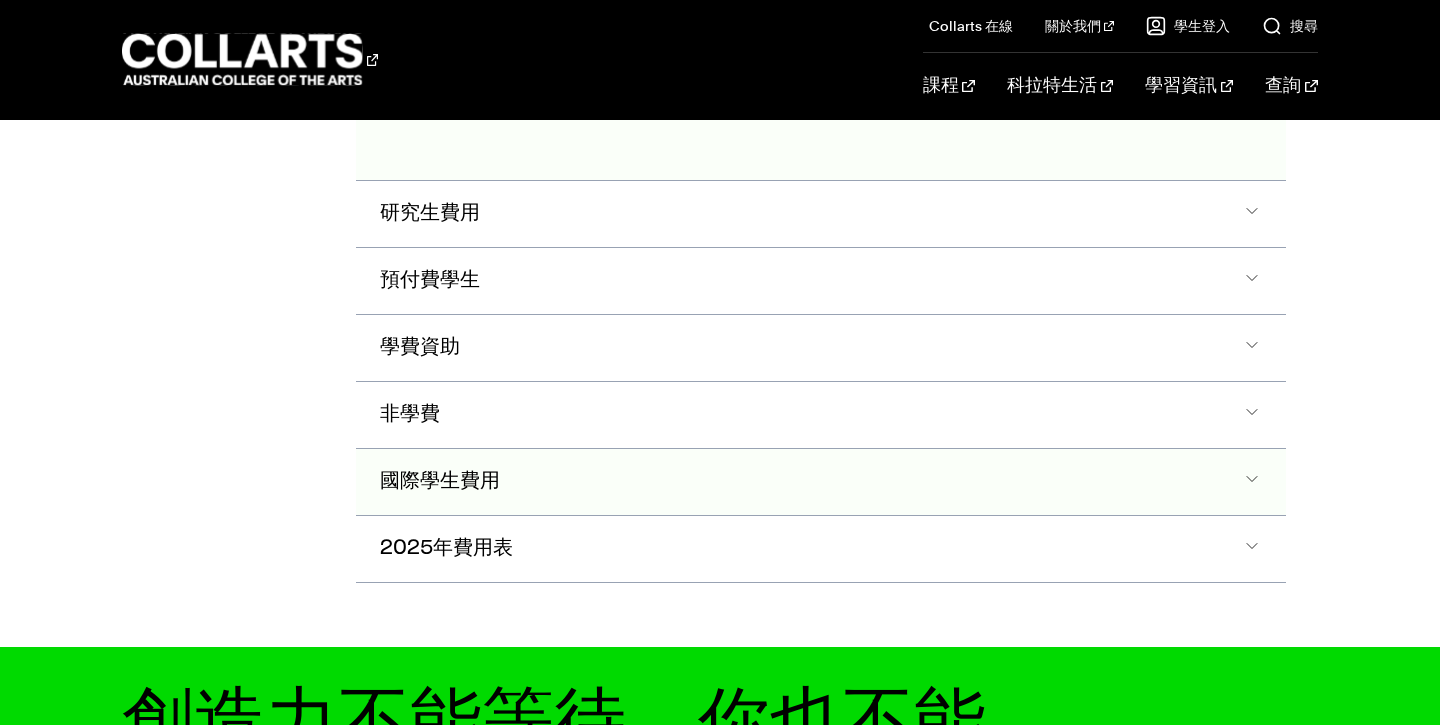 click on "國際學生費用" at bounding box center [820, -556] 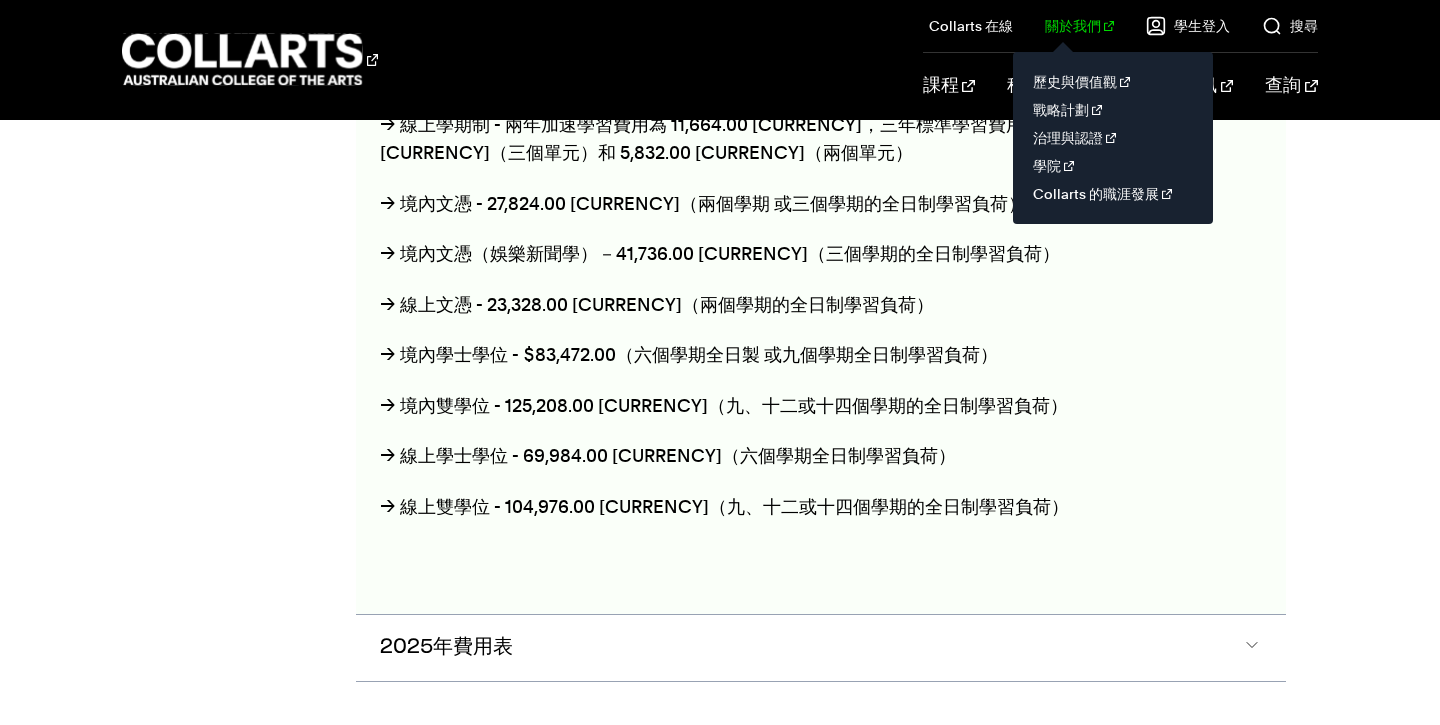 scroll, scrollTop: 1926, scrollLeft: 0, axis: vertical 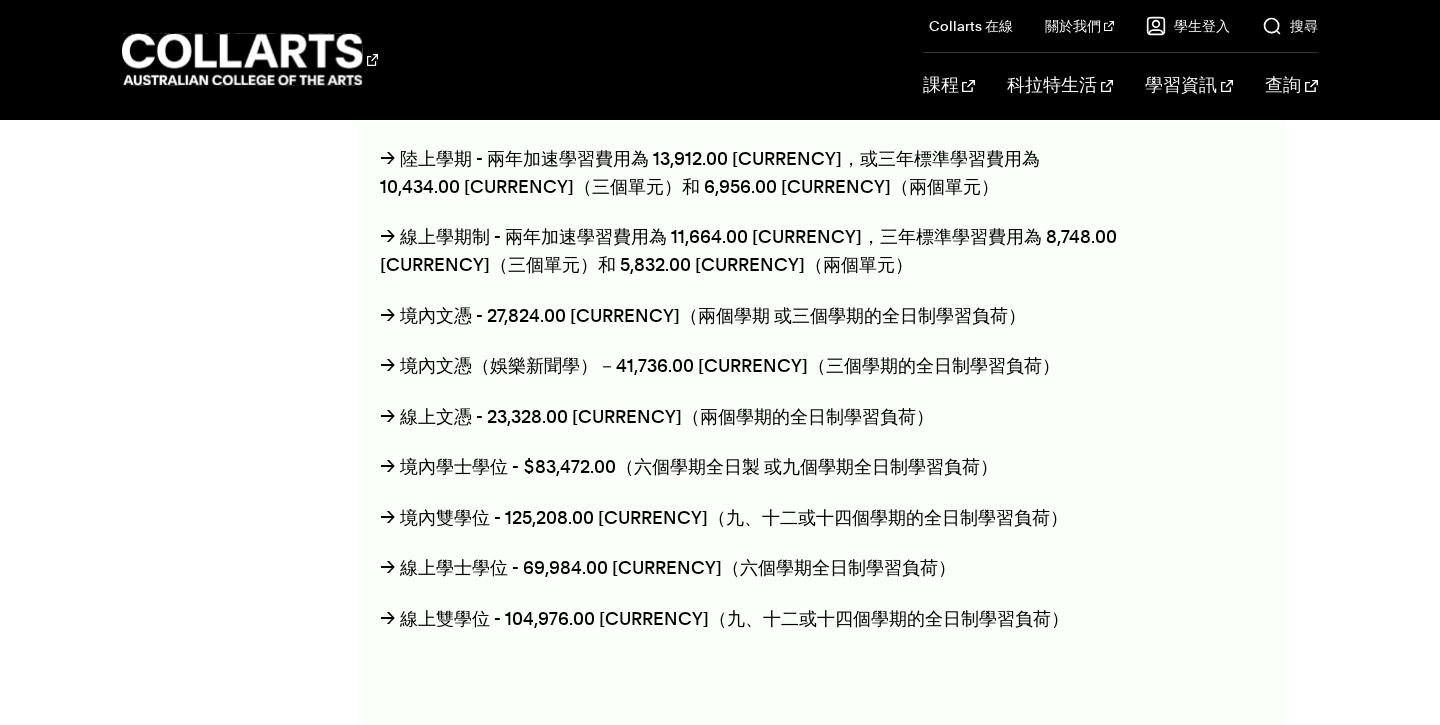 click on "學士及文憑課程費用
→ 陸上單位 - 3,478.00 美元
→ 線上單元 - $2,926.00
→ 陸上學期 - 兩年加速學習費用為 13,912.00 美元，或三年標準學習費用為 10,434.00 美元（三個單元）和 6,956.00 美元（兩個單元）
→ 線上學期制 - 兩年加速學習費用為 11,664.00 美元，三年標準學習費用為 8,748.00 美元（三個單元）和 5,832.00 美元（兩個單元）
→ 境內文憑 - 27,824.00 美元（兩個學期   或三個學期的全日制  學習負荷）
→ 境內文憑（娛樂新聞學）－41,736.00 美元（三個學期的全日制學習負荷）
→ 線上文憑 - 23,328.00 美元（兩個學期的全日制學習負荷）
→ 境內學士學位 - $83,472.00（六個學期全日製   或九個學期全日制  學習負荷）
→ 境內雙學位 - 125,208.00 美元（九、十二或十四個學期的  全日制學習負荷）" at bounding box center (751, -735) 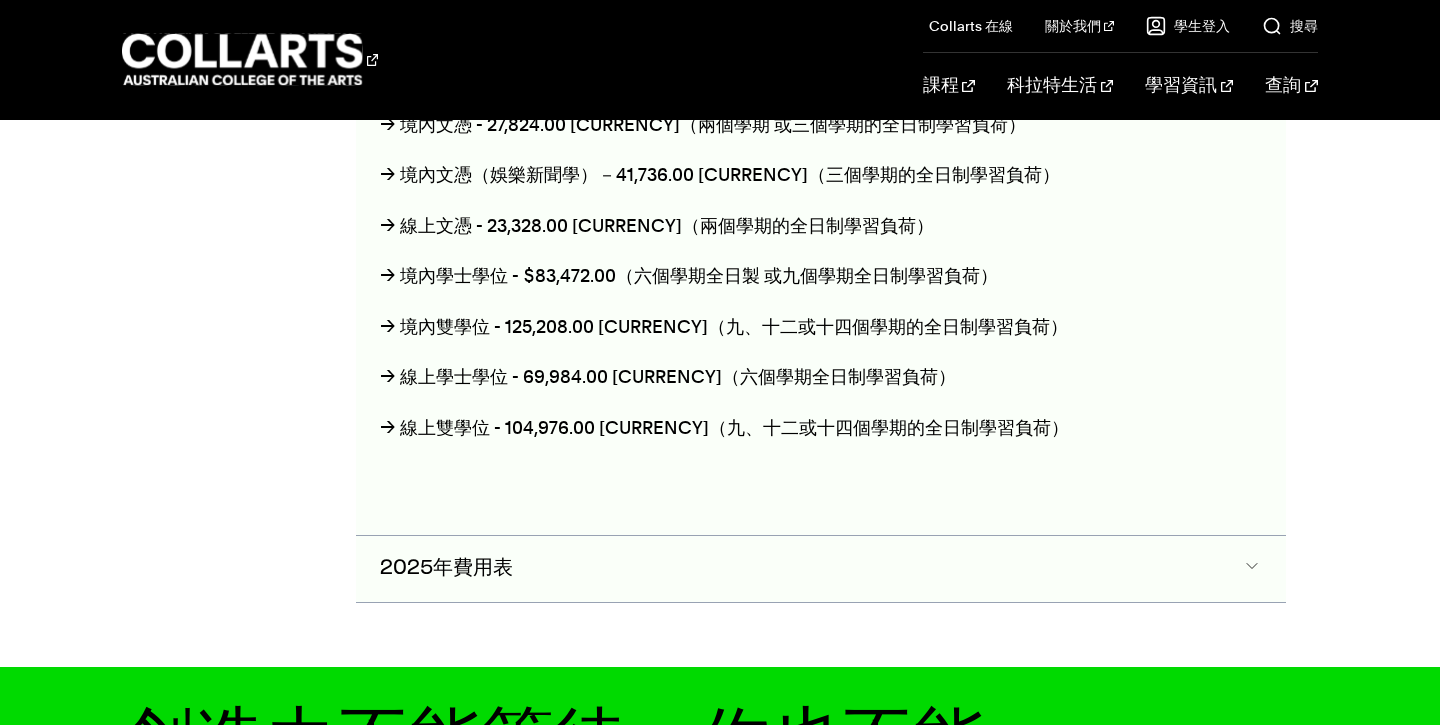 click on "2025年費用表" at bounding box center (820, -1310) 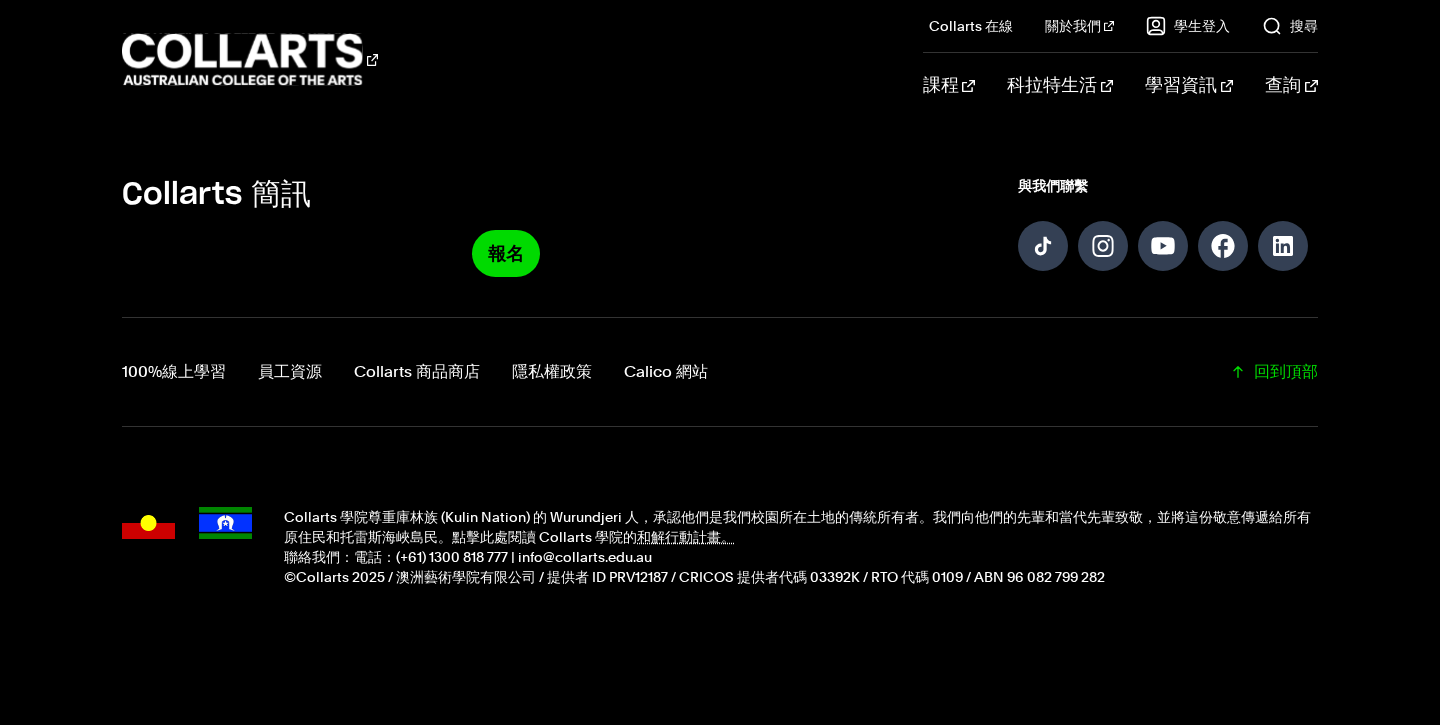 scroll, scrollTop: 3227, scrollLeft: 0, axis: vertical 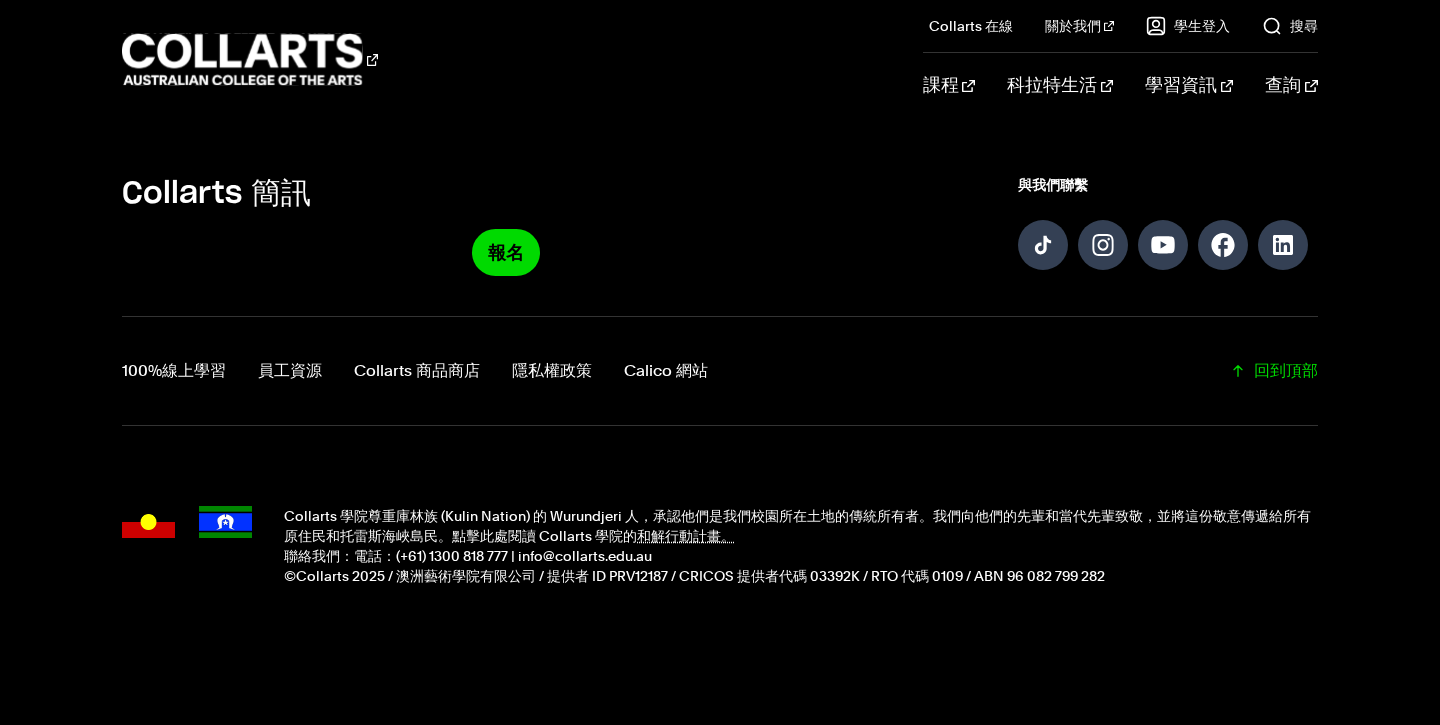 click on "Collarts 簡訊" at bounding box center [216, 194] 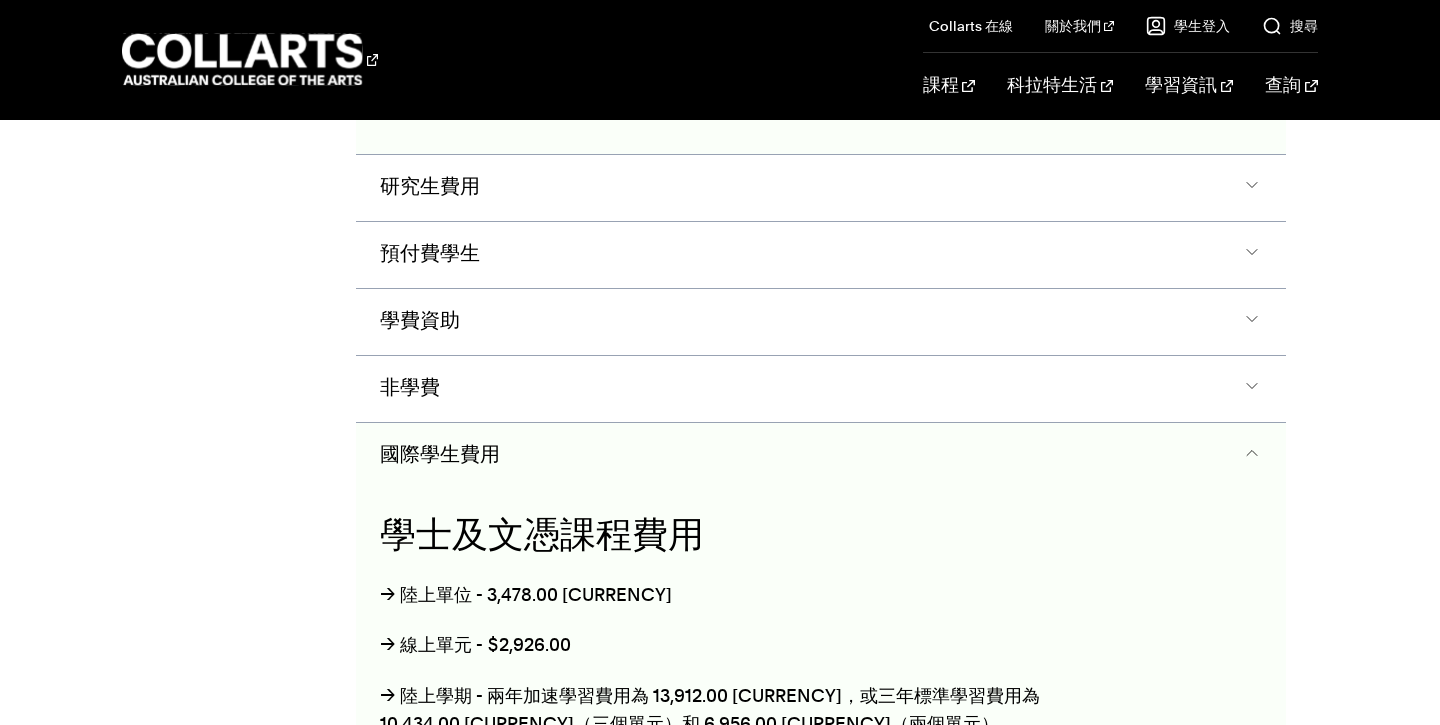 scroll, scrollTop: 1325, scrollLeft: 0, axis: vertical 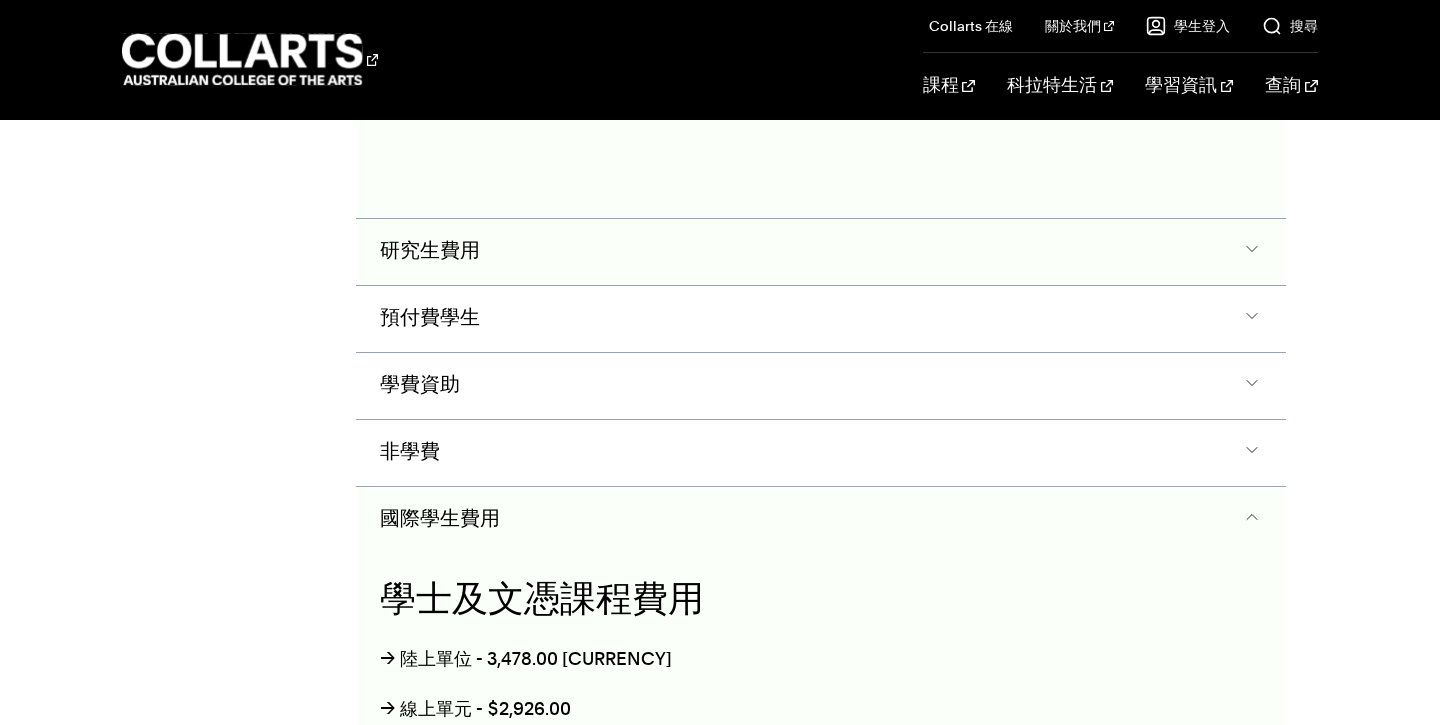 click on "研究生費用" at bounding box center [820, -518] 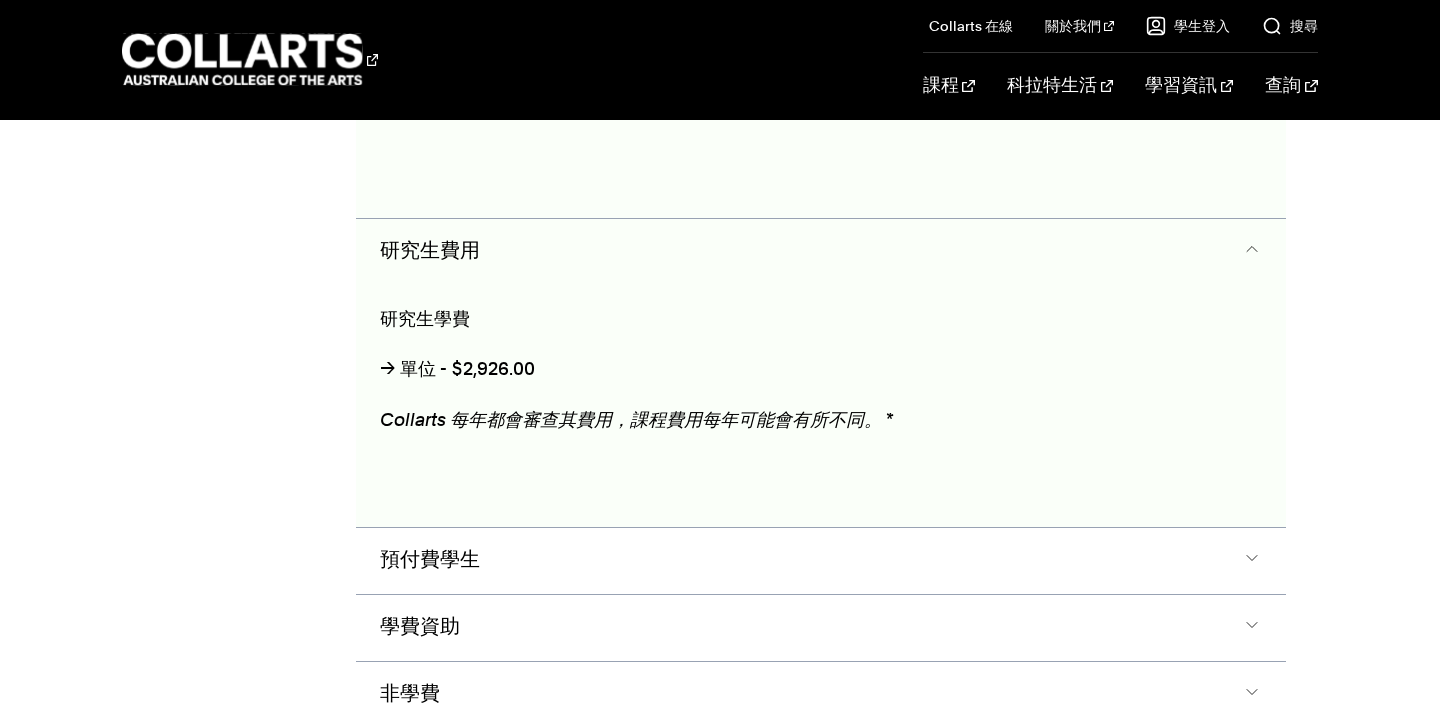 scroll, scrollTop: 1363, scrollLeft: 0, axis: vertical 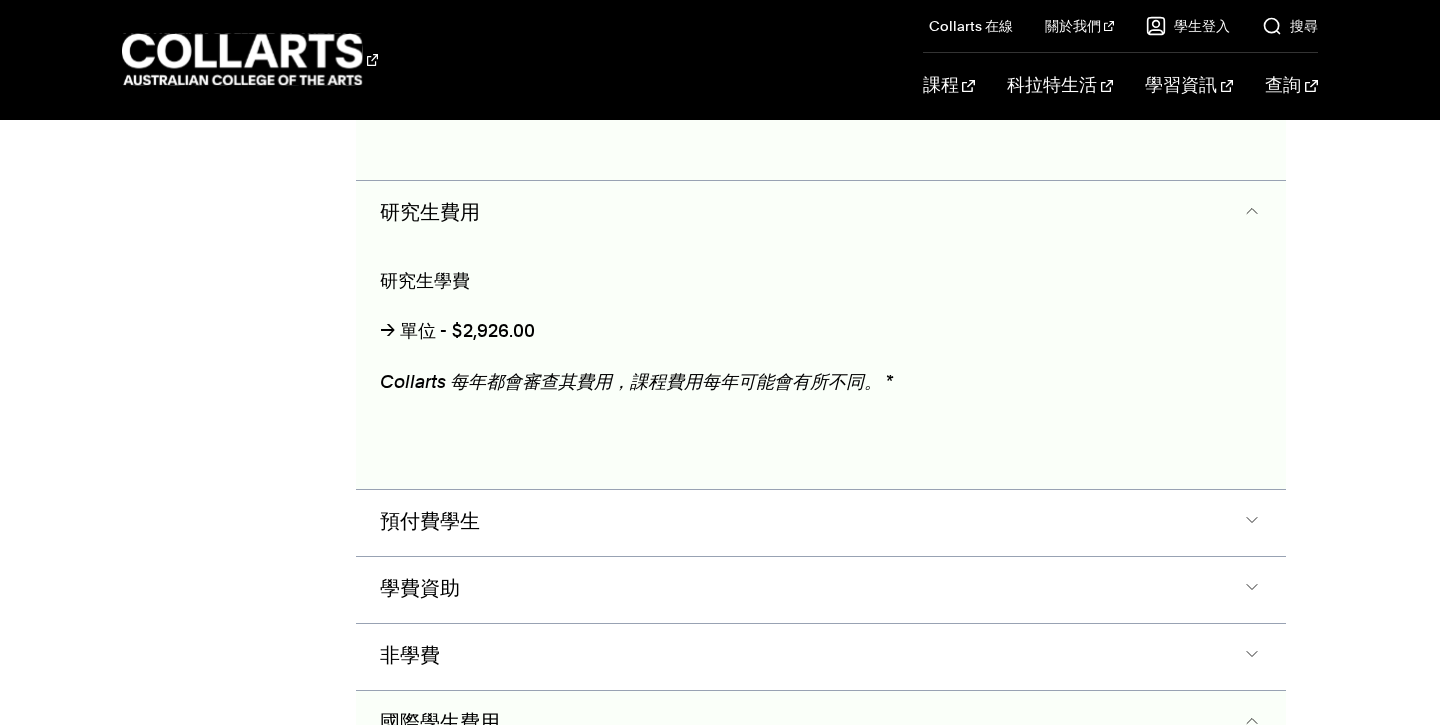 drag, startPoint x: 418, startPoint y: 360, endPoint x: 893, endPoint y: 361, distance: 475.00104 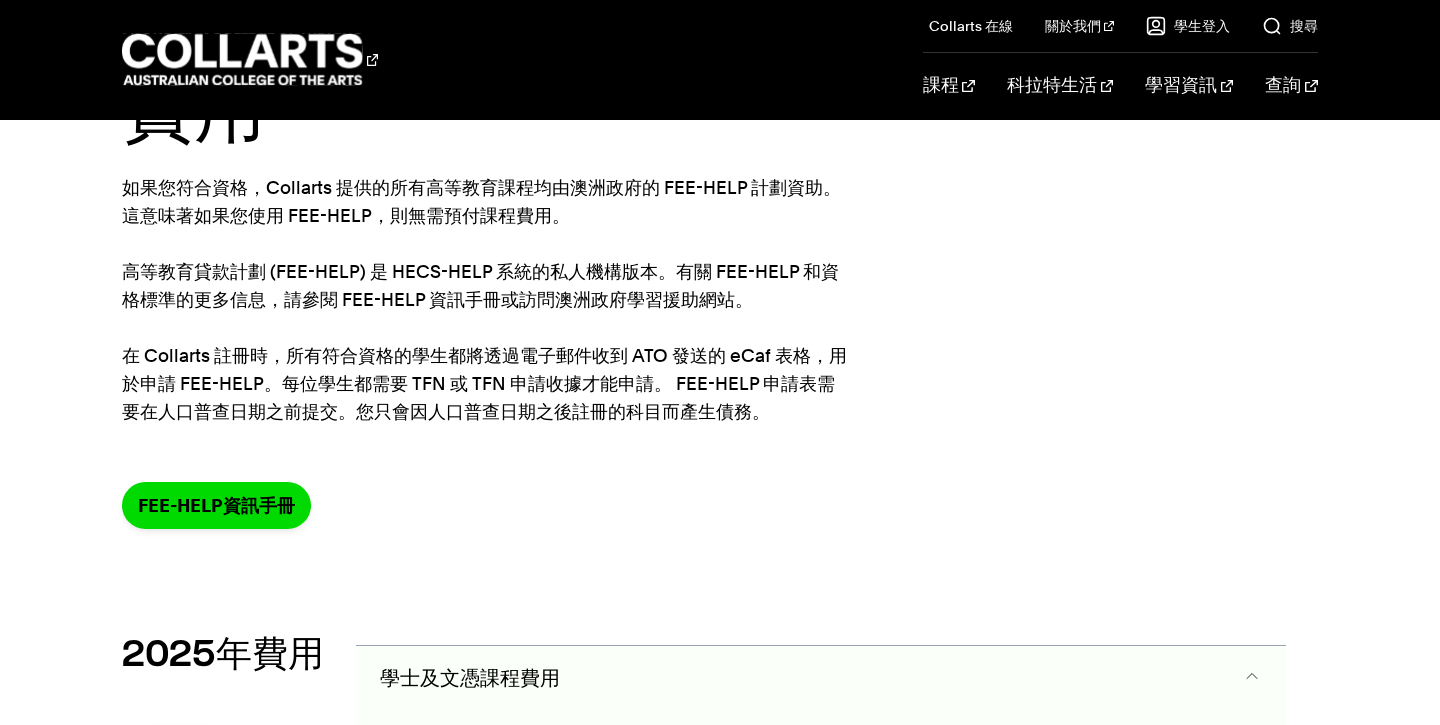 scroll, scrollTop: 0, scrollLeft: 0, axis: both 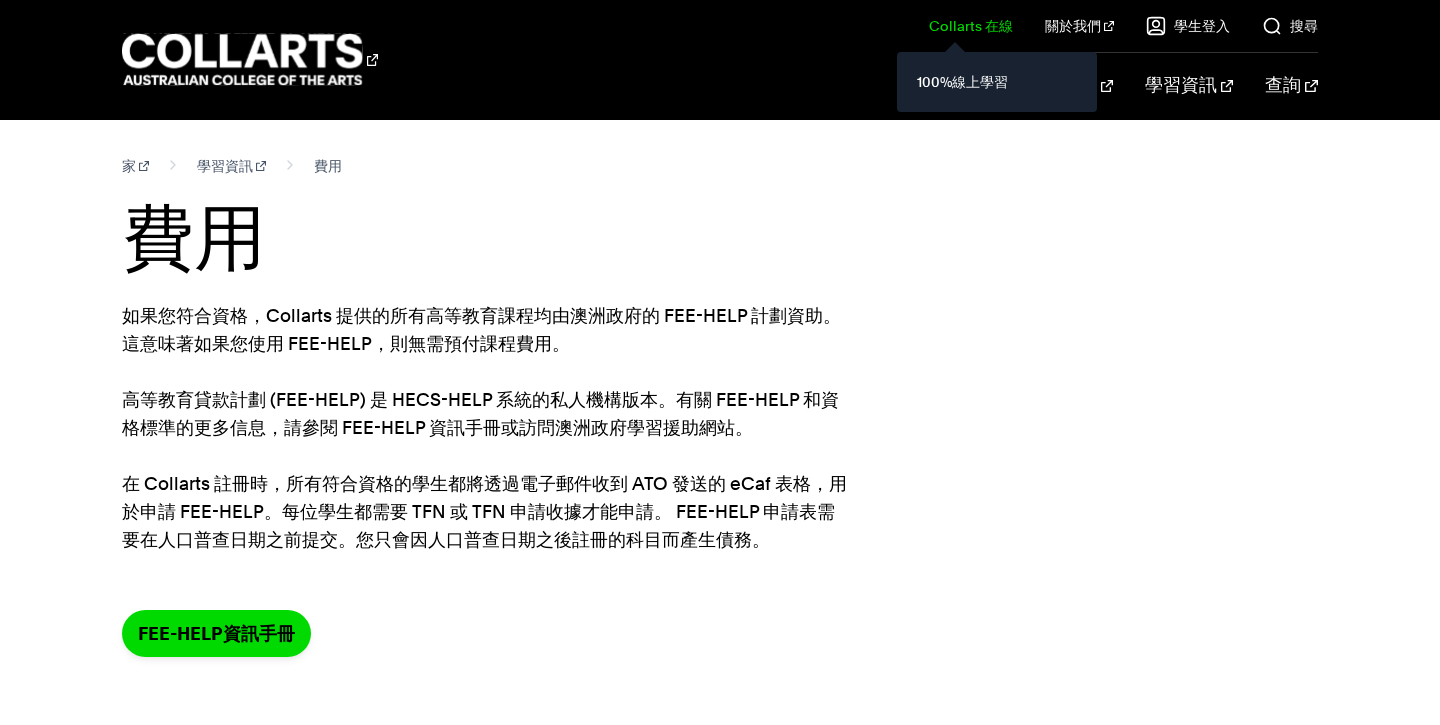 click on "Collarts 在線
100%線上學習" at bounding box center [955, 26] 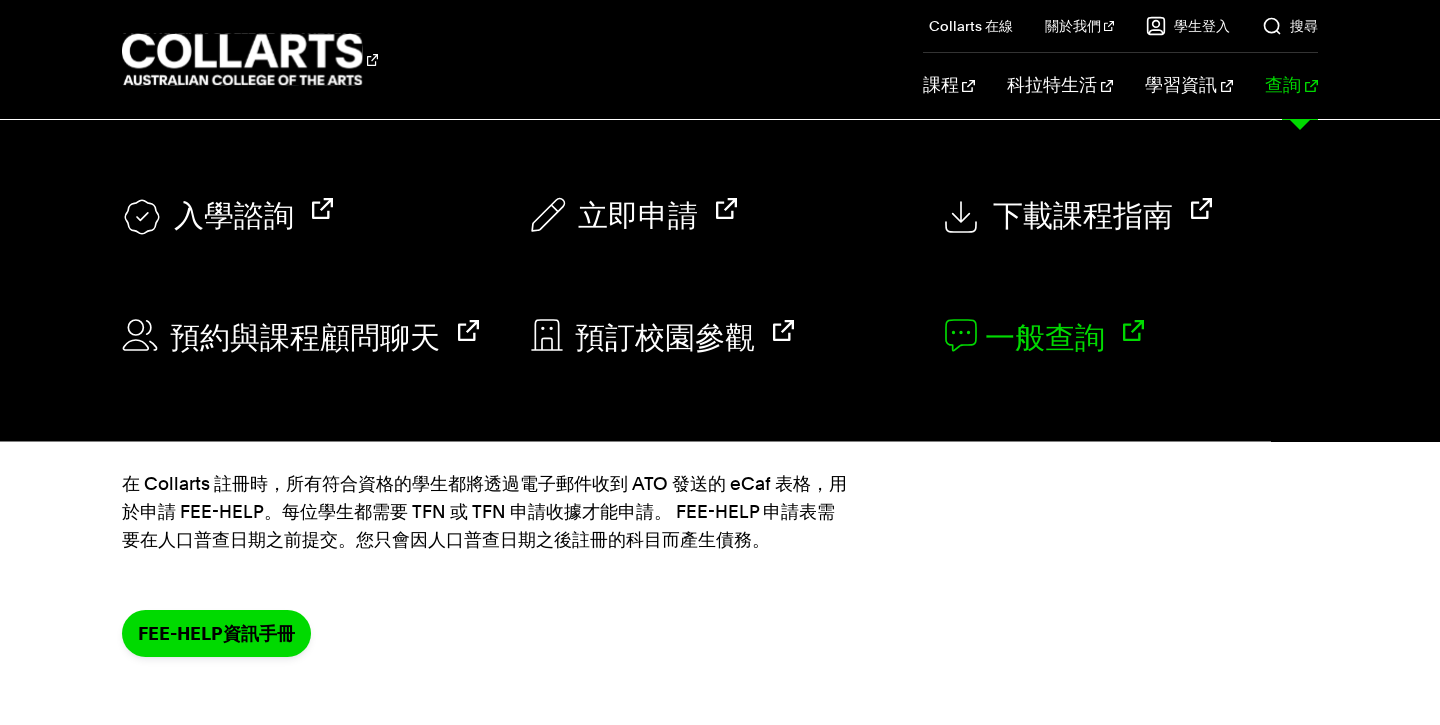 click on "一般查詢" at bounding box center [1045, 339] 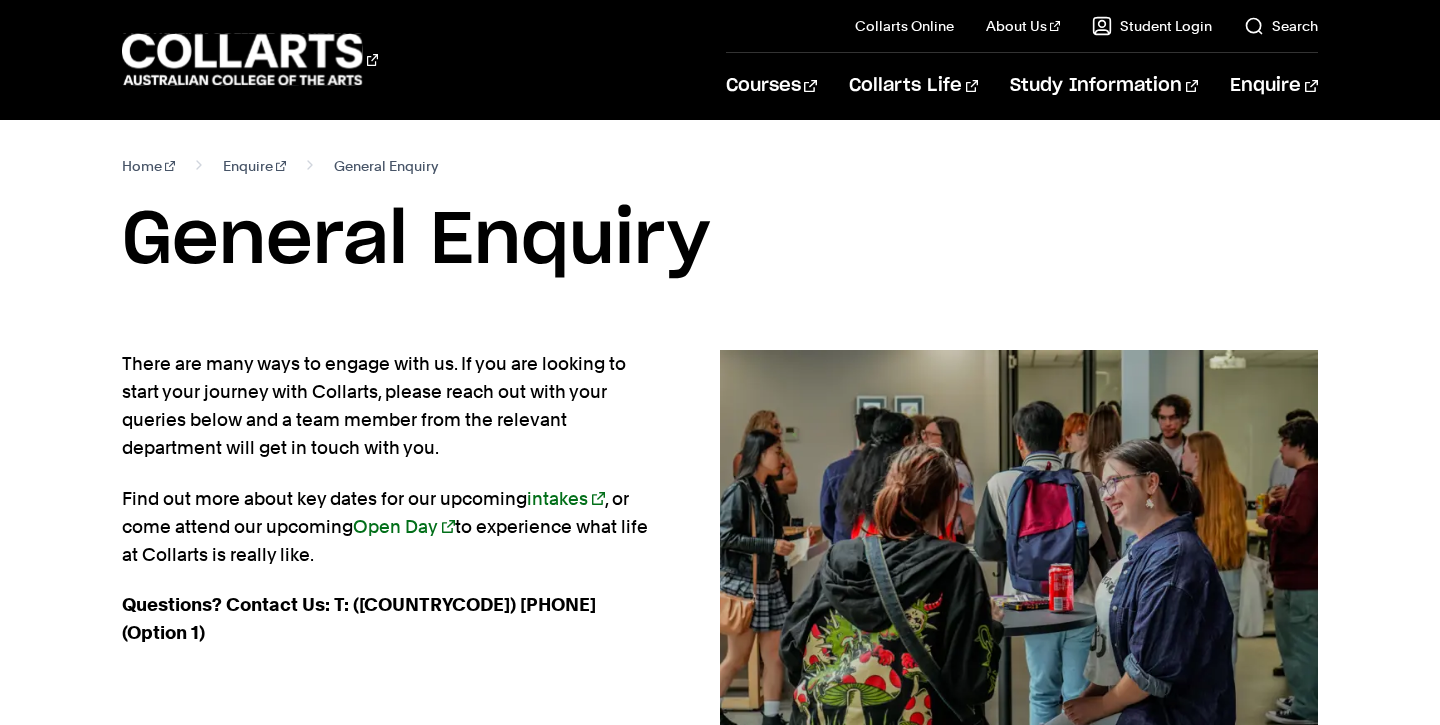 scroll, scrollTop: 0, scrollLeft: 0, axis: both 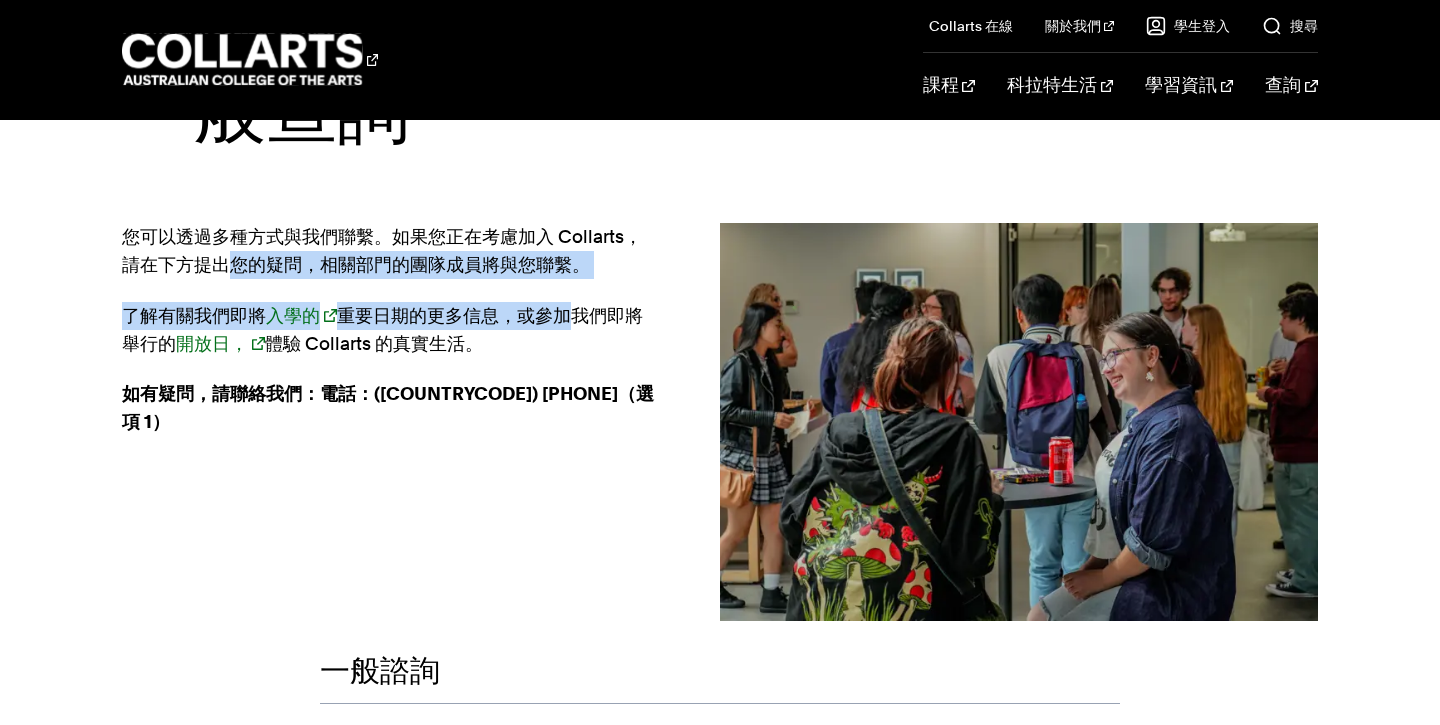 drag, startPoint x: 242, startPoint y: 254, endPoint x: 547, endPoint y: 320, distance: 312.0593 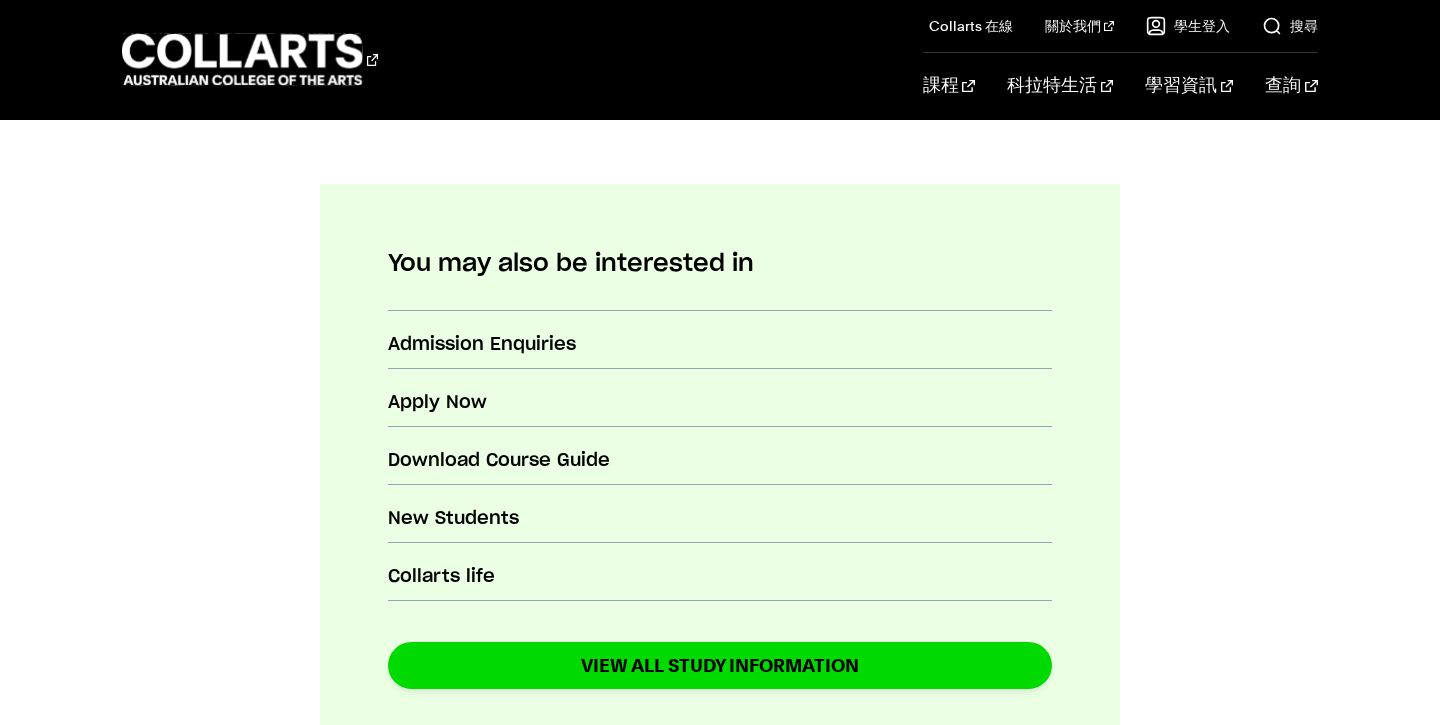 scroll, scrollTop: 0, scrollLeft: 0, axis: both 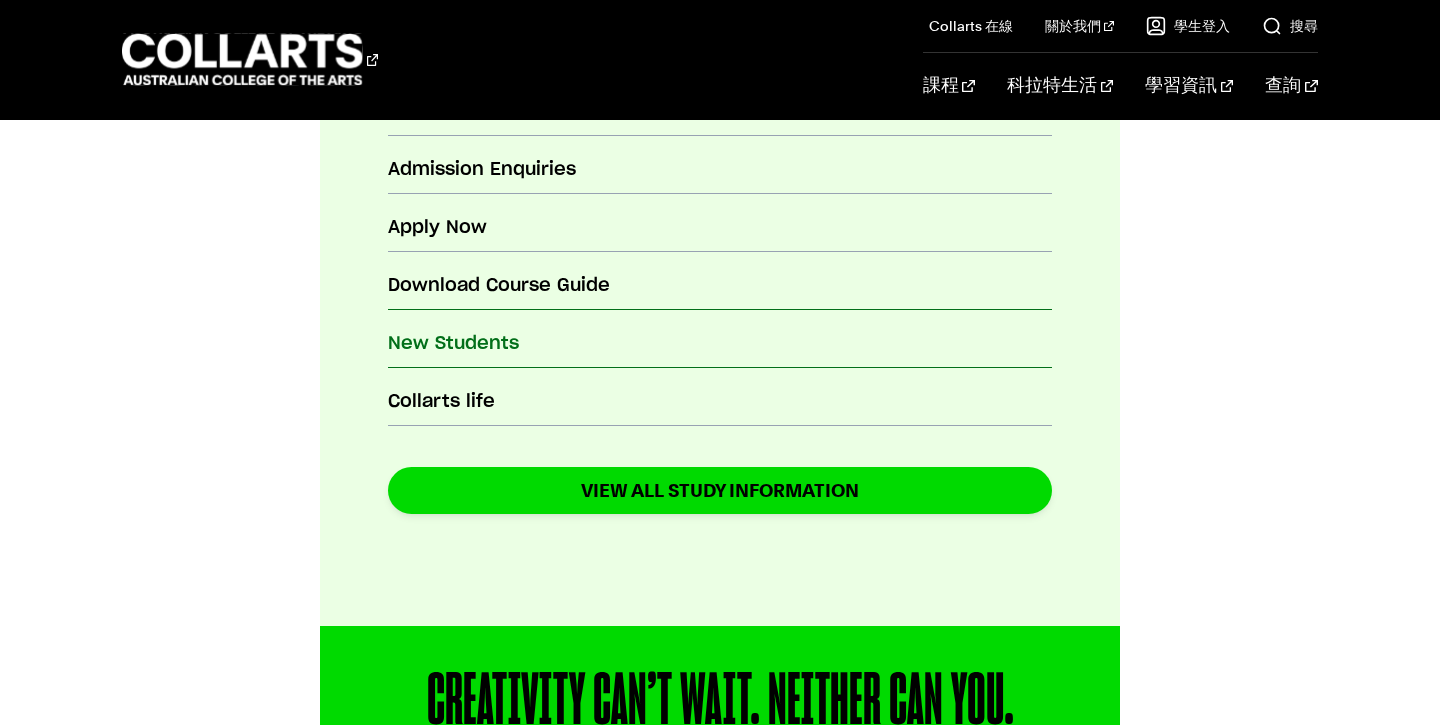click on "New Students" at bounding box center (720, 345) 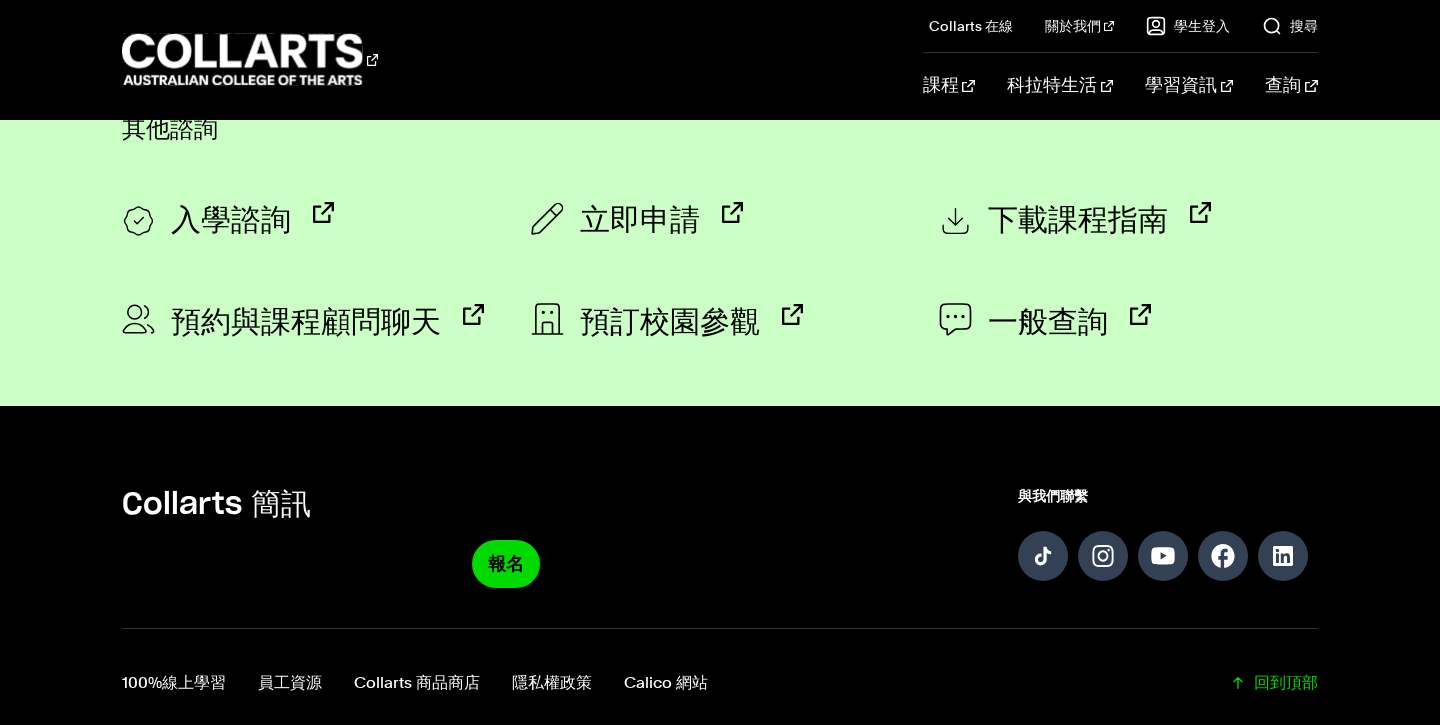 scroll, scrollTop: 1343, scrollLeft: 0, axis: vertical 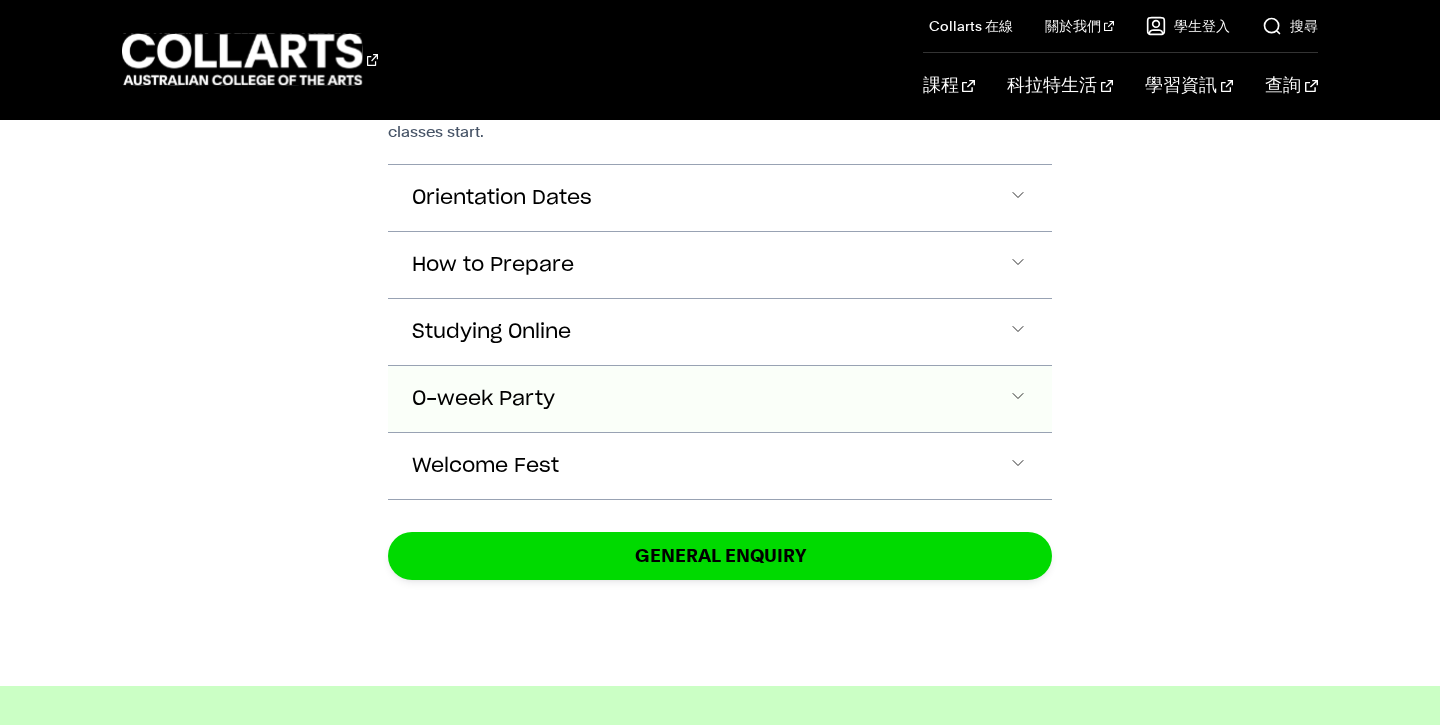 click on "O-week Party" at bounding box center [720, -1048] 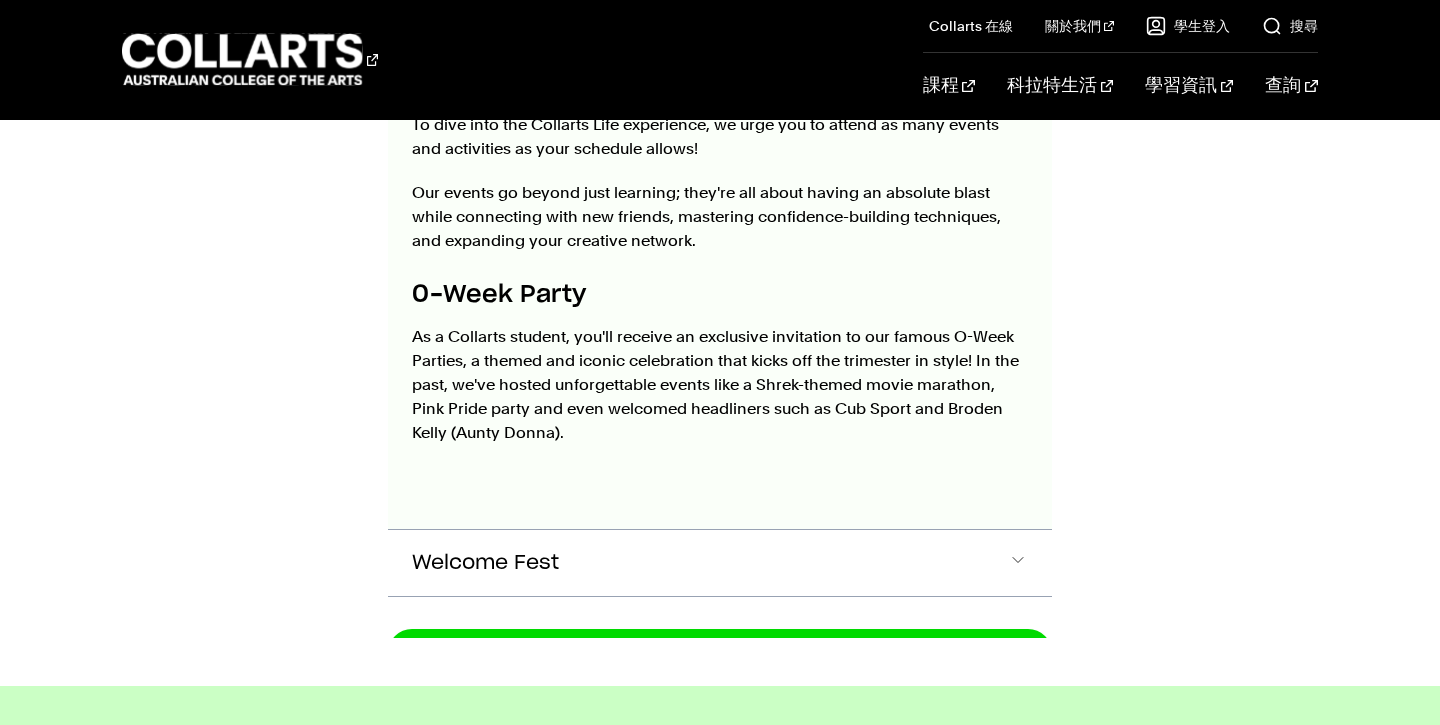 scroll, scrollTop: 2559, scrollLeft: 0, axis: vertical 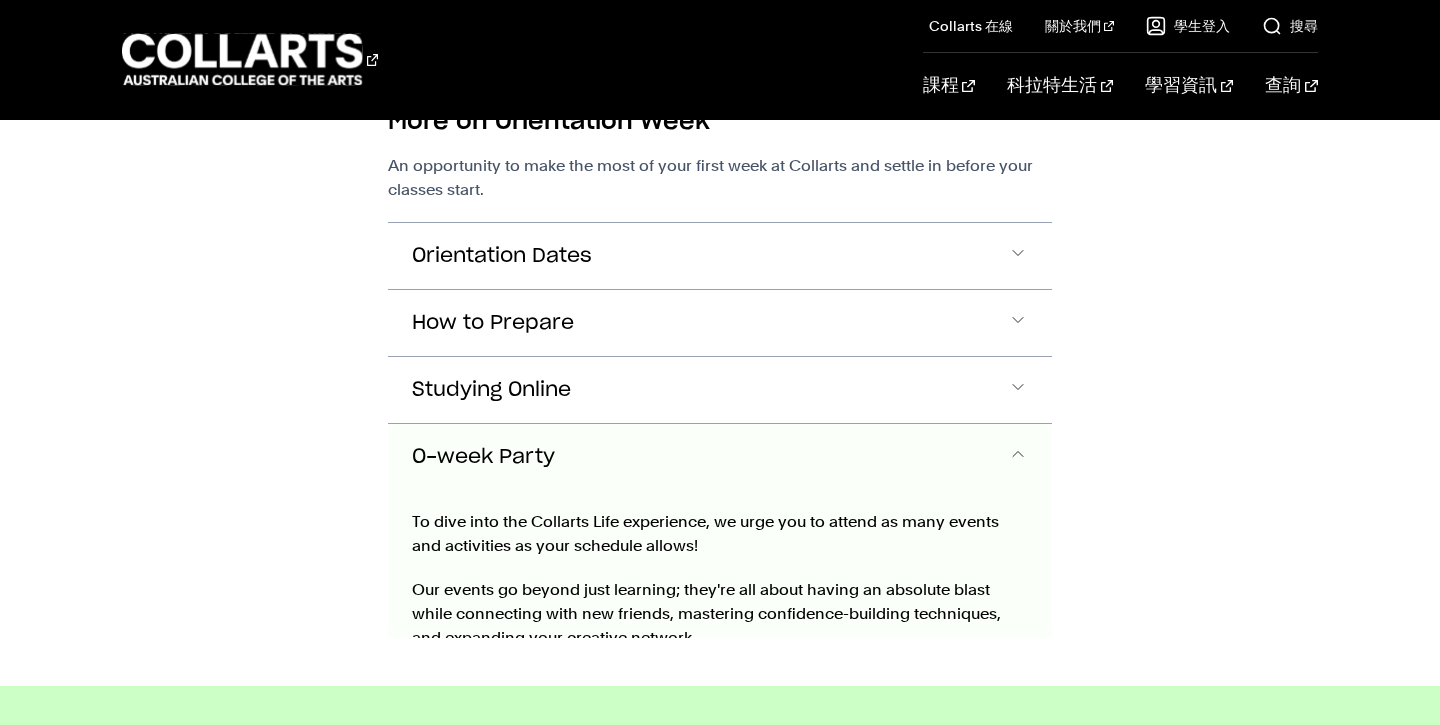 click on "O-week Party" at bounding box center [720, 458] 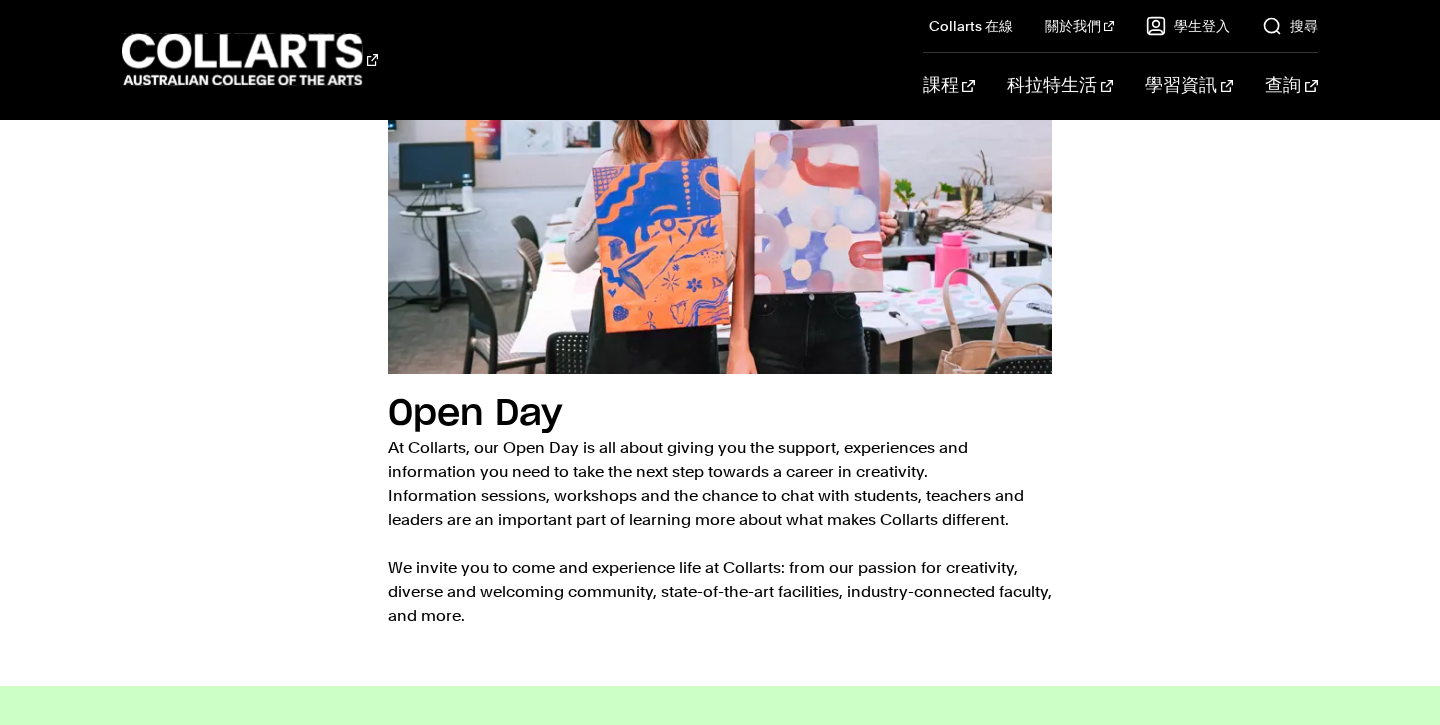 scroll, scrollTop: 2783, scrollLeft: 0, axis: vertical 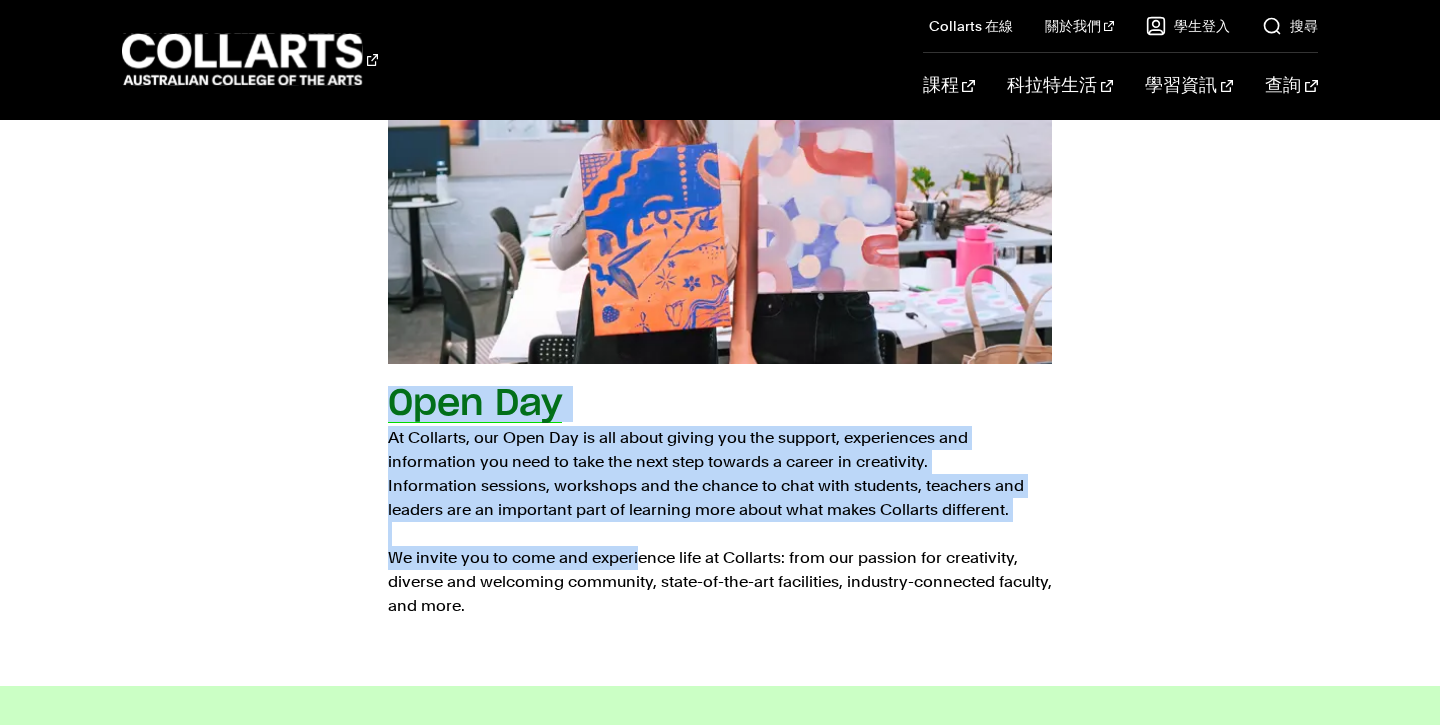 drag, startPoint x: 381, startPoint y: 390, endPoint x: 637, endPoint y: 523, distance: 288.48743 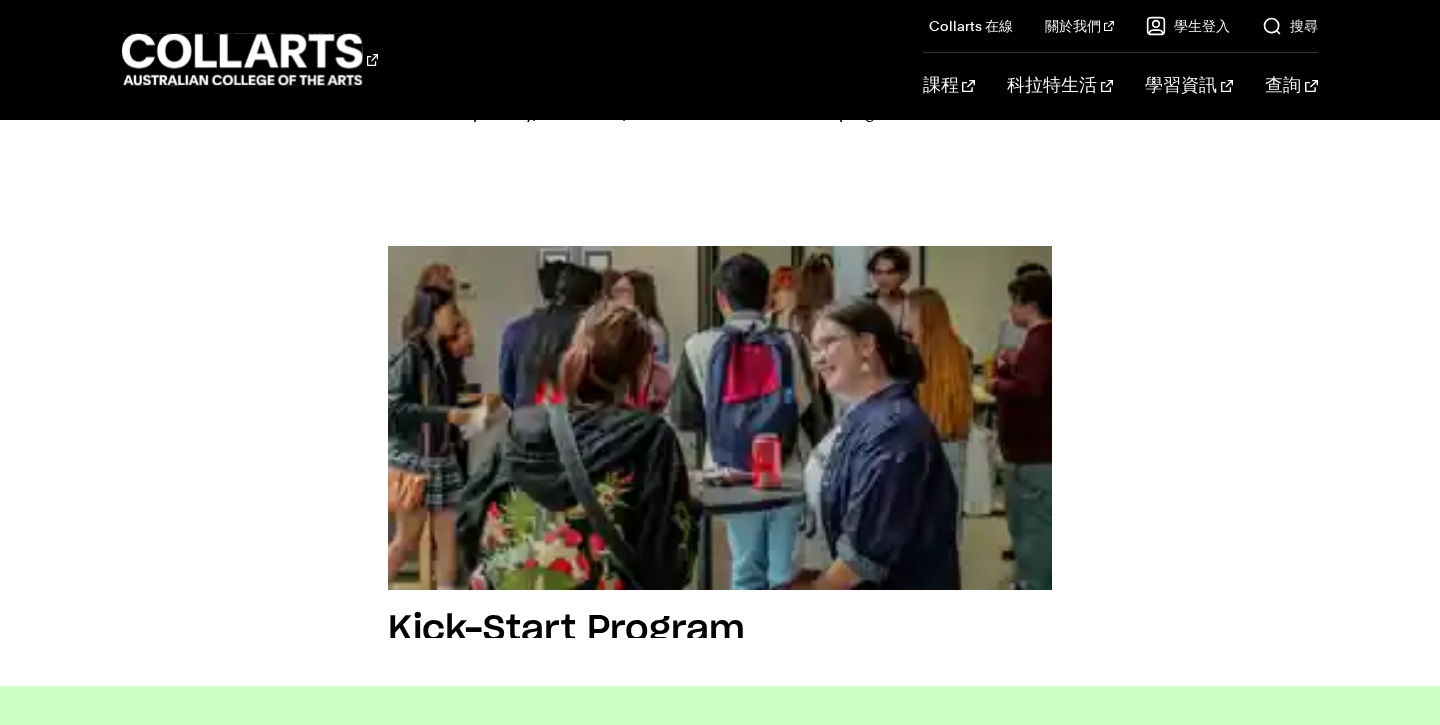 scroll, scrollTop: 2783, scrollLeft: 0, axis: vertical 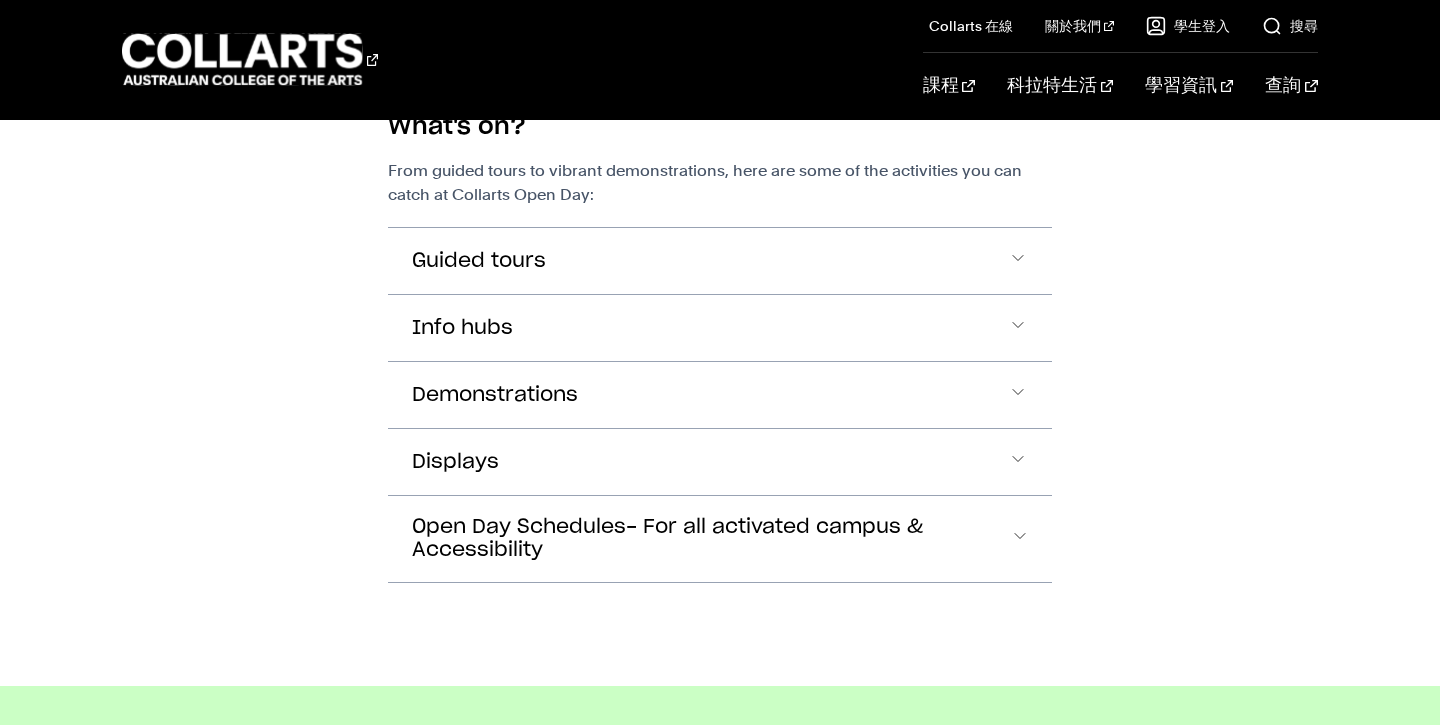click on "課程
Collarts 在線
100%線上學習
關於我們
歷史與價值觀
戰略計劃
治理與認證
學院
Collarts 的職涯發展
學生登入" at bounding box center (720, 59) 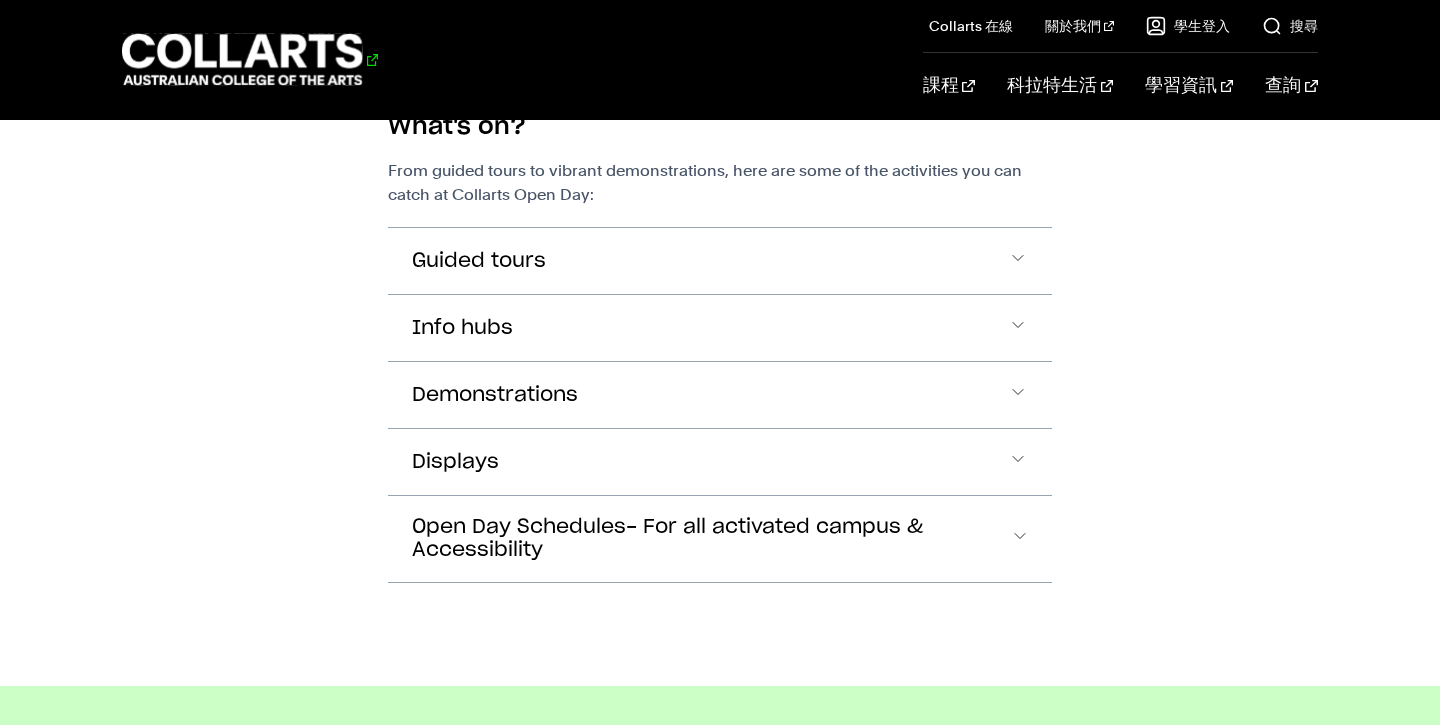 click 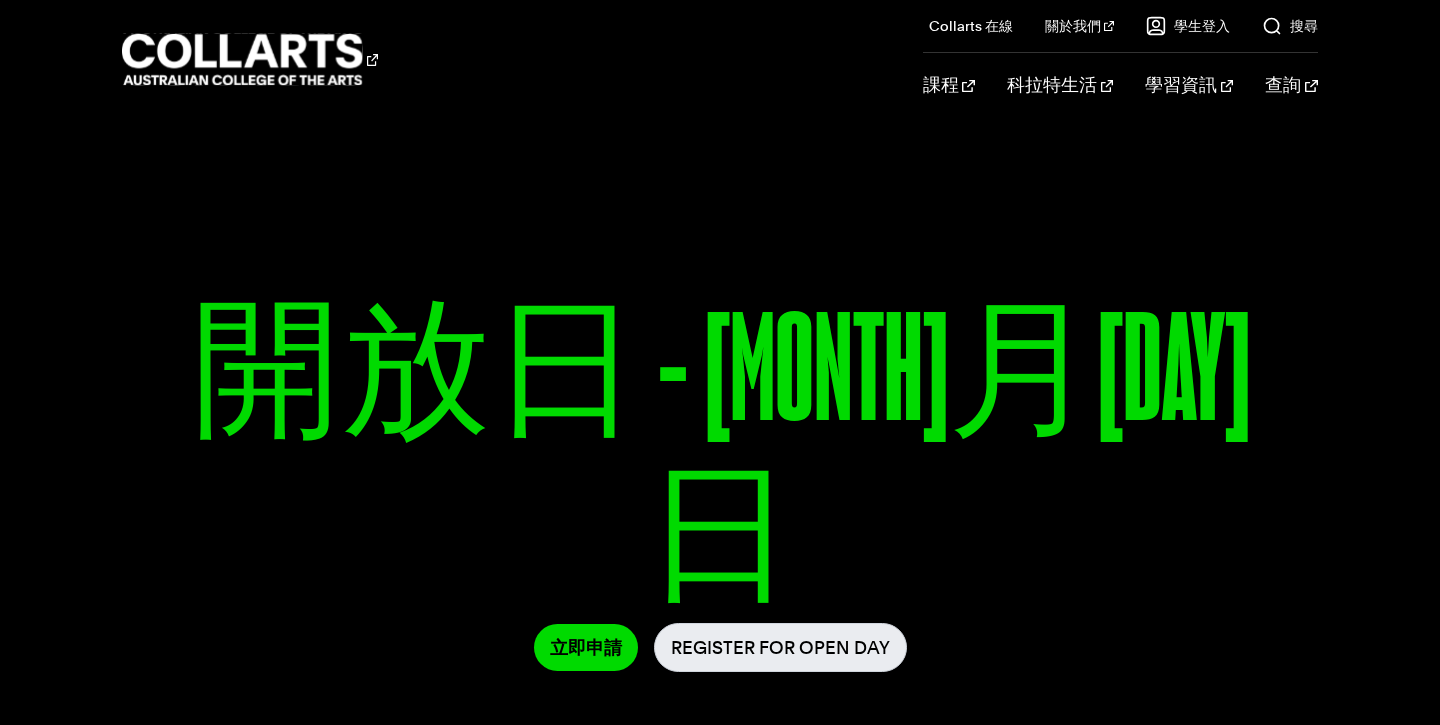 scroll, scrollTop: 70, scrollLeft: 0, axis: vertical 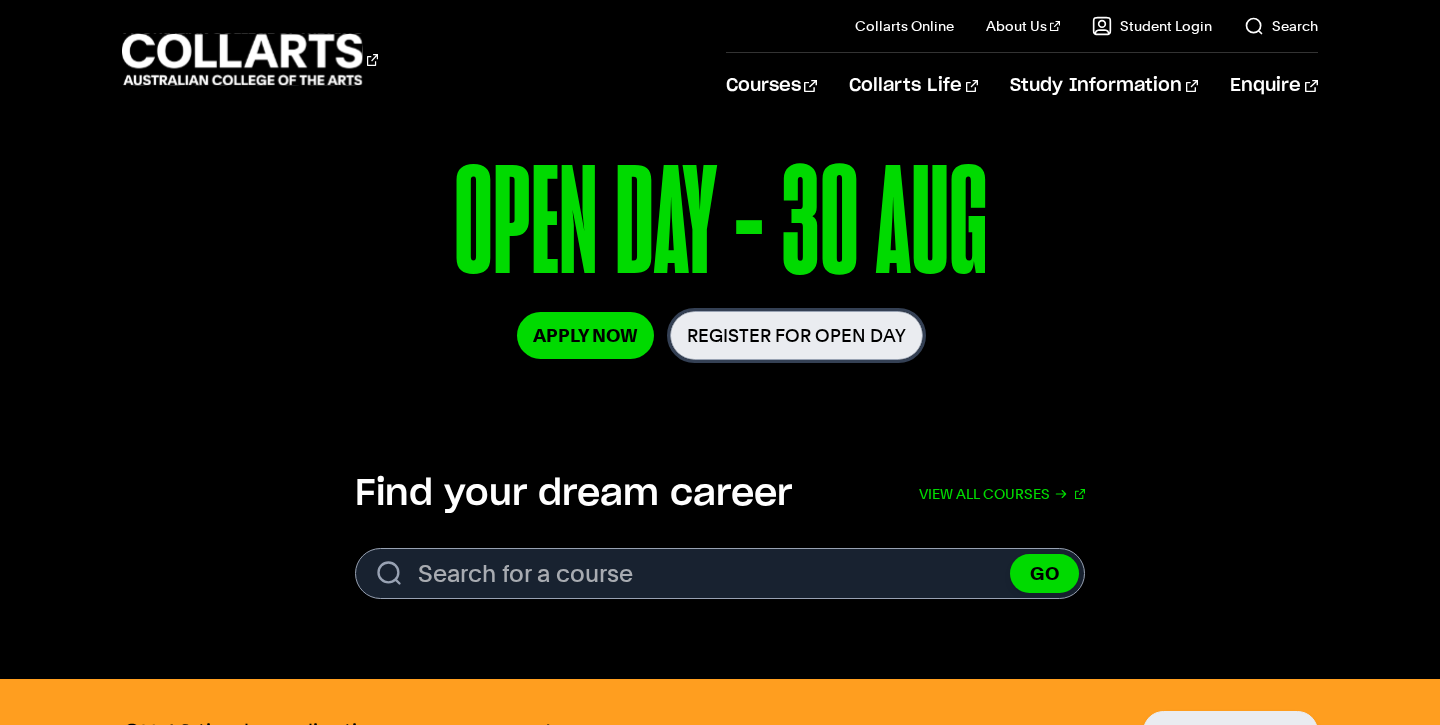 click on "Register for Open Day" at bounding box center [796, 335] 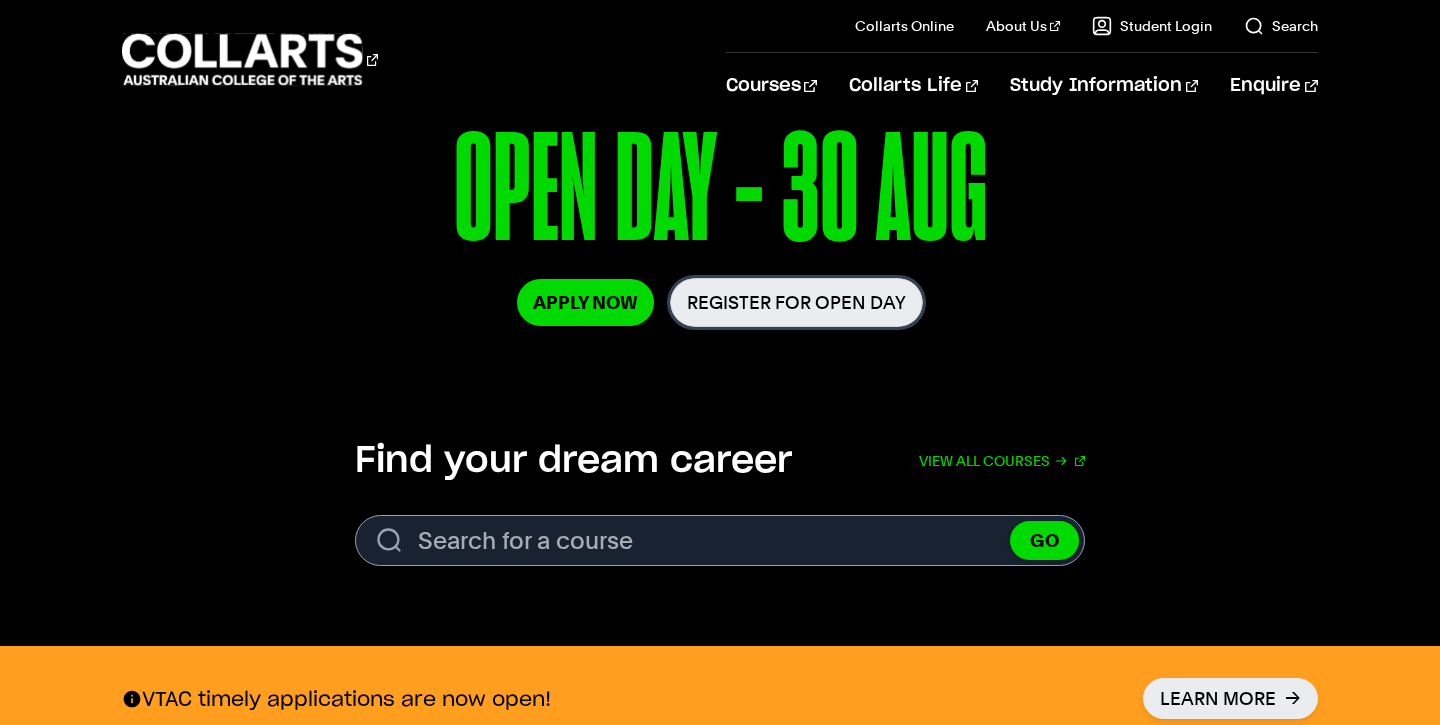 scroll, scrollTop: 348, scrollLeft: 0, axis: vertical 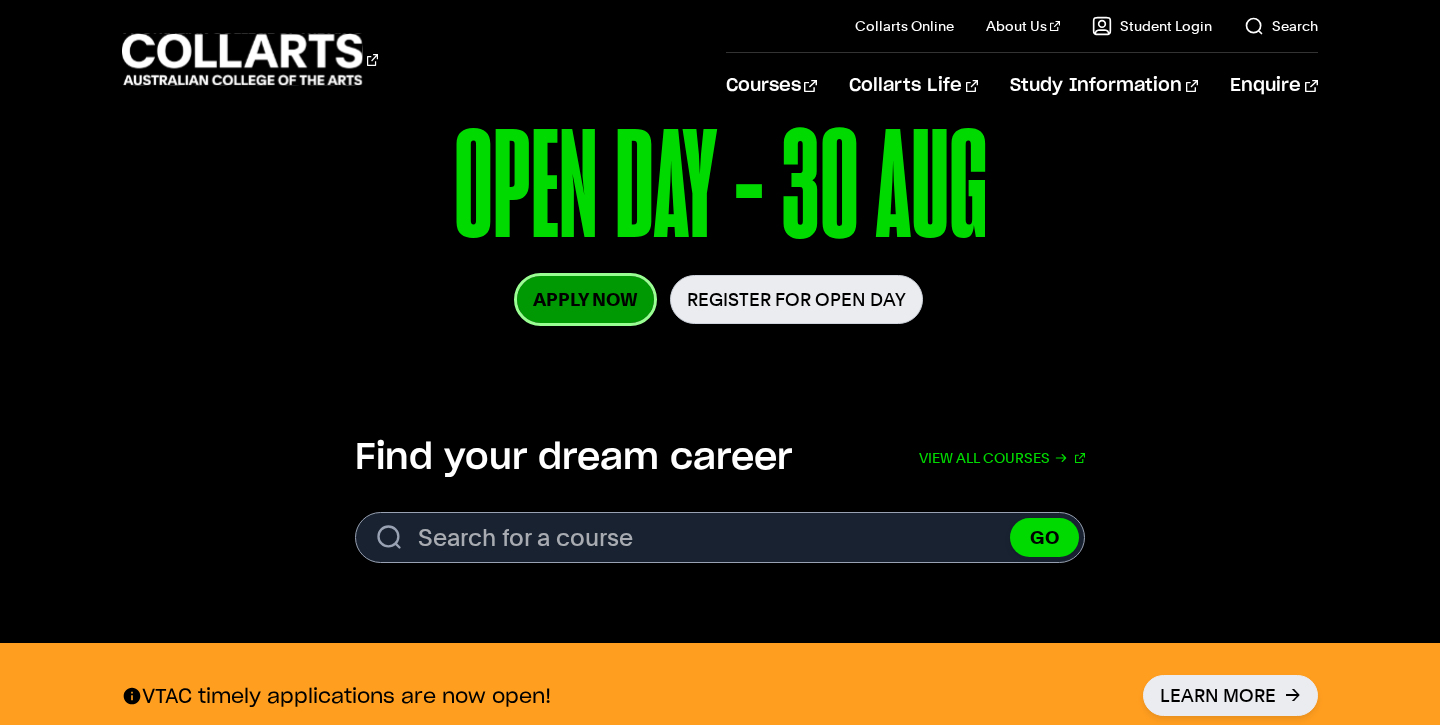 click on "Apply Now" at bounding box center (585, 299) 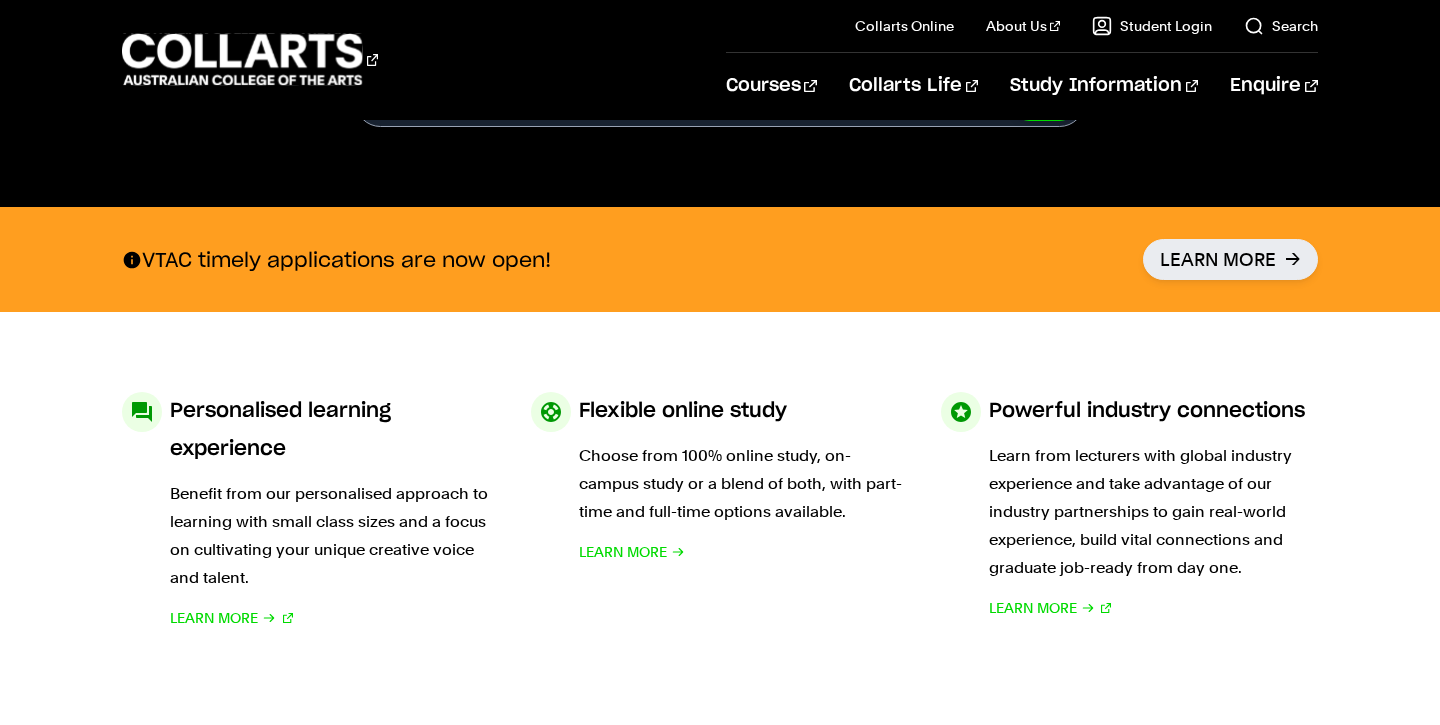 scroll, scrollTop: 292, scrollLeft: 0, axis: vertical 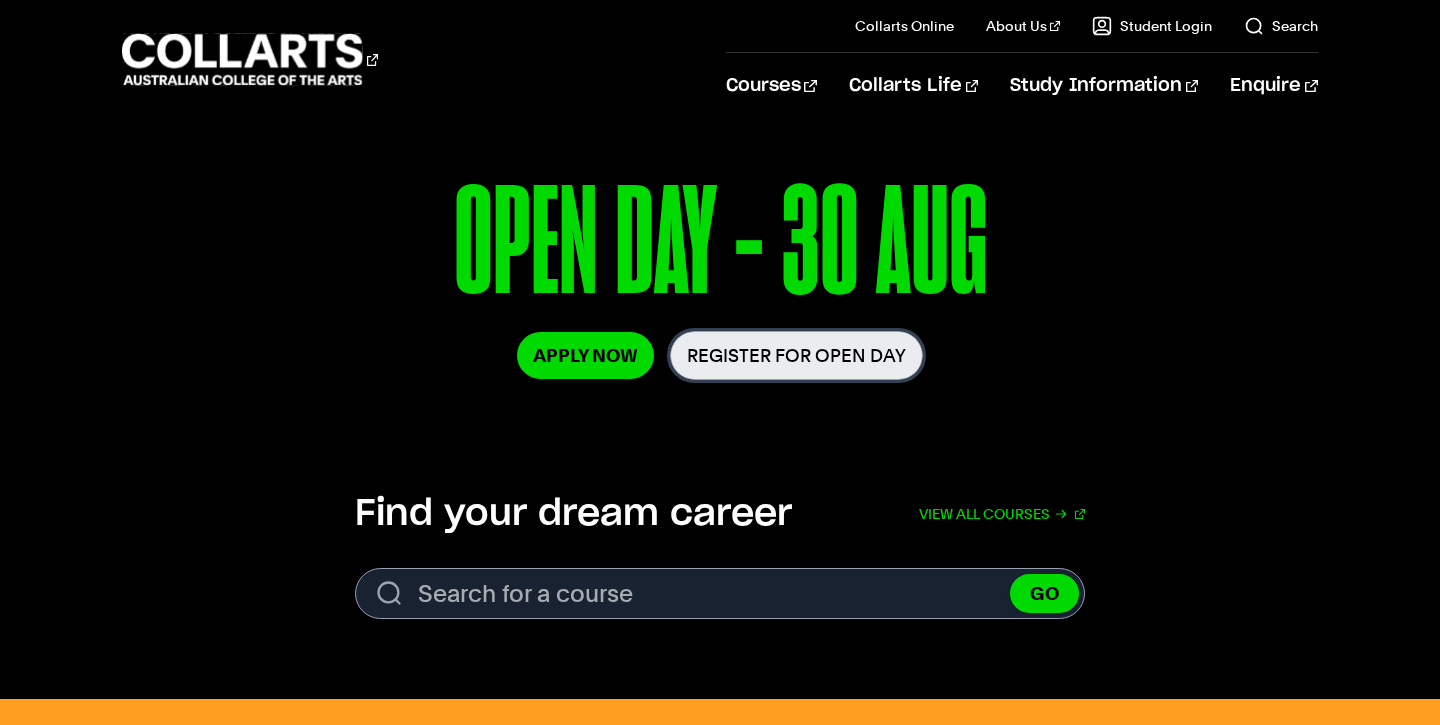 click on "Register for Open Day" at bounding box center [796, 355] 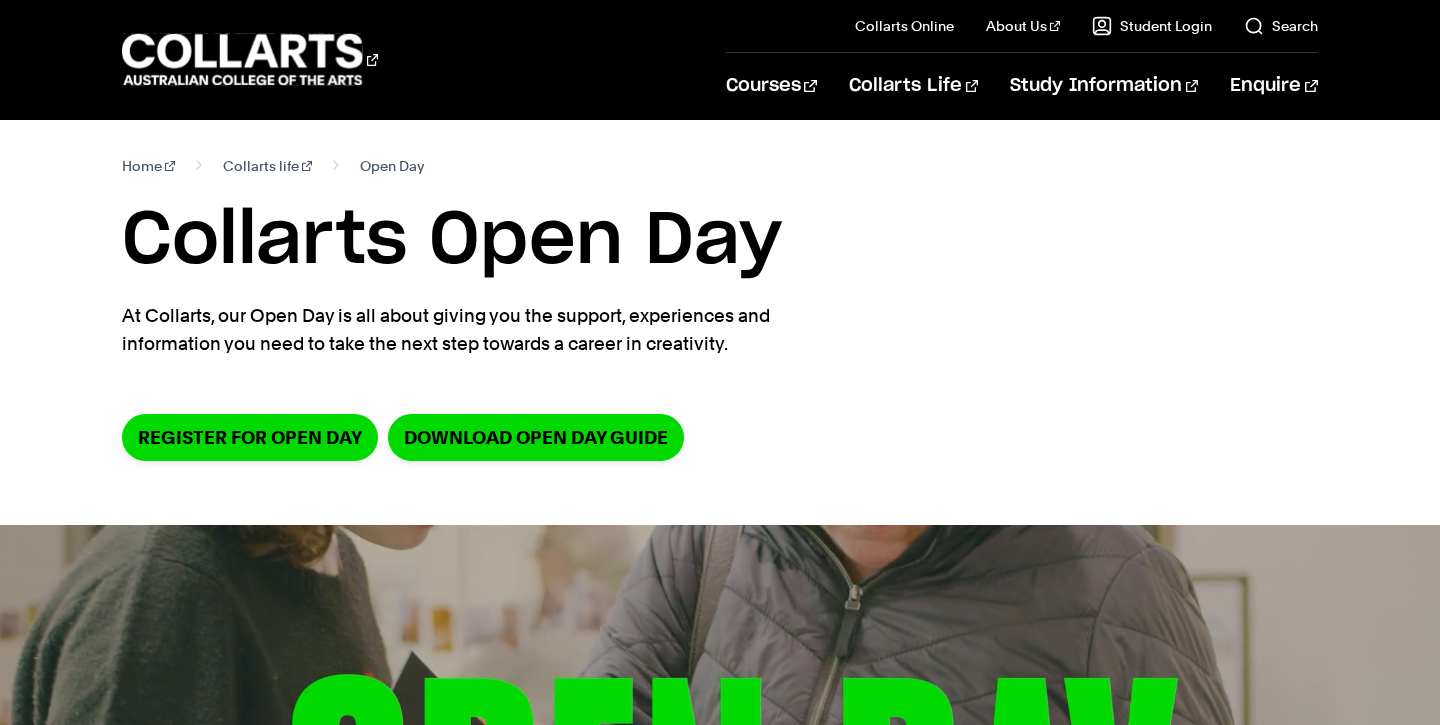 scroll, scrollTop: 0, scrollLeft: 0, axis: both 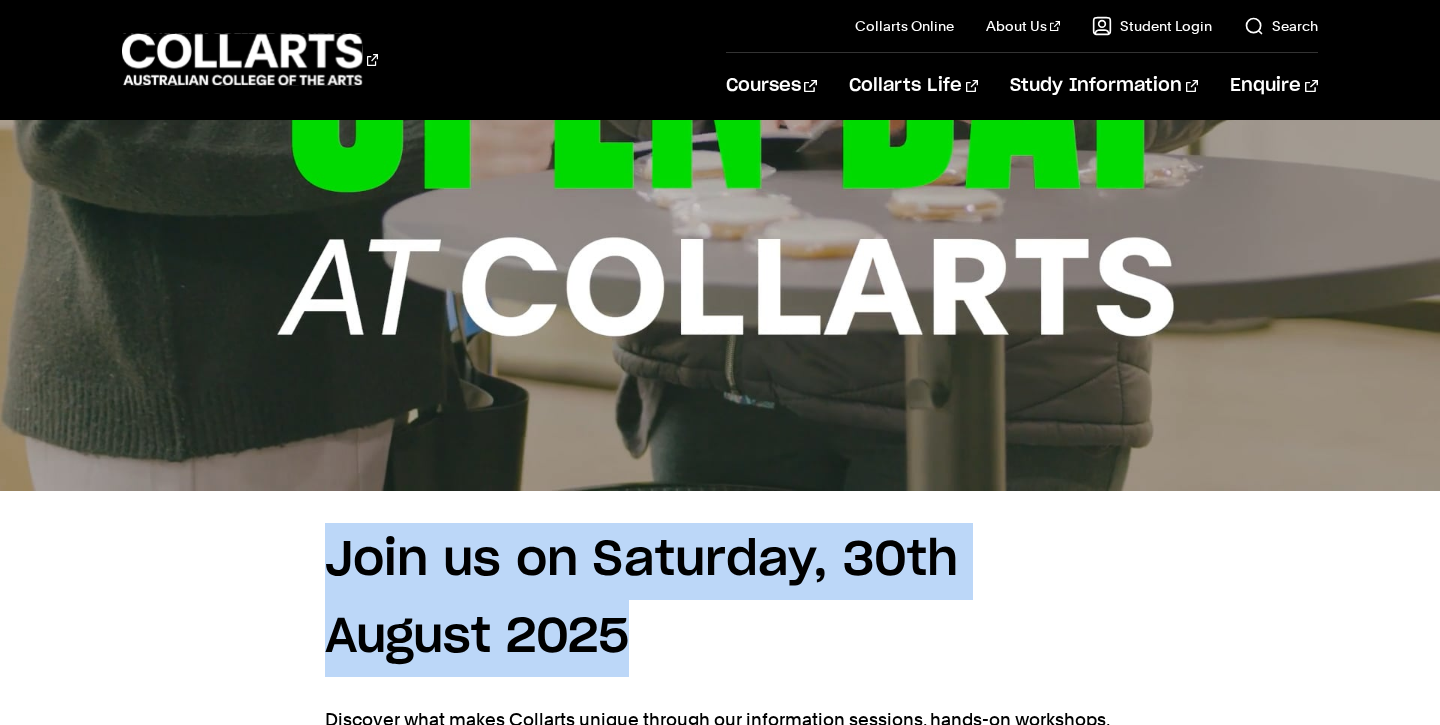 drag, startPoint x: 325, startPoint y: 569, endPoint x: 699, endPoint y: 658, distance: 384.44376 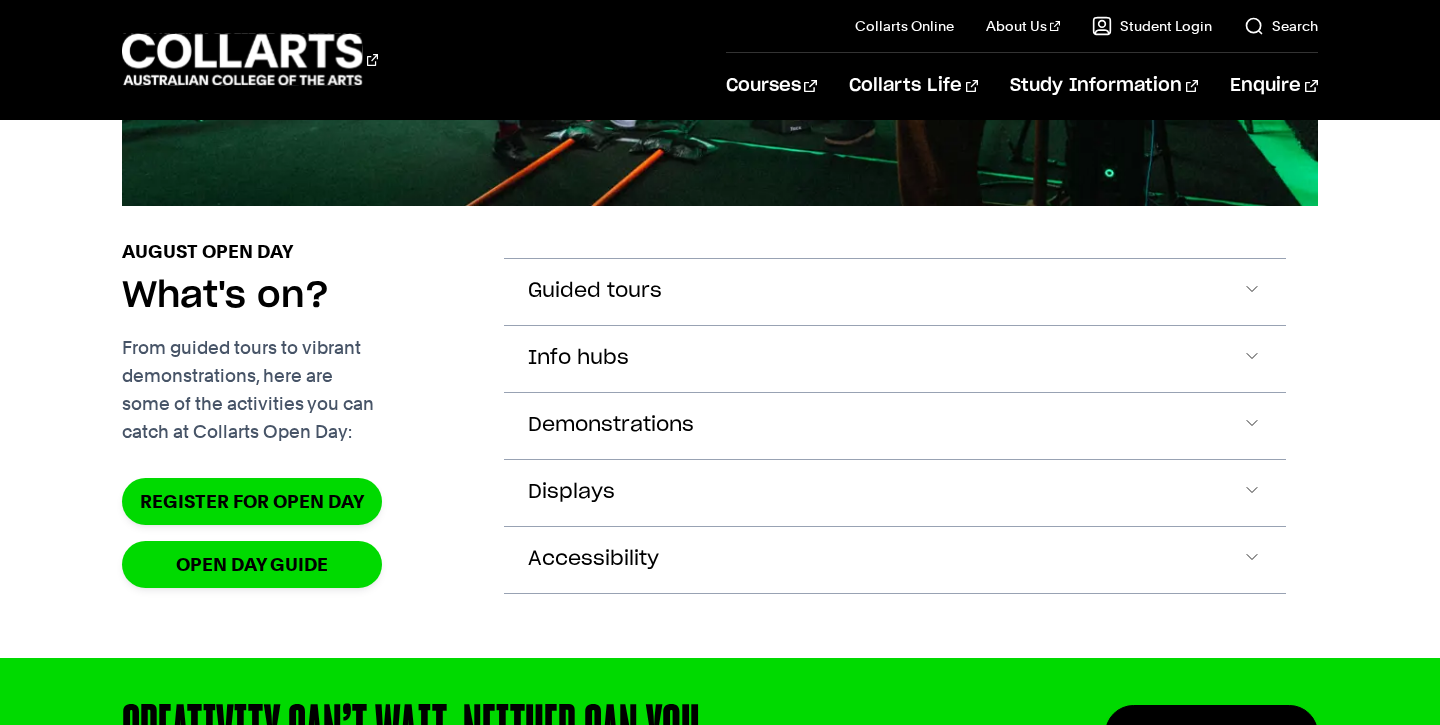 scroll, scrollTop: 2074, scrollLeft: 0, axis: vertical 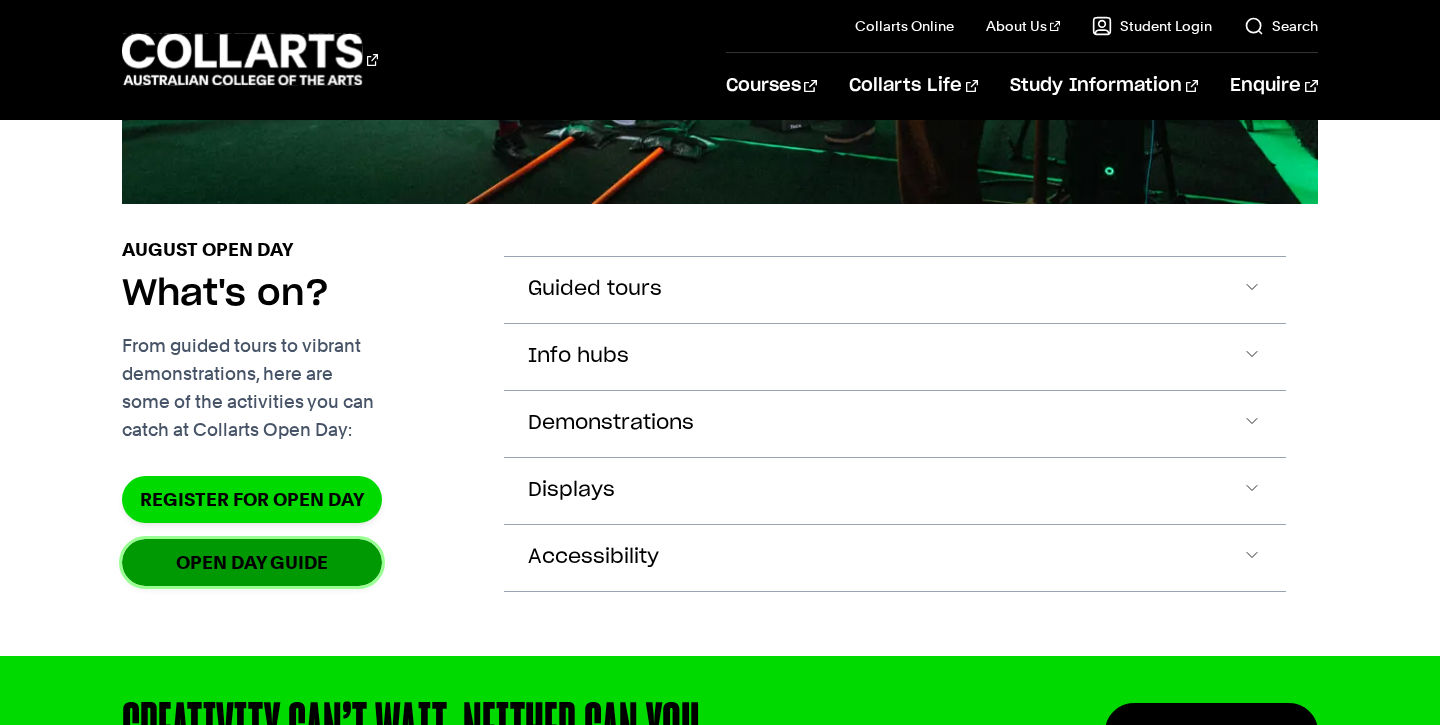 click on "OPEN DAY GUIDE" at bounding box center [252, 562] 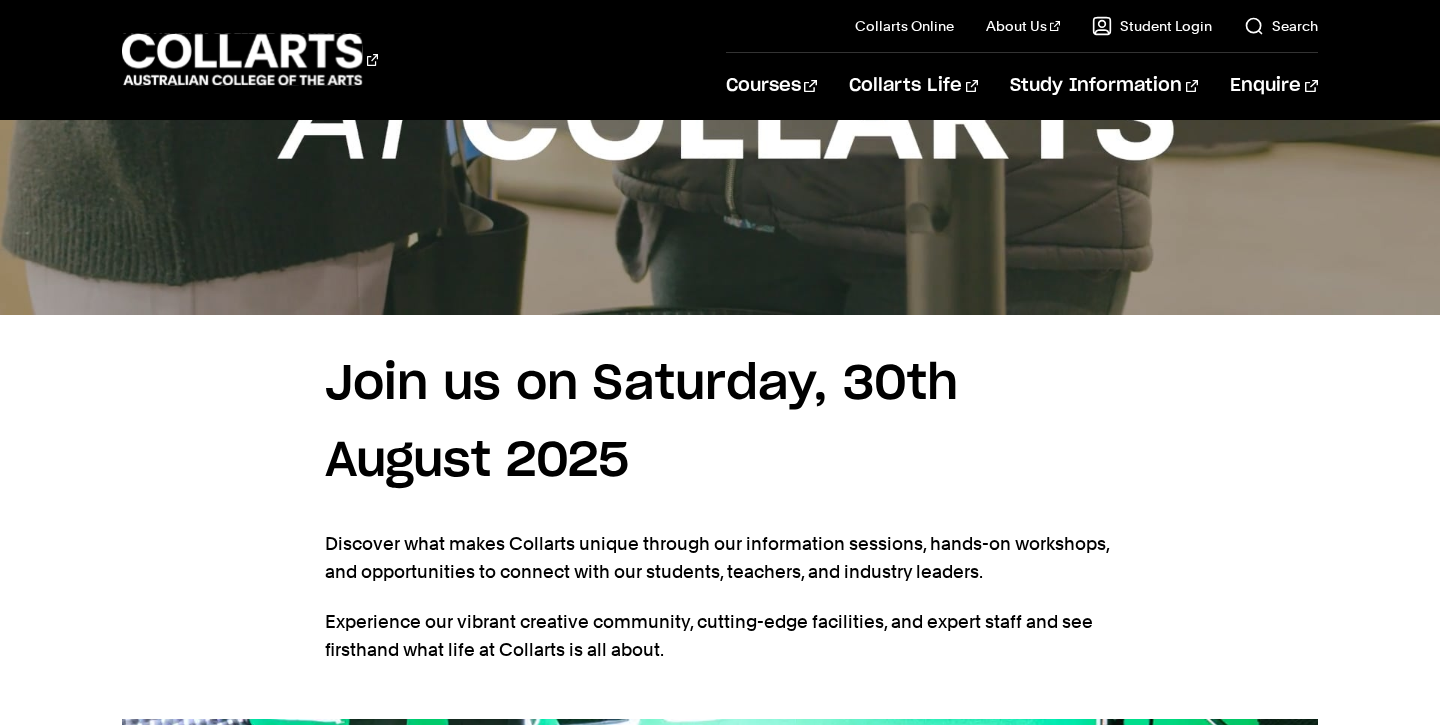 scroll, scrollTop: 1025, scrollLeft: 0, axis: vertical 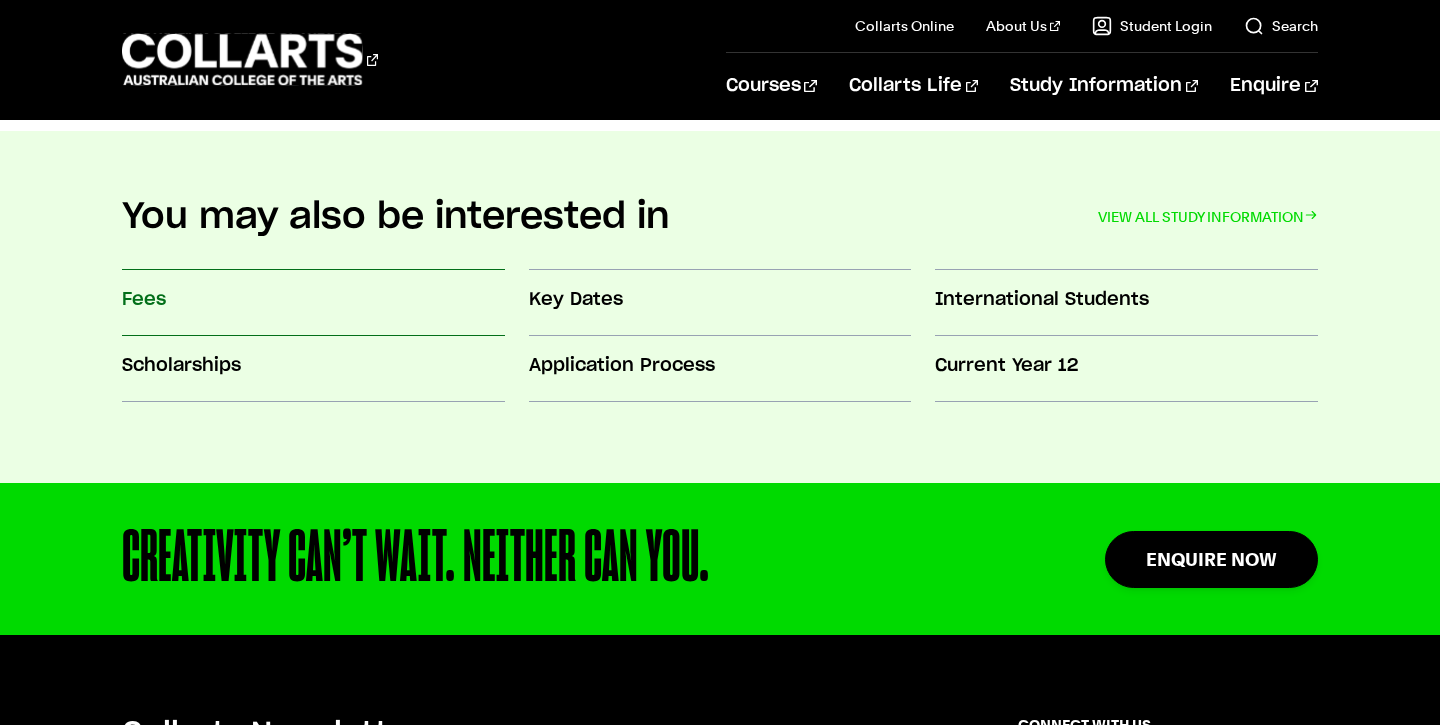 click on "Fees" at bounding box center (313, 300) 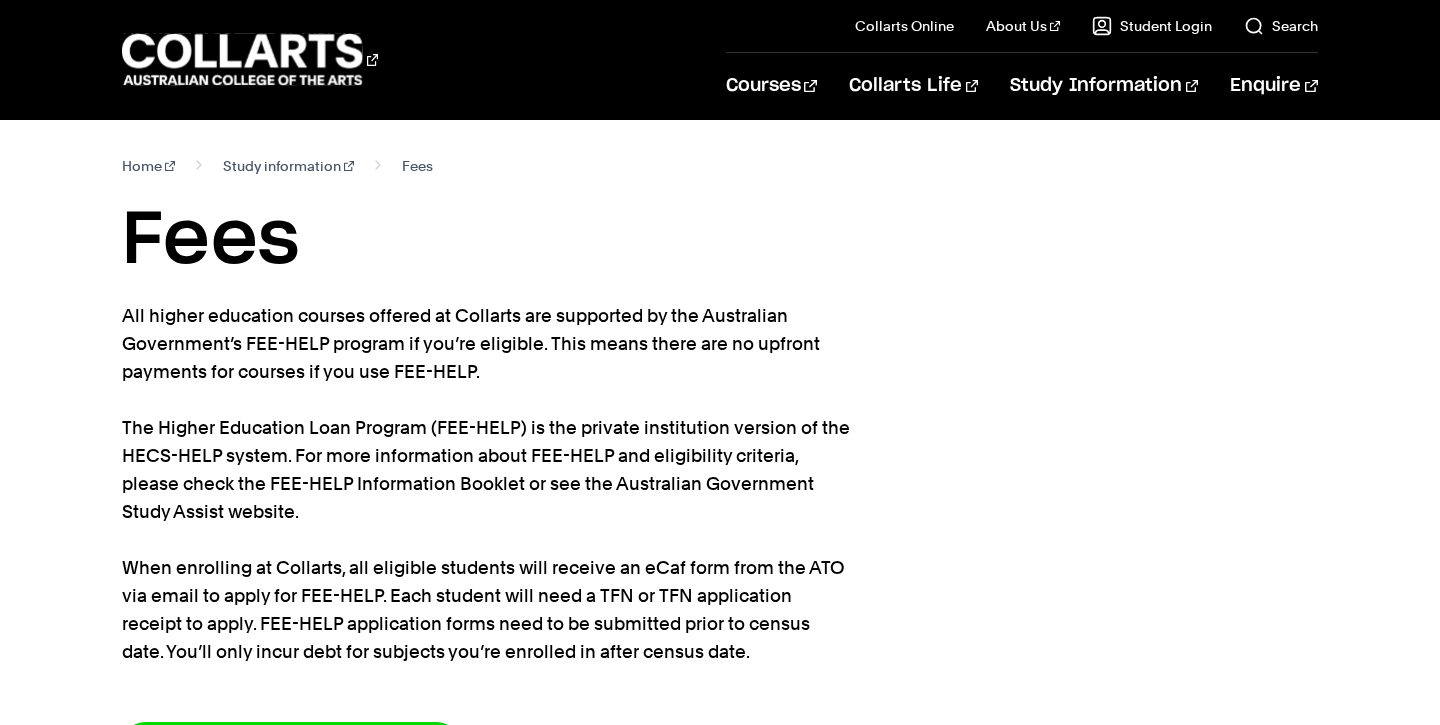 scroll, scrollTop: 0, scrollLeft: 0, axis: both 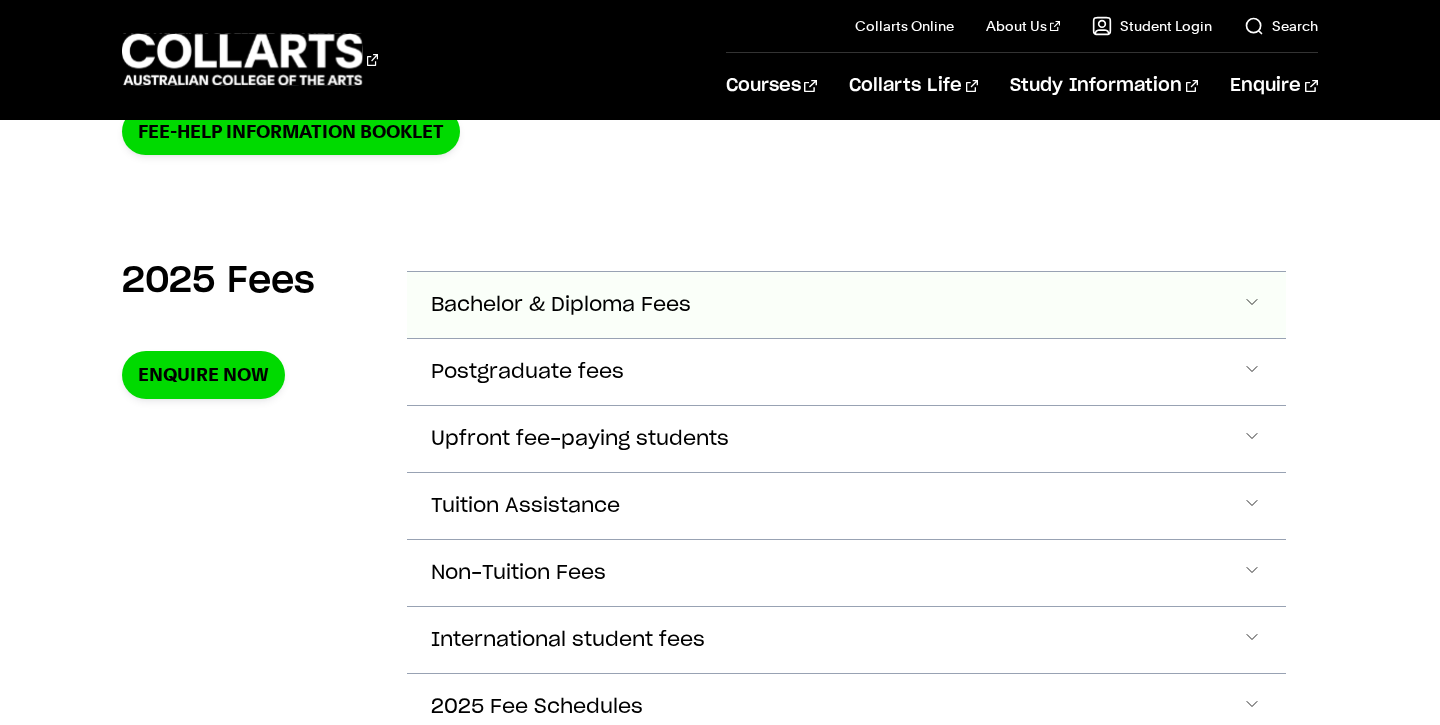 click on "Bachelor & Diploma Fees" at bounding box center [846, 305] 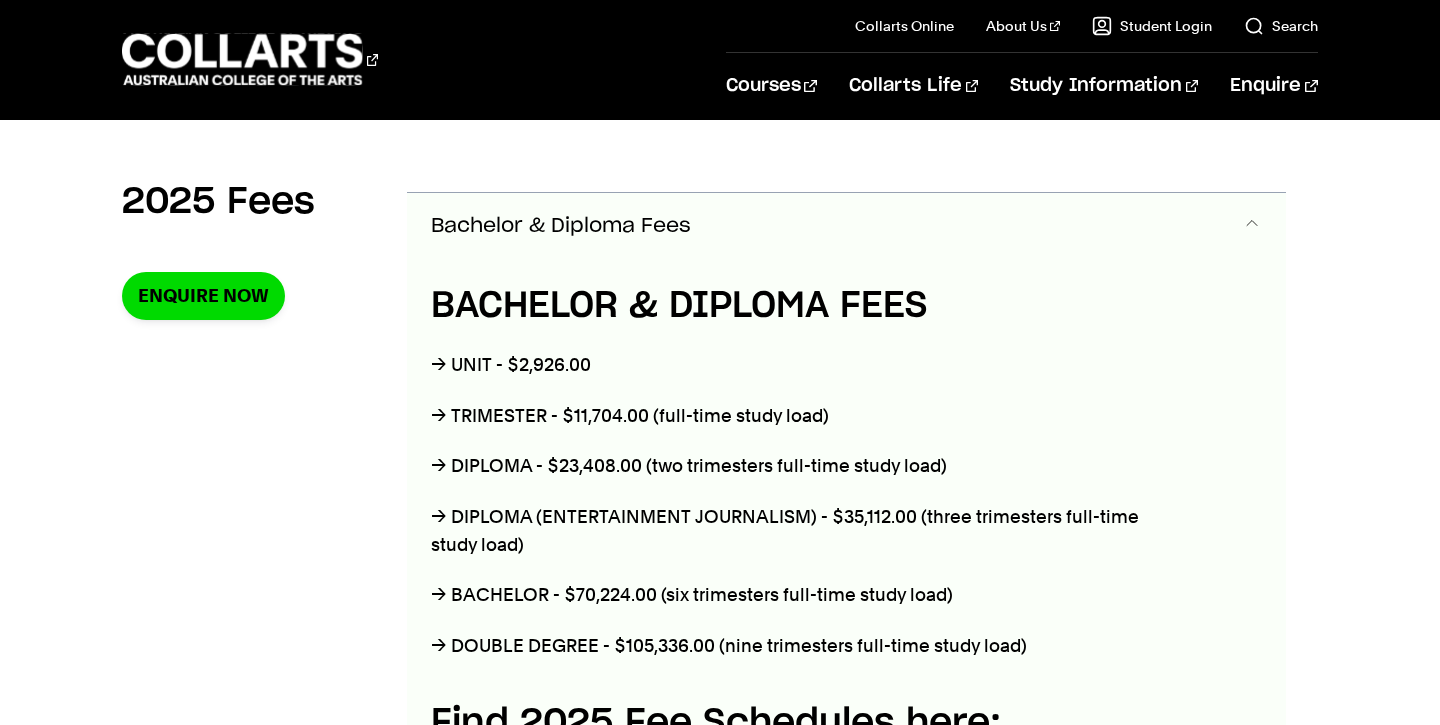 scroll, scrollTop: 706, scrollLeft: 0, axis: vertical 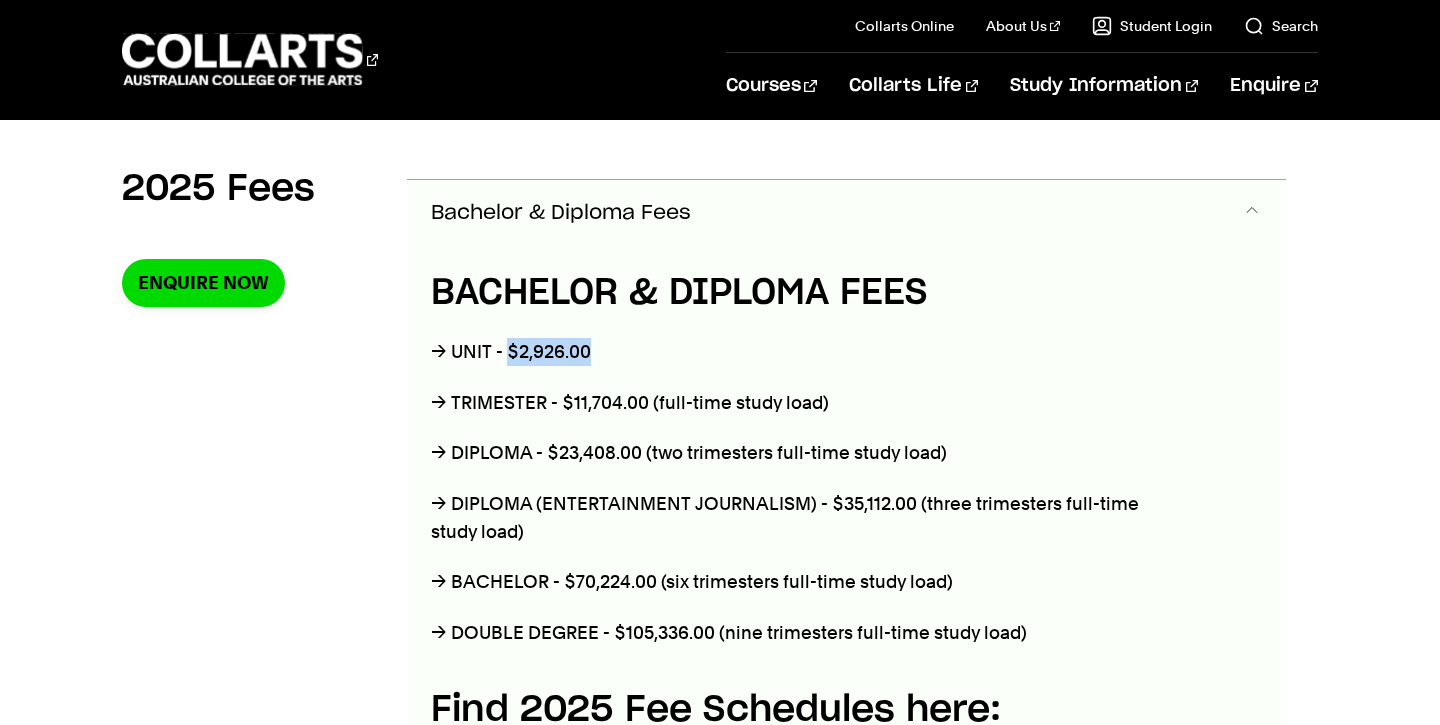 drag, startPoint x: 508, startPoint y: 360, endPoint x: 649, endPoint y: 360, distance: 141 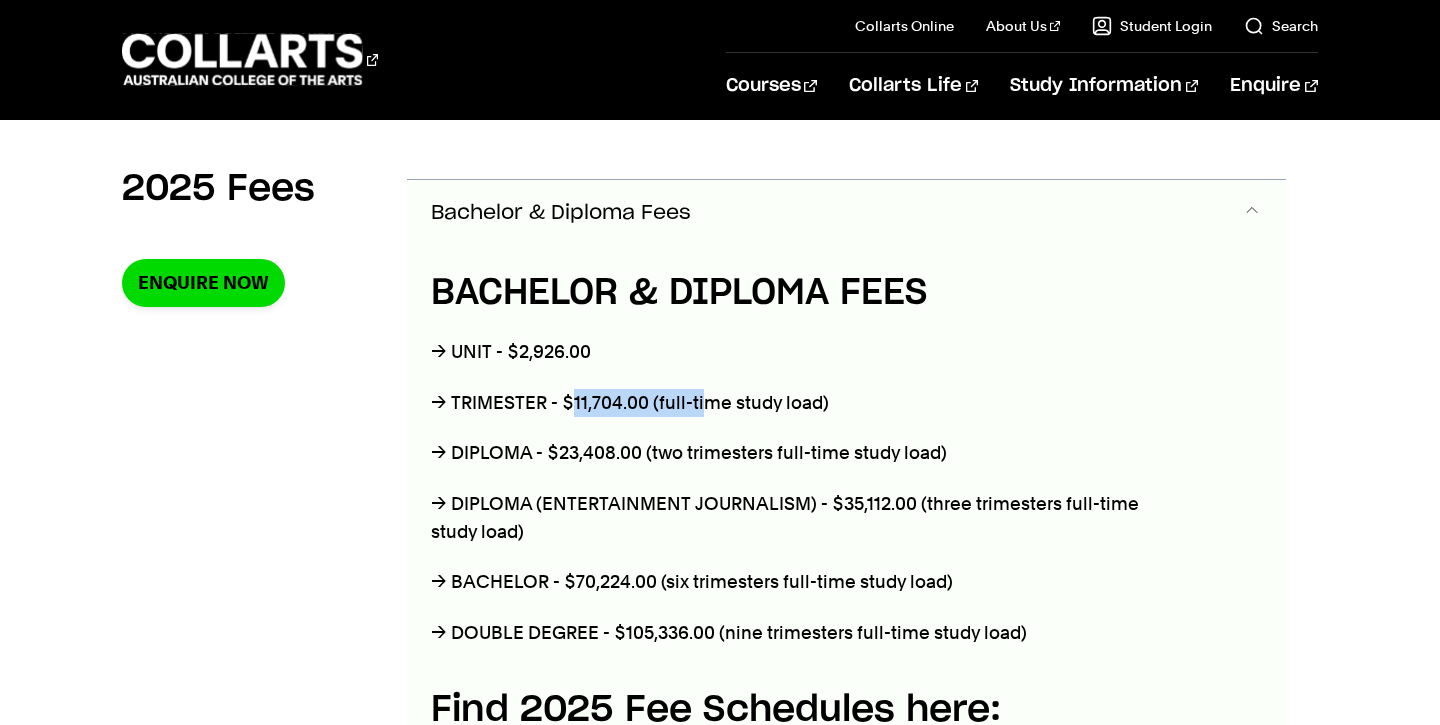 drag, startPoint x: 570, startPoint y: 402, endPoint x: 708, endPoint y: 404, distance: 138.0145 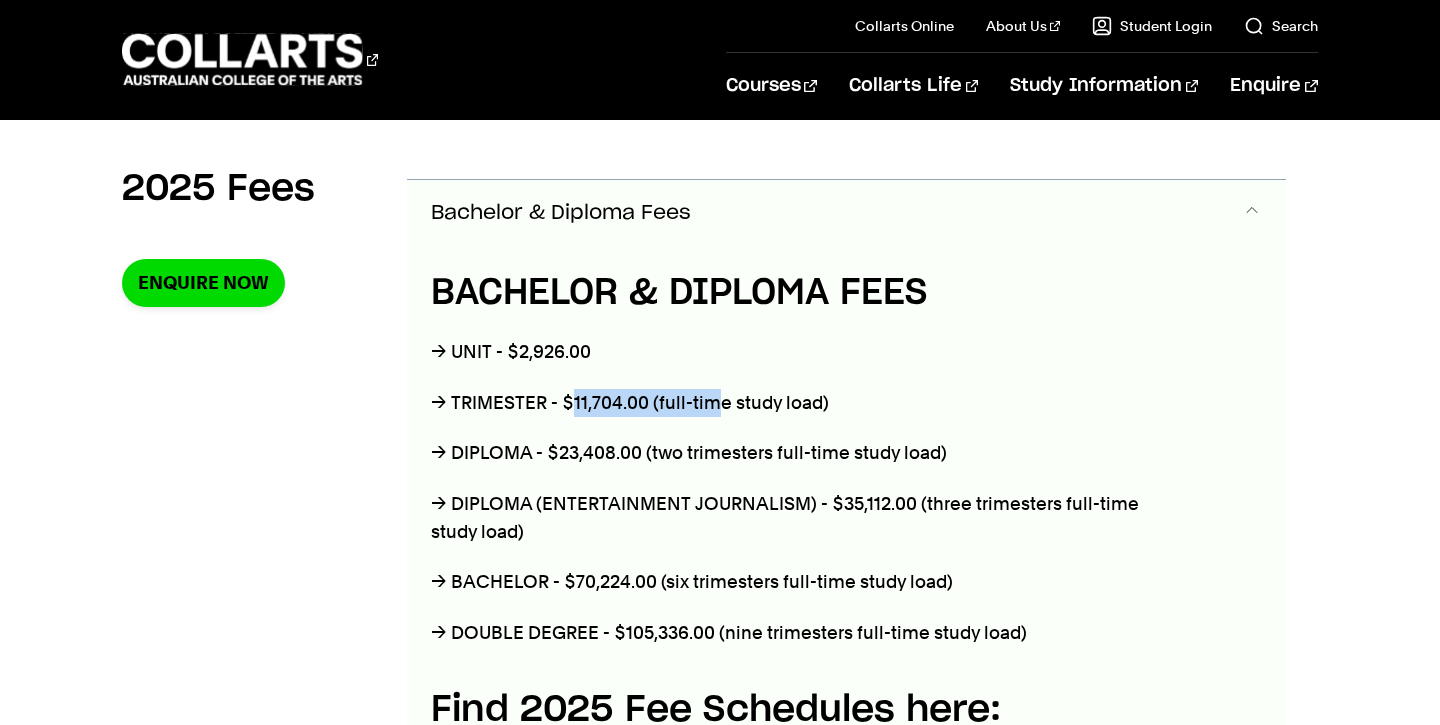 click on "→ TRIMESTER - $11,704.00 (full-time study load)" at bounding box center (802, 403) 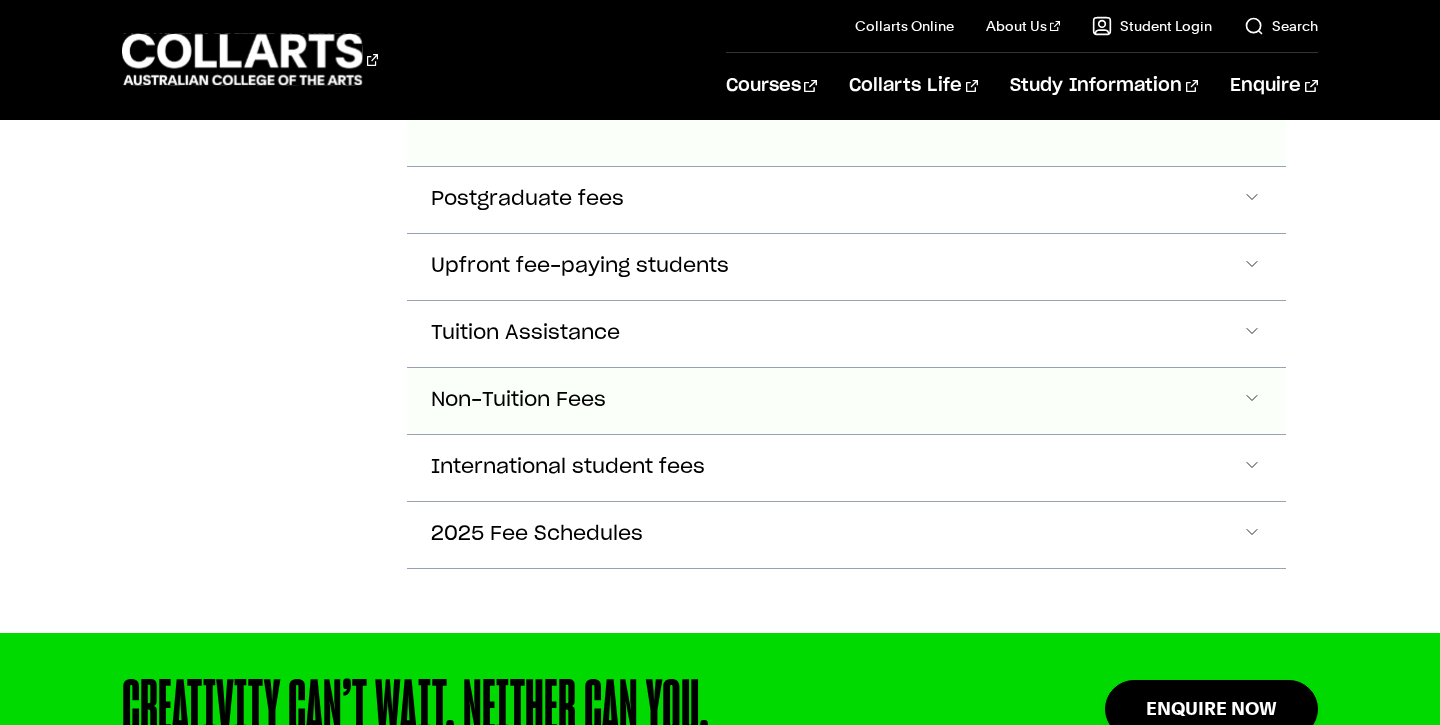 scroll, scrollTop: 1527, scrollLeft: 0, axis: vertical 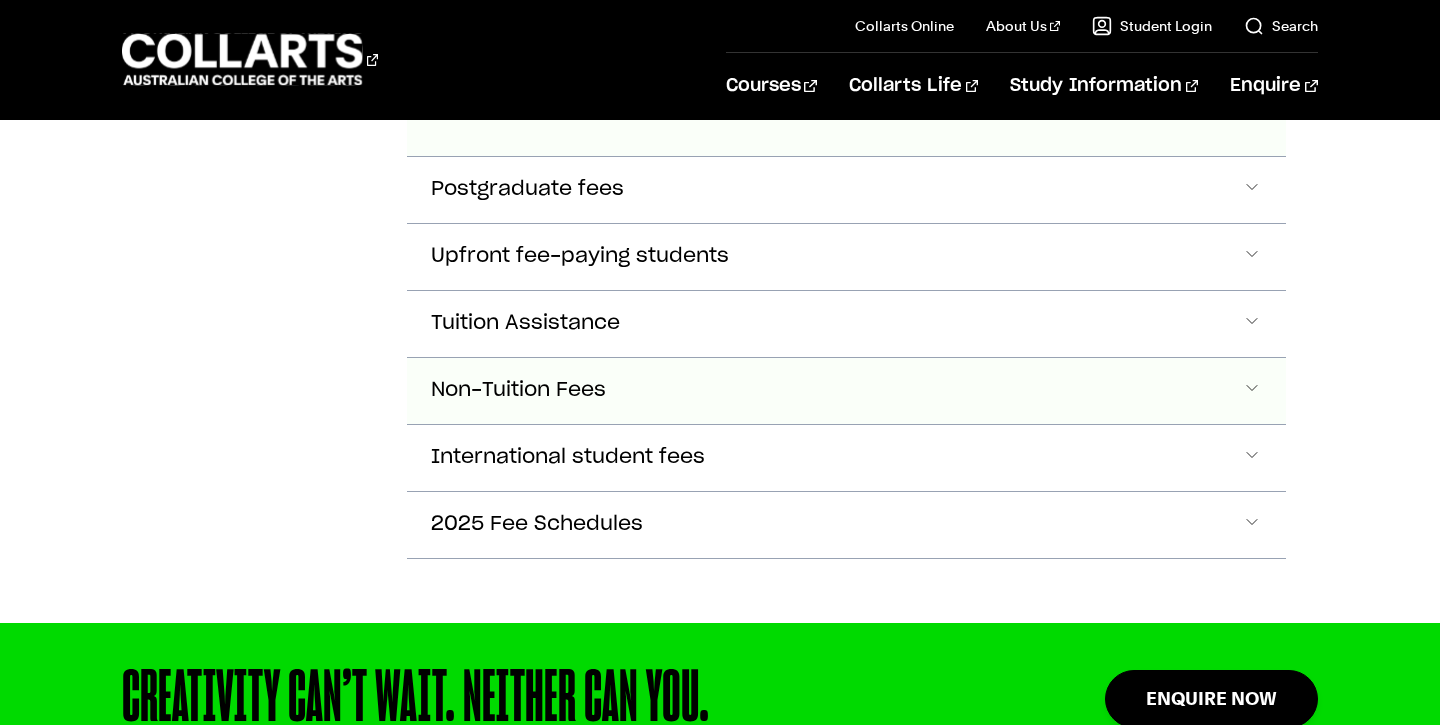 click on "Non-Tuition Fees" at bounding box center [846, -608] 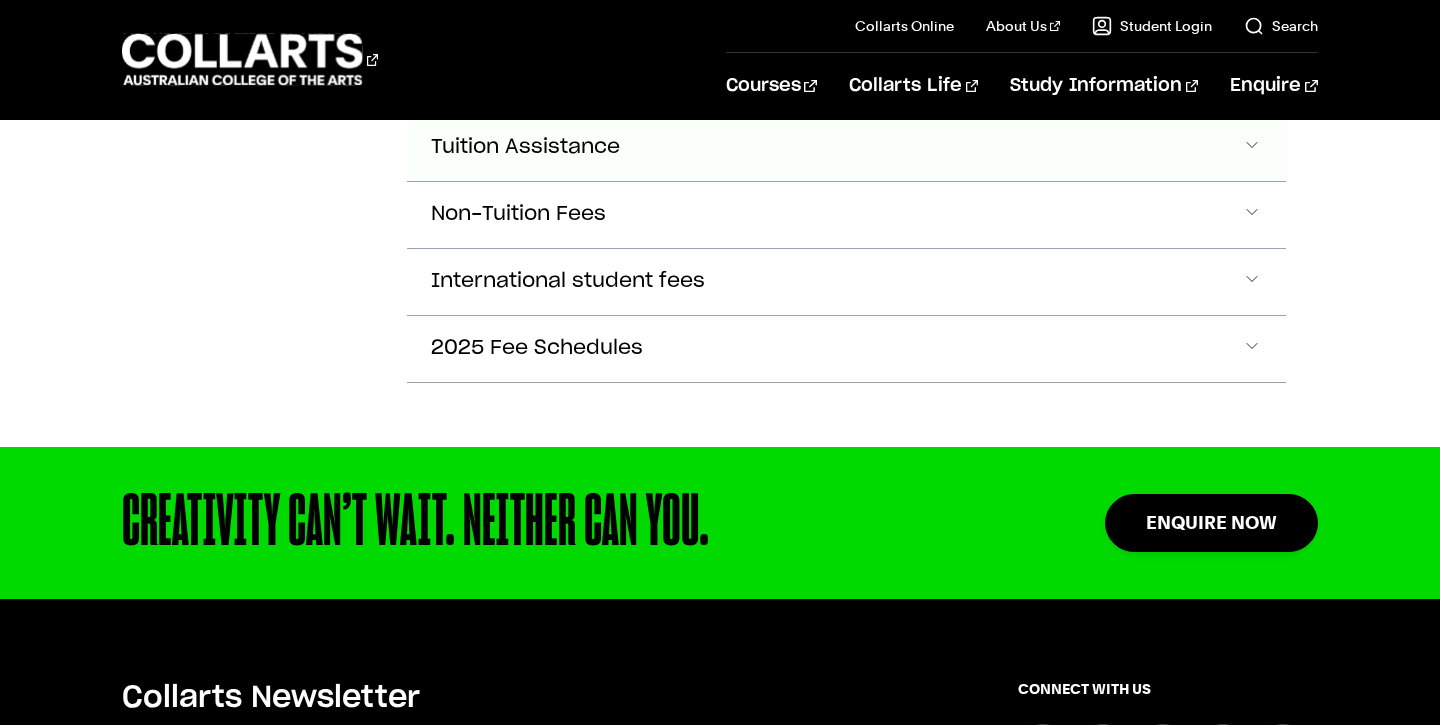 click on "Tuition Assistance" at bounding box center (846, -784) 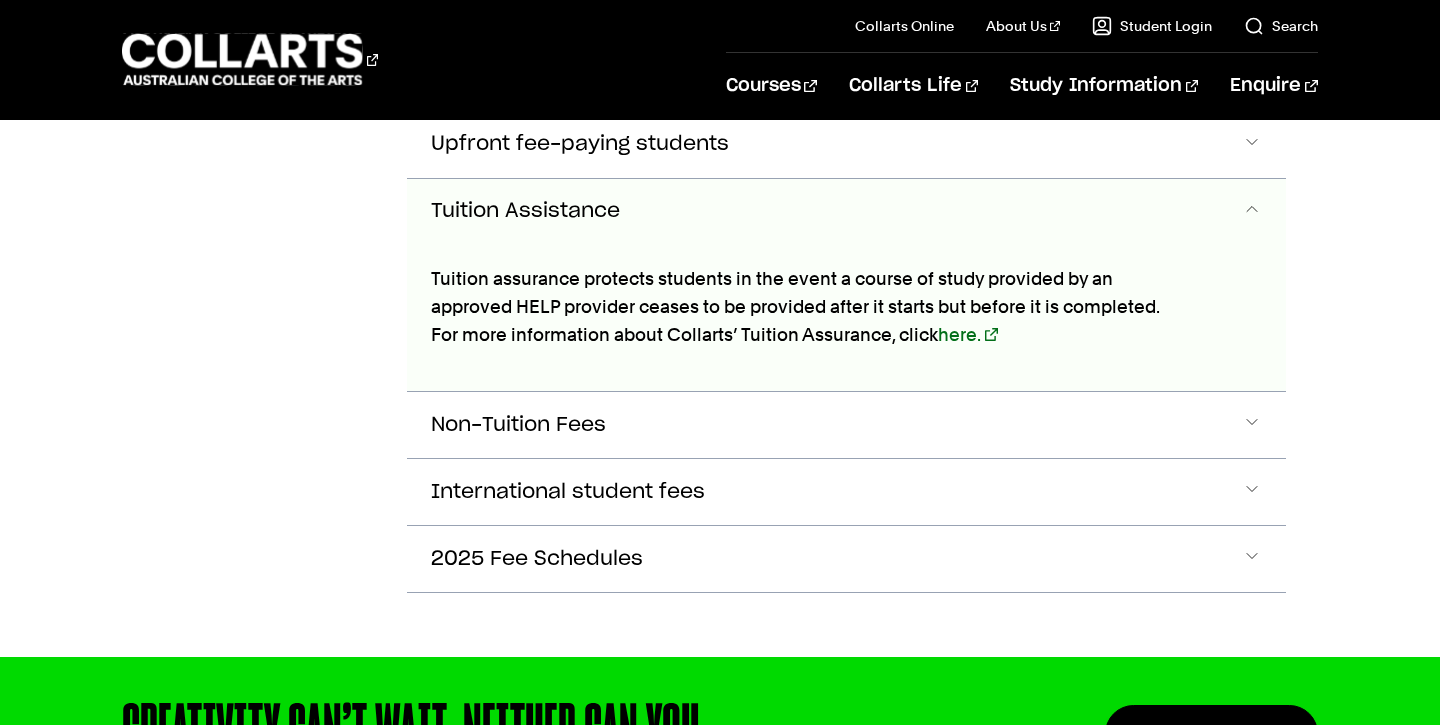 scroll, scrollTop: 1636, scrollLeft: 0, axis: vertical 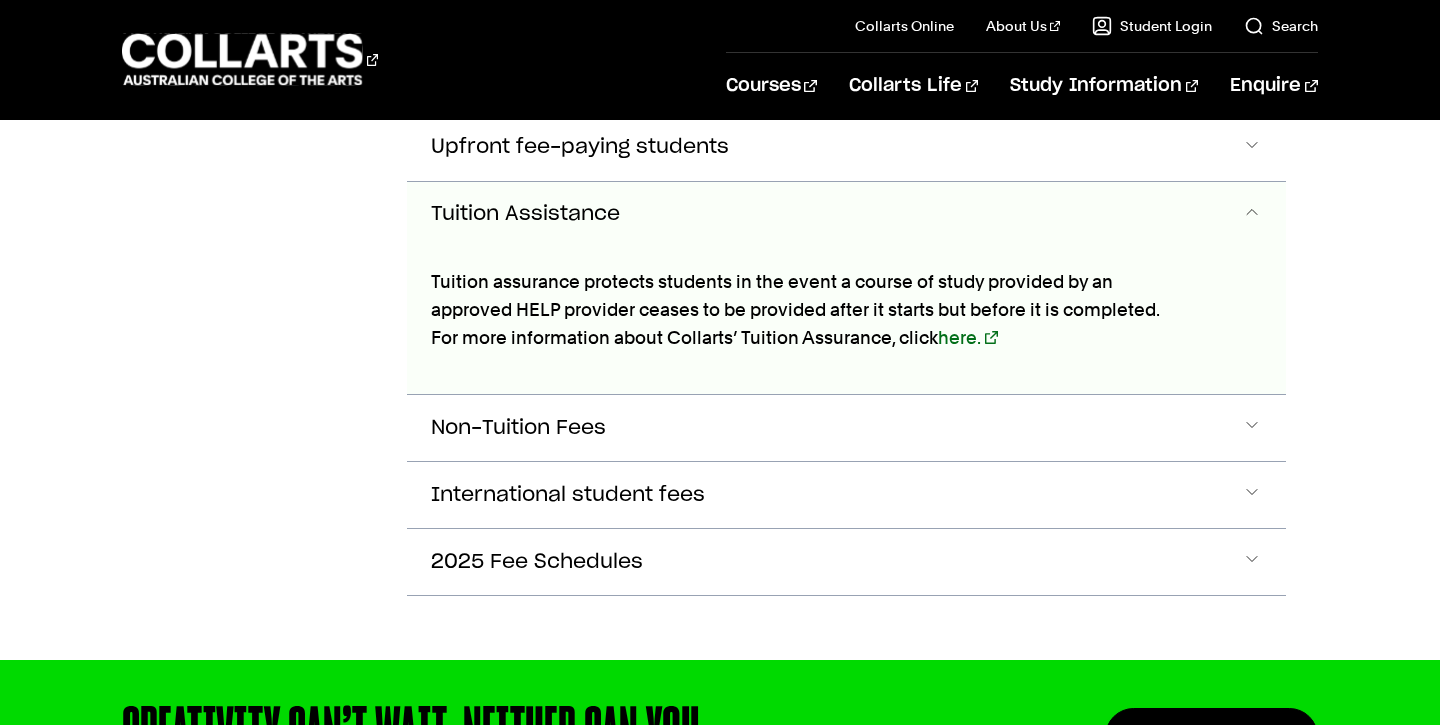 click on "Tuition Assistance" at bounding box center (846, -717) 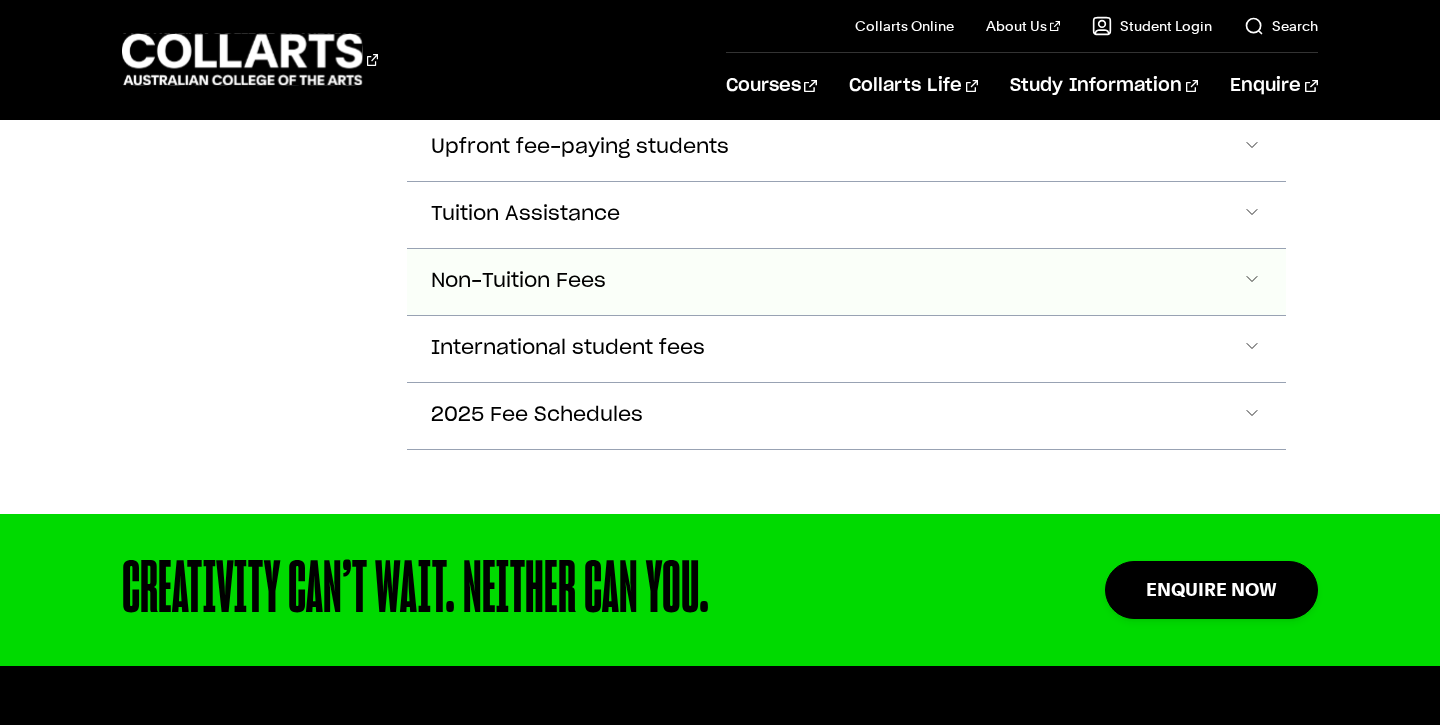click on "Non-Tuition Fees" at bounding box center (846, -717) 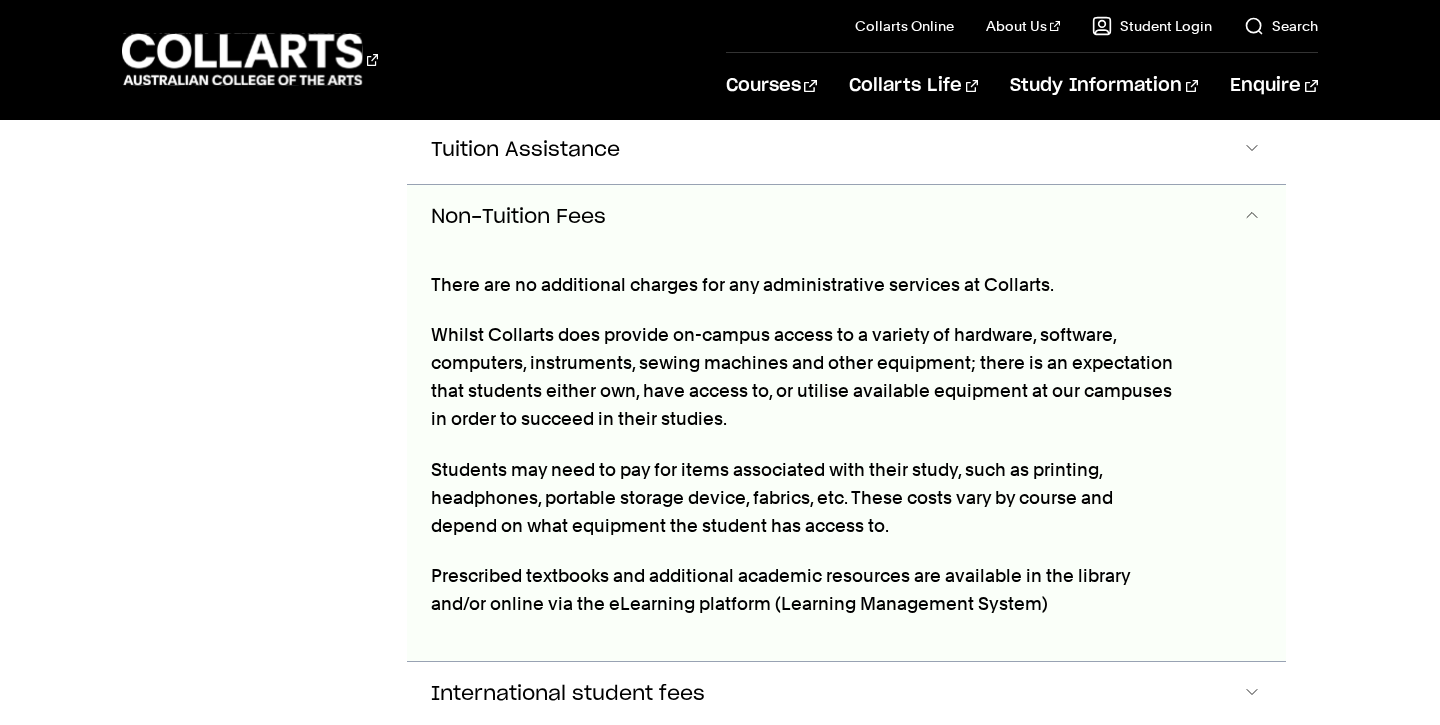 scroll, scrollTop: 1703, scrollLeft: 0, axis: vertical 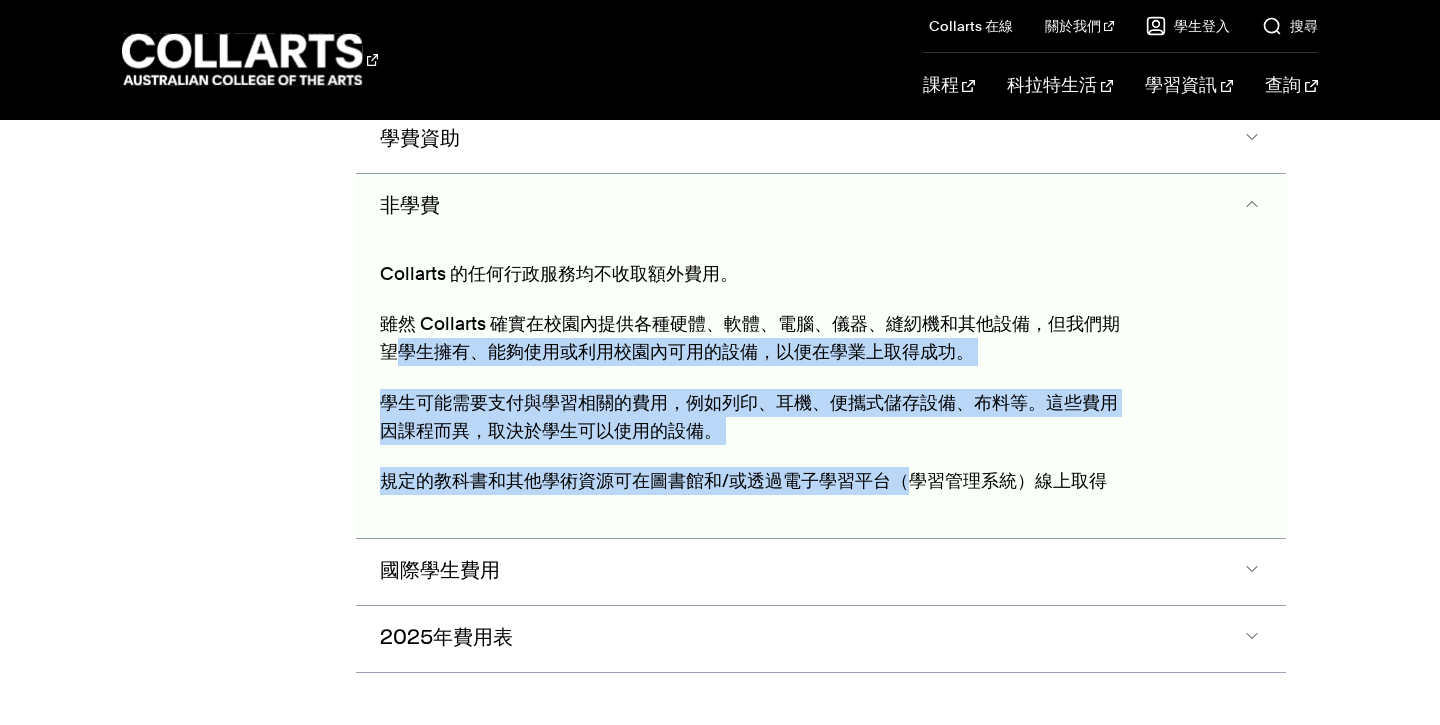 drag, startPoint x: 403, startPoint y: 345, endPoint x: 906, endPoint y: 471, distance: 518.5412 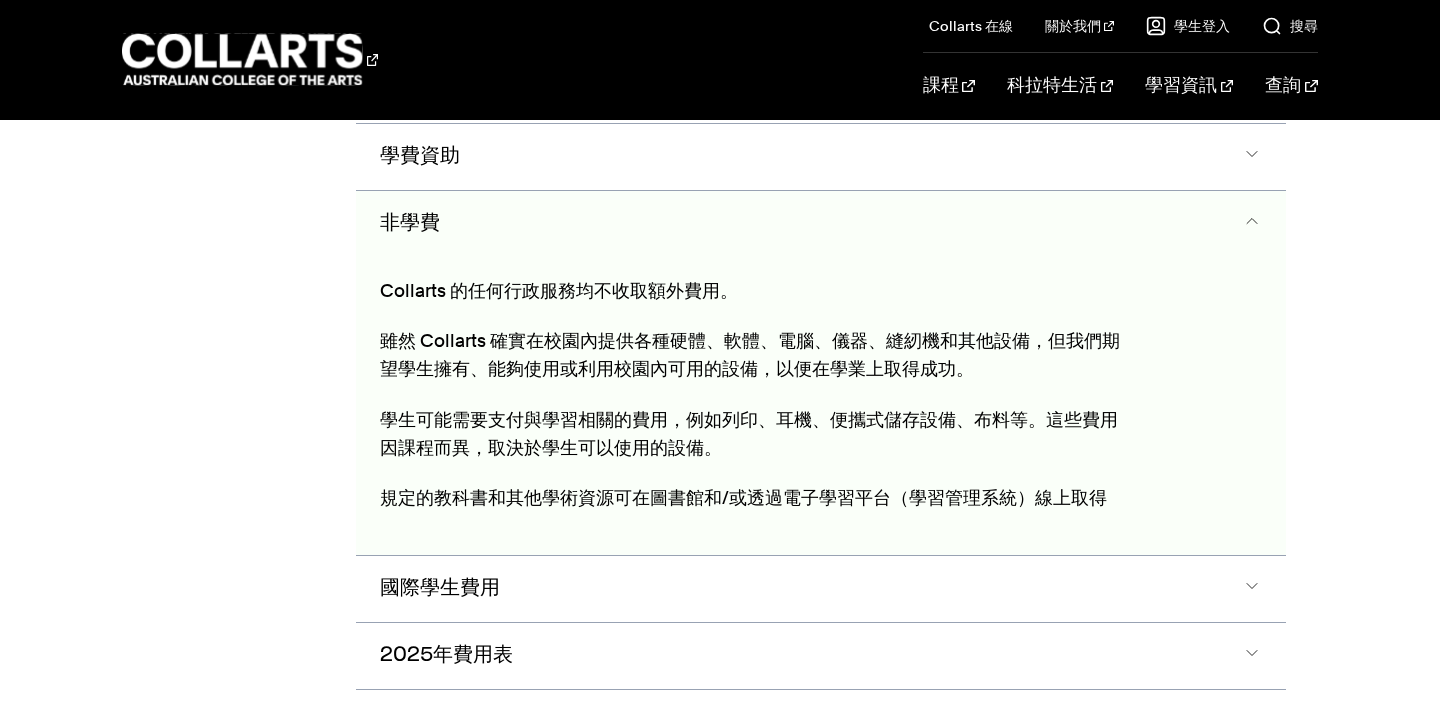 scroll, scrollTop: 1552, scrollLeft: 0, axis: vertical 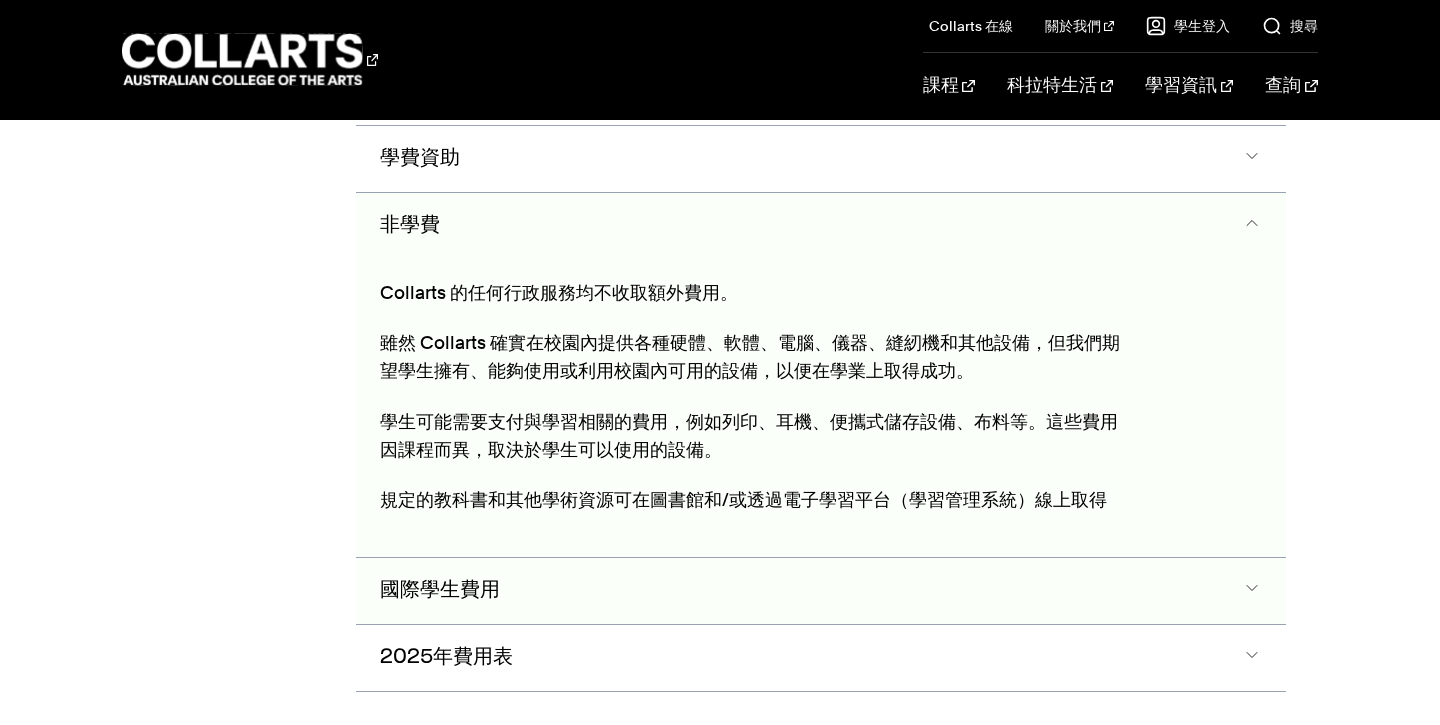 click on "國際學生費用" at bounding box center (820, -745) 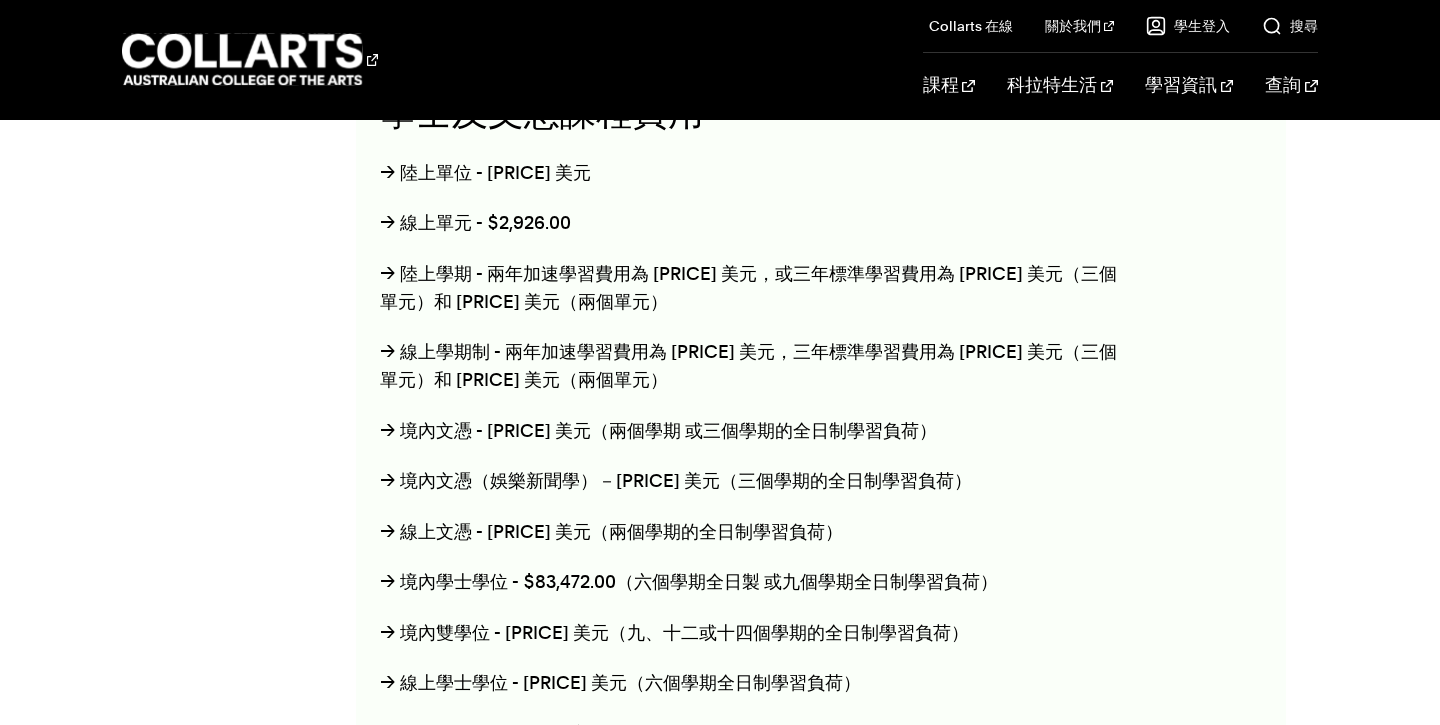 scroll, scrollTop: 2111, scrollLeft: 0, axis: vertical 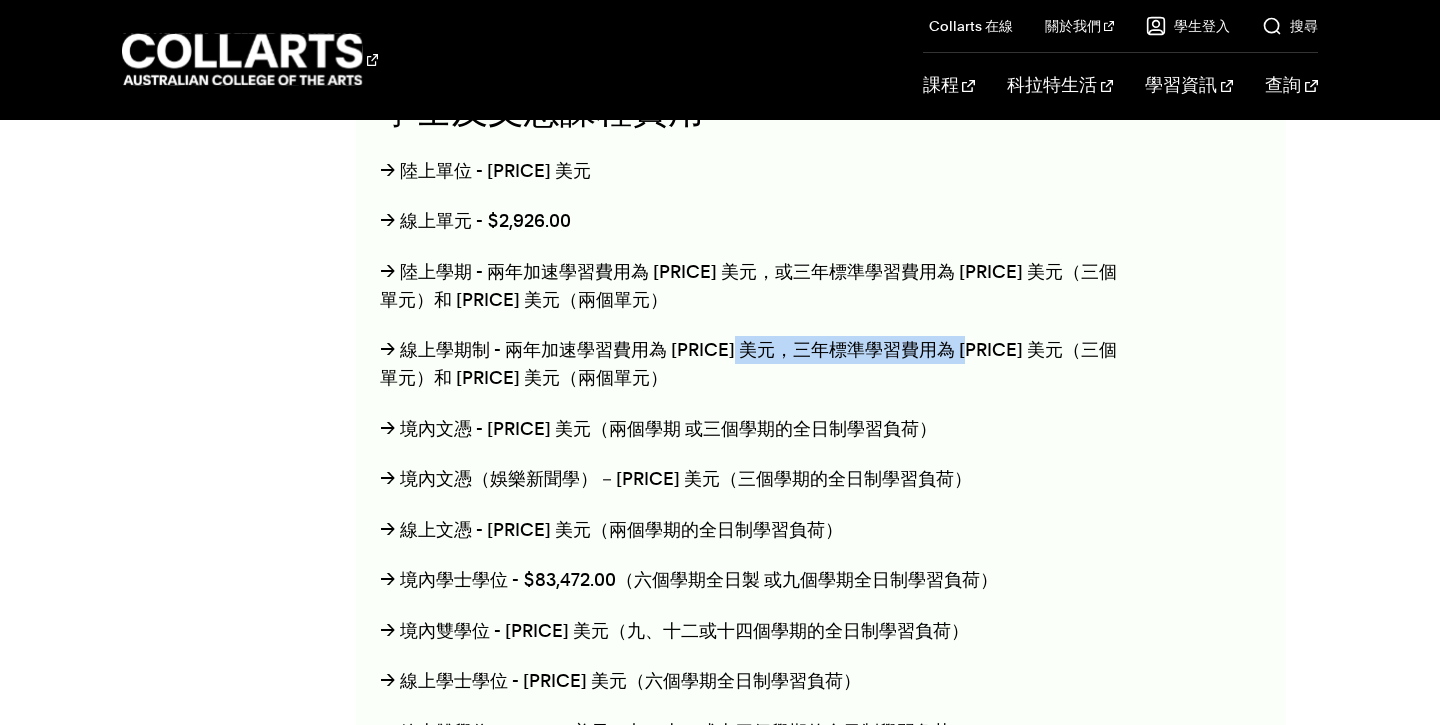 drag, startPoint x: 729, startPoint y: 344, endPoint x: 963, endPoint y: 344, distance: 234 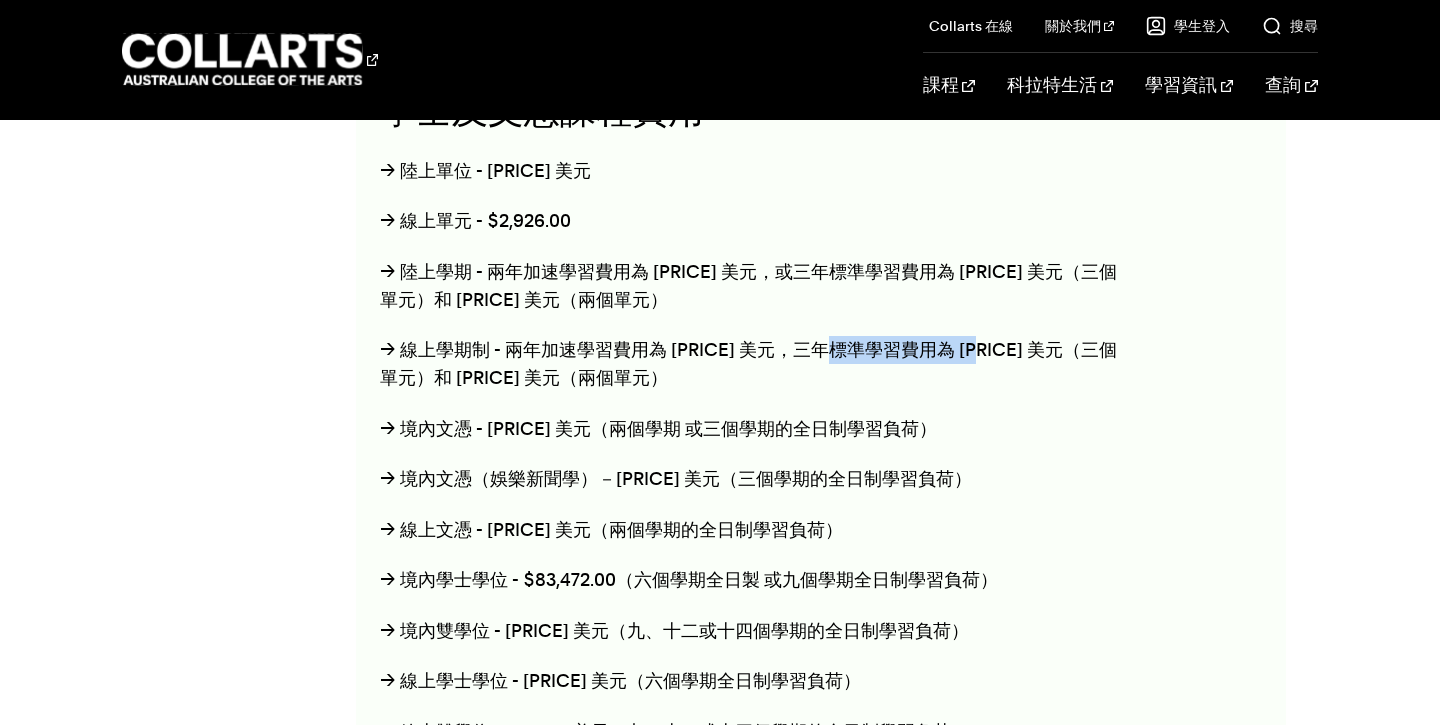 drag, startPoint x: 963, startPoint y: 344, endPoint x: 809, endPoint y: 345, distance: 154.00325 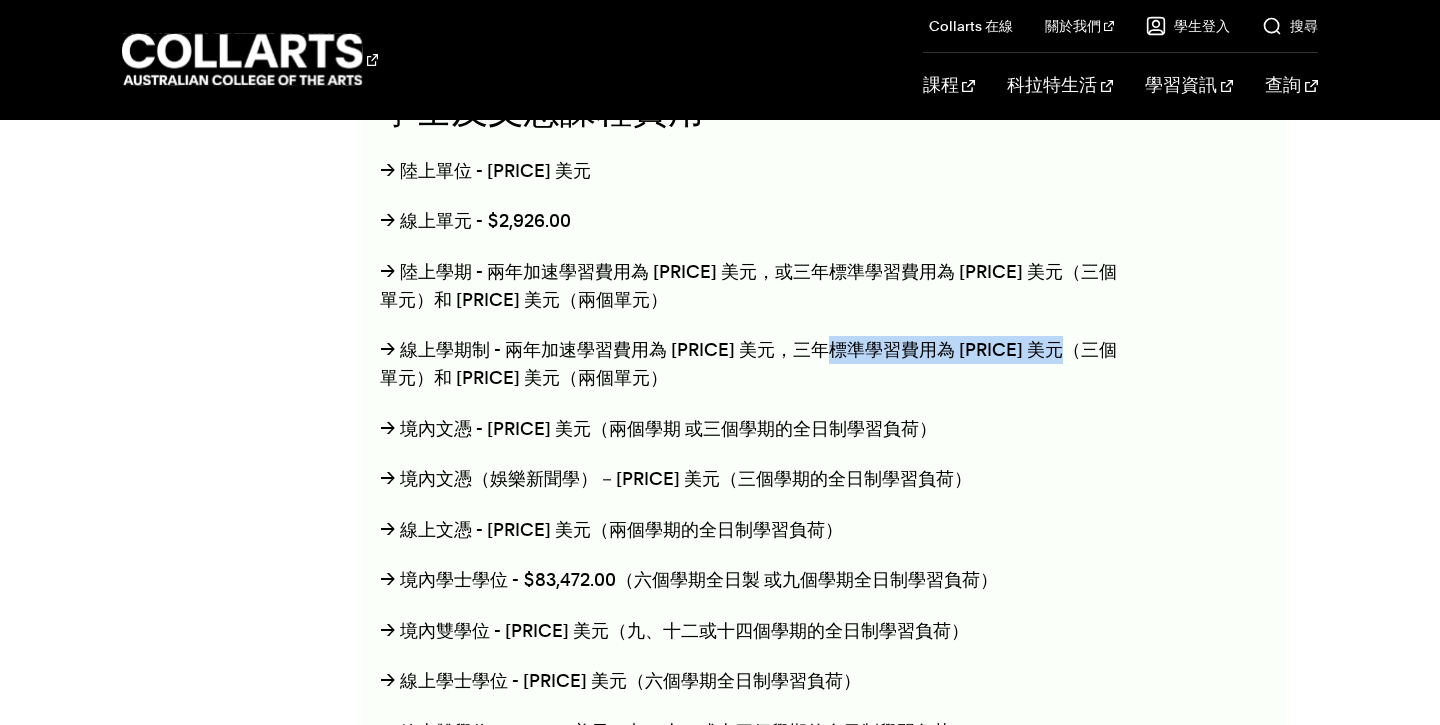 drag, startPoint x: 809, startPoint y: 345, endPoint x: 991, endPoint y: 354, distance: 182.2224 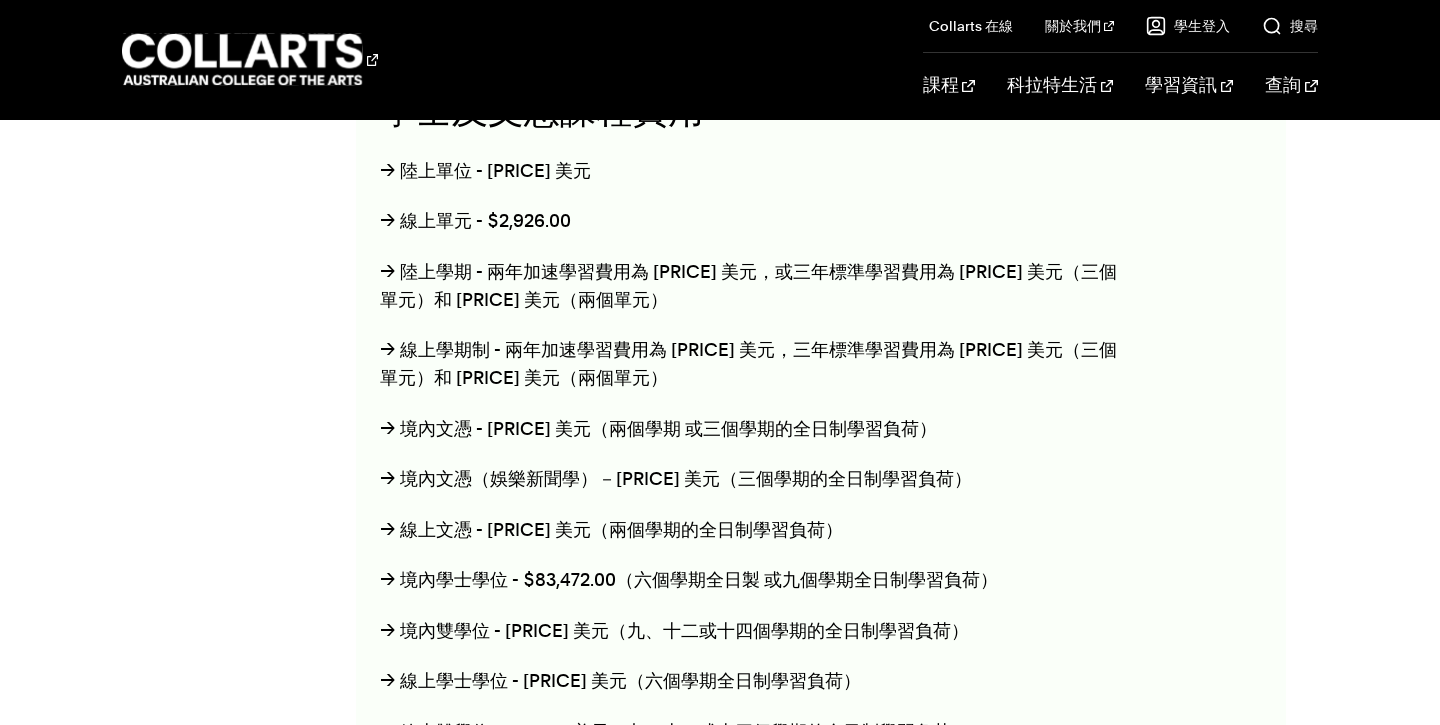drag, startPoint x: 928, startPoint y: 373, endPoint x: 861, endPoint y: 313, distance: 89.938866 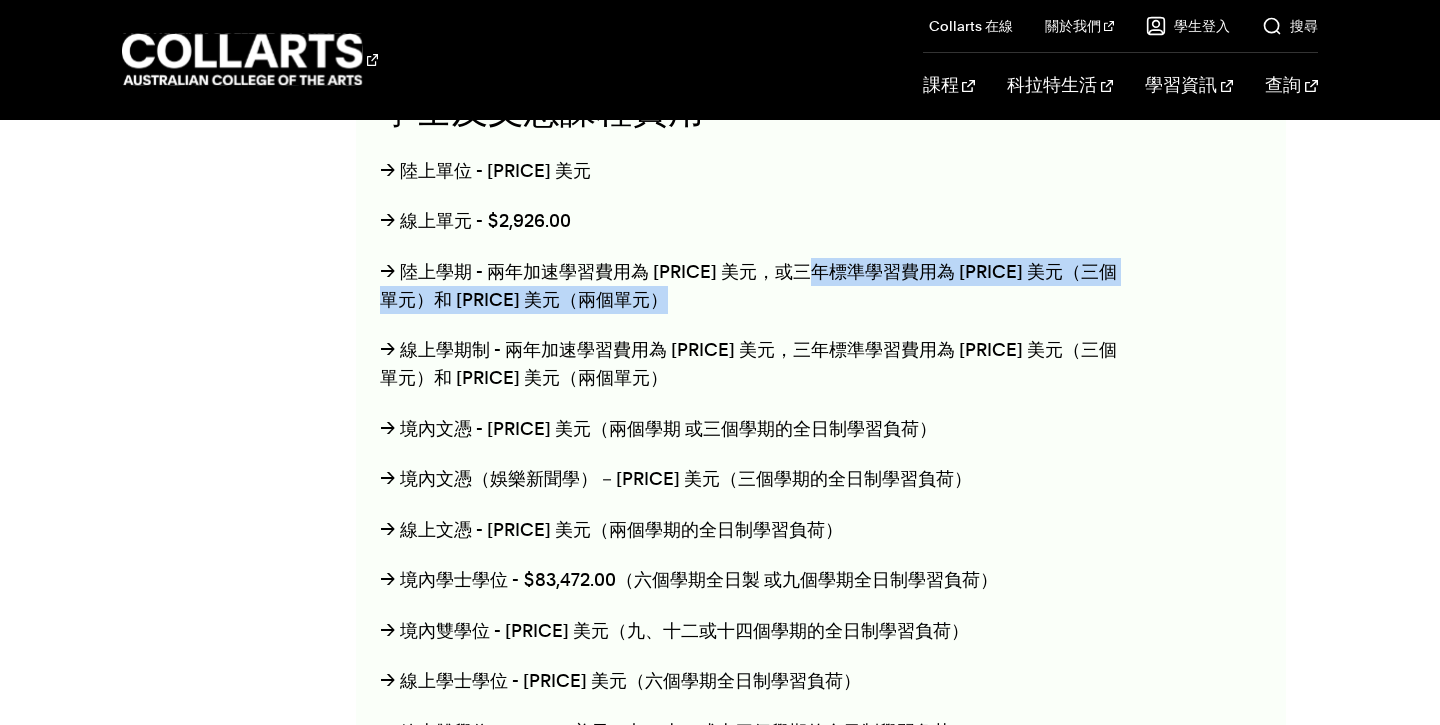 drag, startPoint x: 787, startPoint y: 260, endPoint x: 826, endPoint y: 305, distance: 59.548298 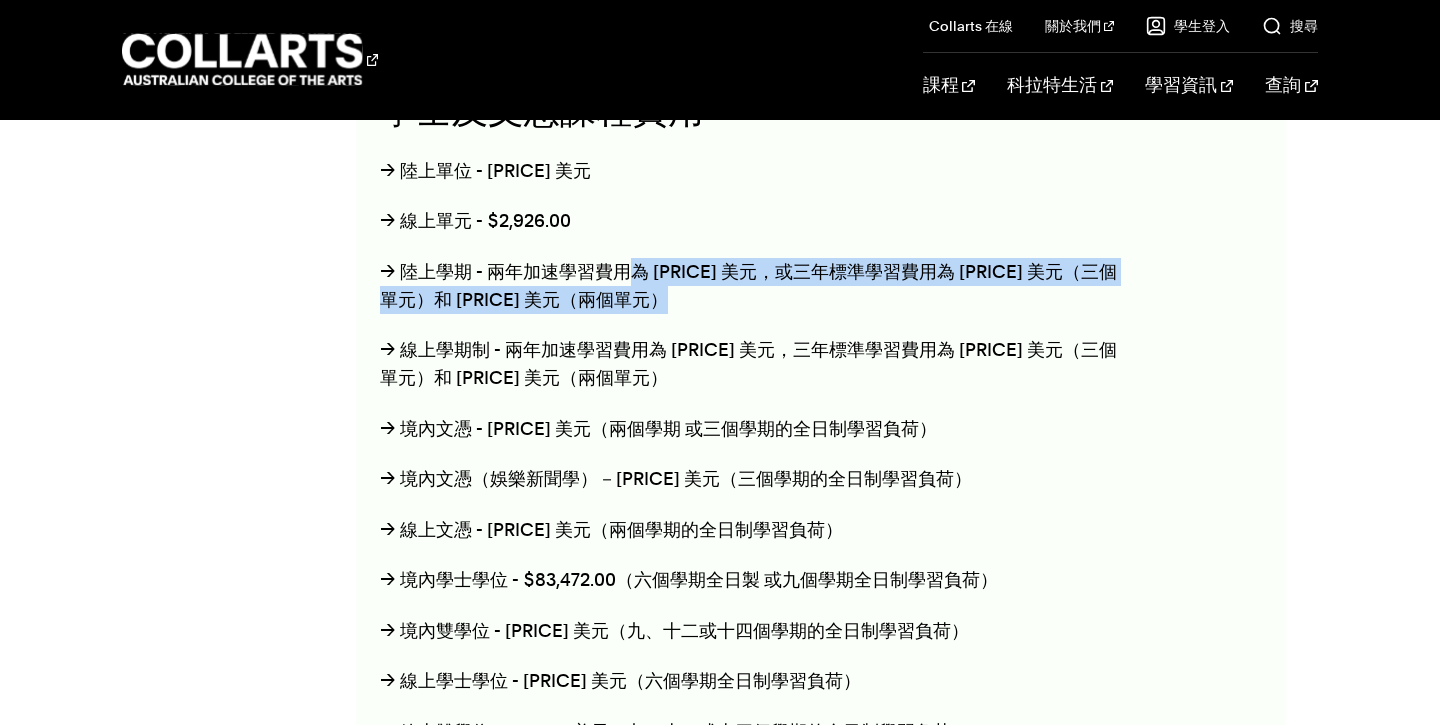 drag, startPoint x: 826, startPoint y: 305, endPoint x: 550, endPoint y: 250, distance: 281.42673 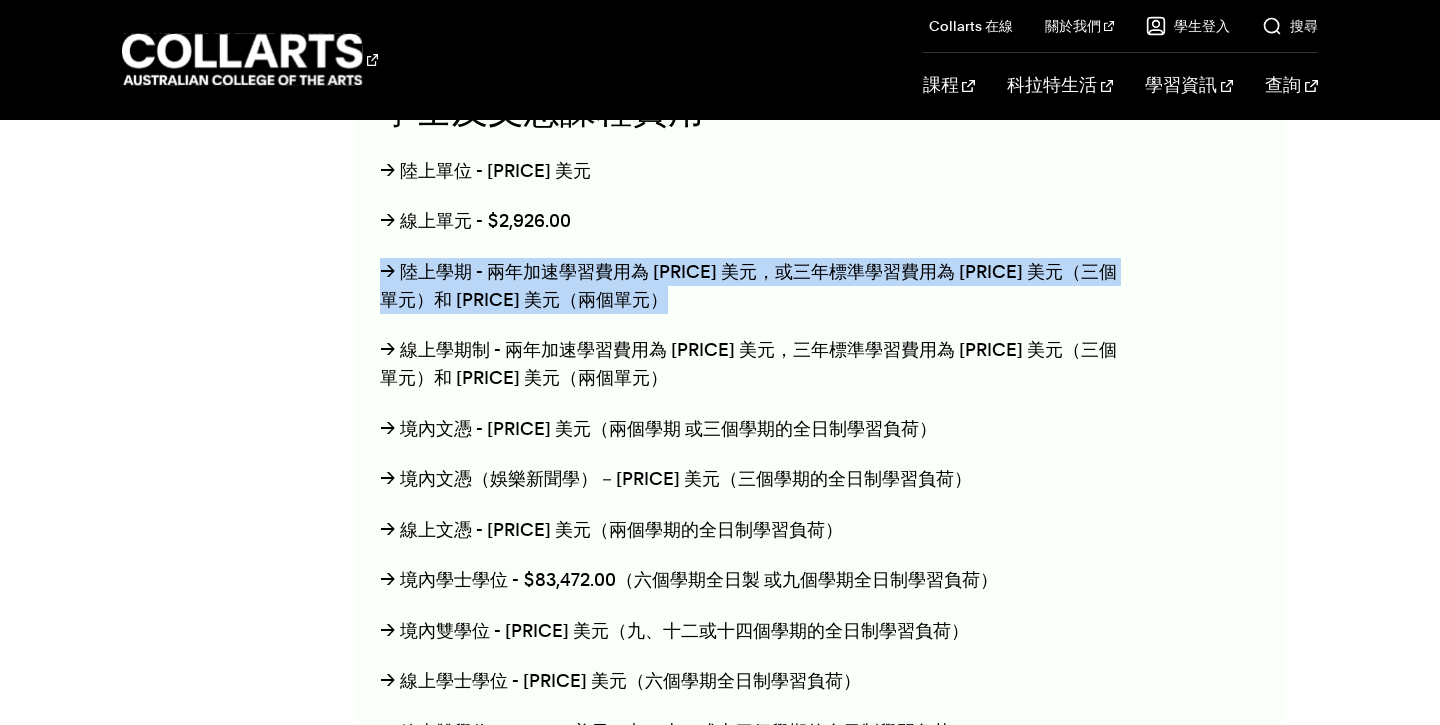 click on "學士及文憑課程費用
→ 陸上單位 - [PRICE] 美元
→ 線上單元 - [PRICE]
→ 陸上學期 - 兩年加速學習費用為 [PRICE] 美元，或三年標準學習費用為 [PRICE] 美元（三個單元）和 [PRICE] 美元（兩個單元）
→ 線上學期制 - 兩年加速學習費用為 [PRICE] 美元，三年標準學習費用為 [PRICE] 美元（三個單元）和 [PRICE] 美元（兩個單元）
→ 境內文憑 - [PRICE] 美元（兩個學期   或三個學期的全日制  學習負荷）
→ 境內文憑（娛樂新聞學）－[PRICE] 美元（三個學期的全日制學習負荷）
→ 線上文憑 - [PRICE] 美元（兩個學期的全日制學習負荷）
→ 境內學士學位 - [PRICE]（六個學期全日製   或九個學期全日制  學習負荷）
→ 境內雙學位 - [PRICE] 美元（九、十二或十四個學期的  全日制學習負荷）" at bounding box center [751, -920] 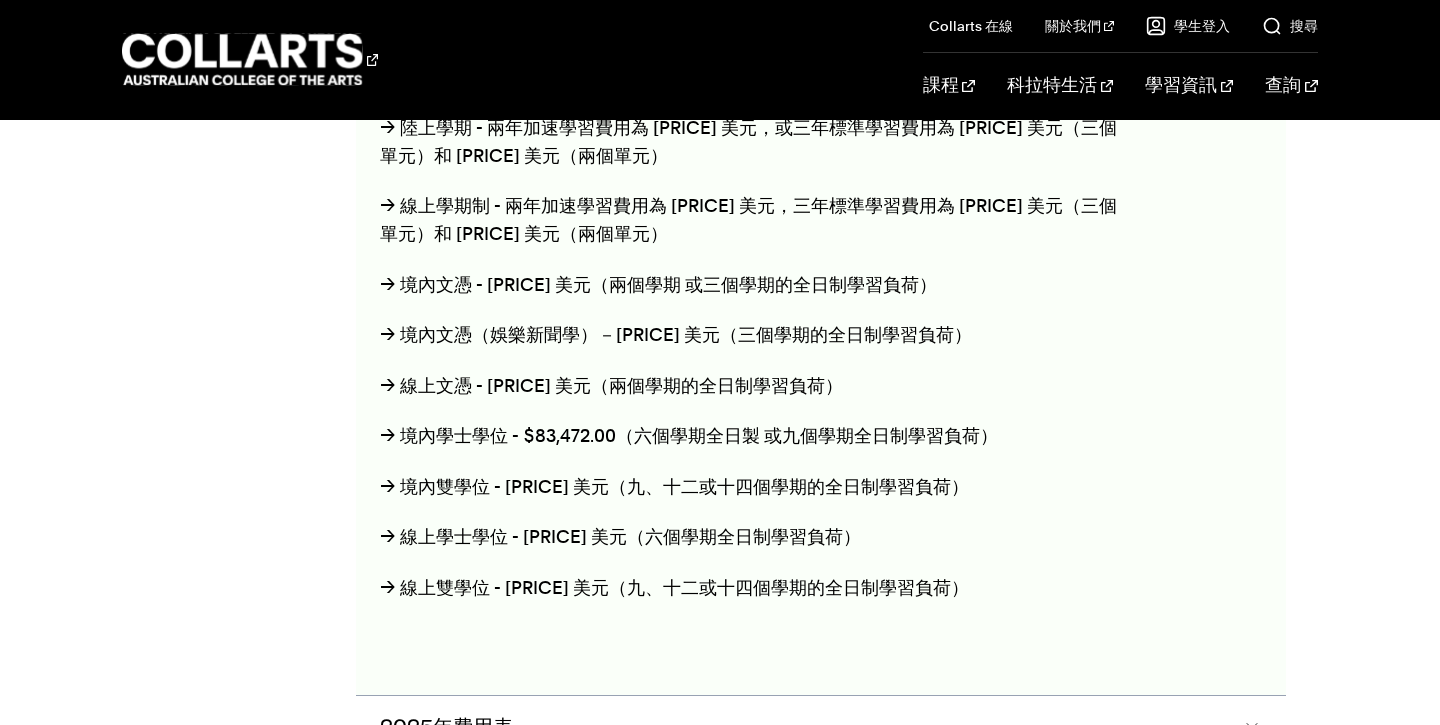 scroll, scrollTop: 2245, scrollLeft: 0, axis: vertical 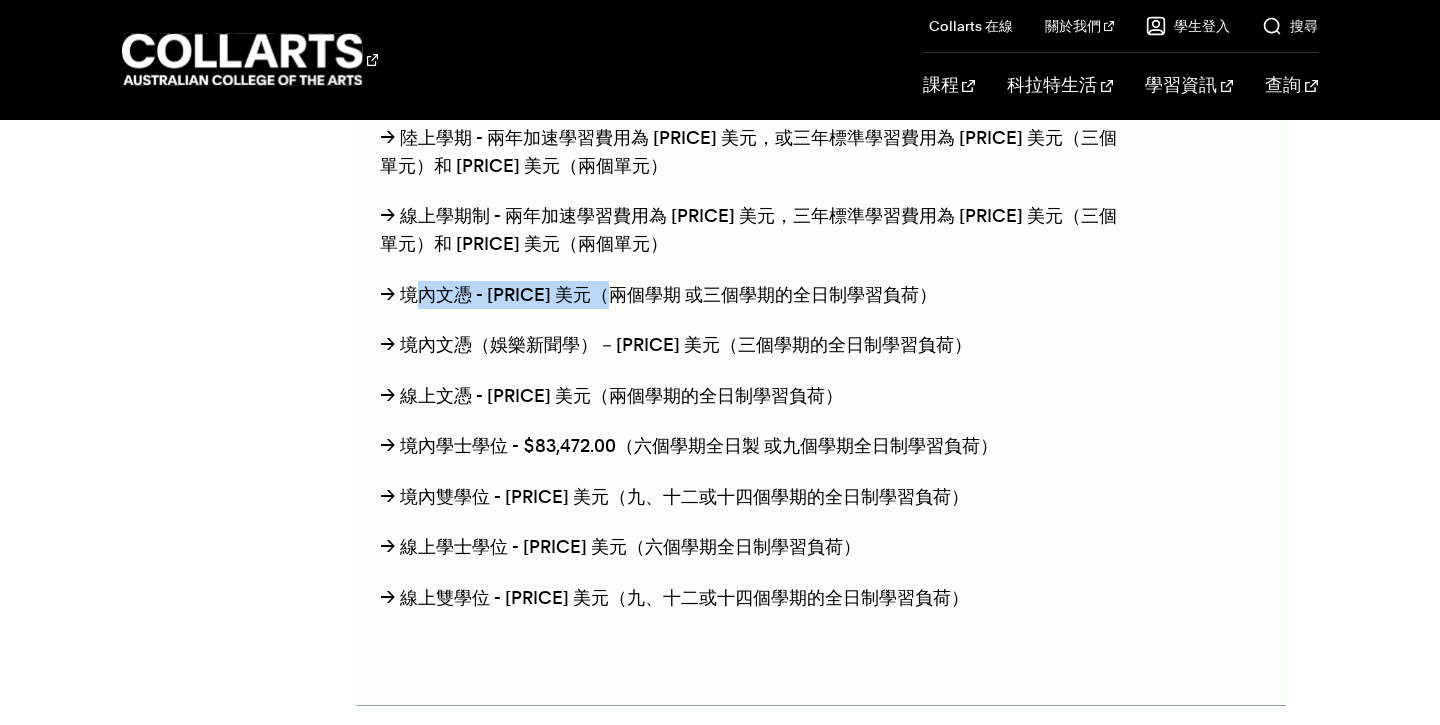 drag, startPoint x: 425, startPoint y: 286, endPoint x: 587, endPoint y: 285, distance: 162.00308 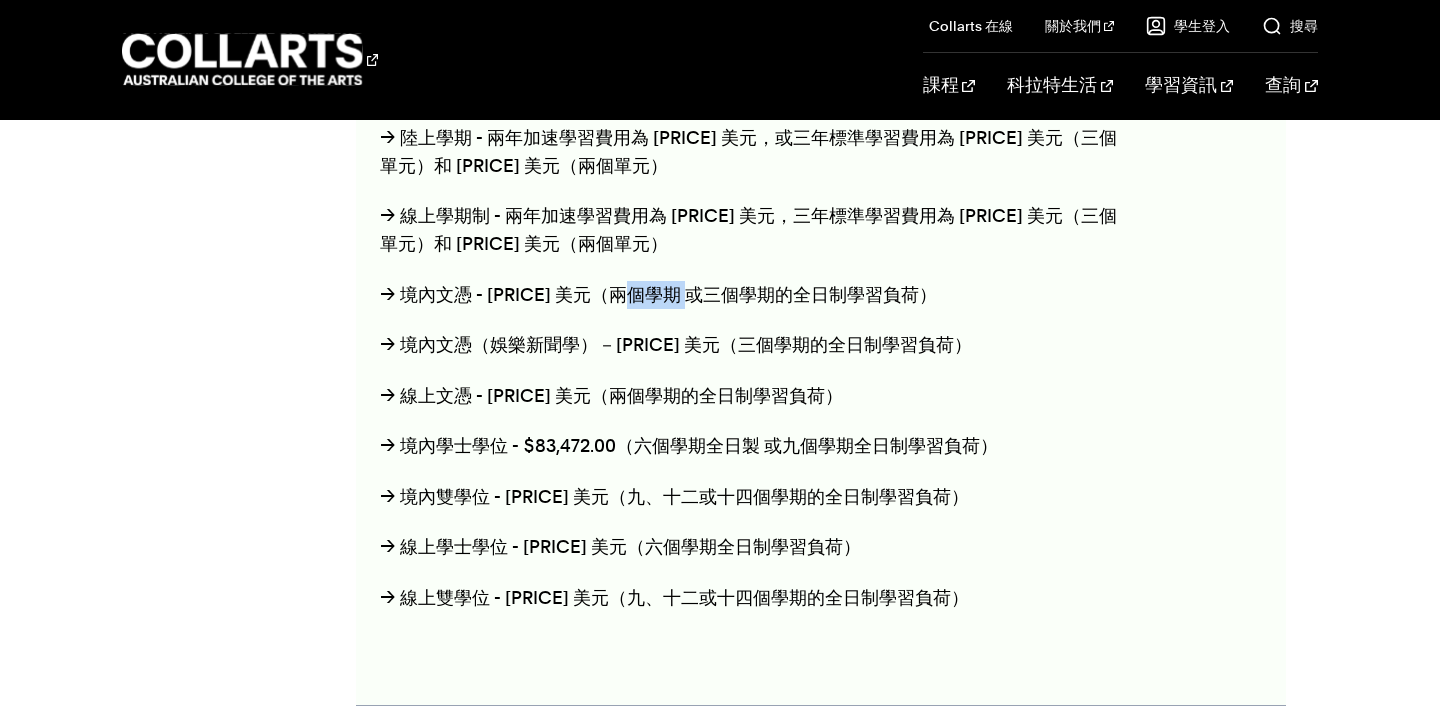 drag, startPoint x: 607, startPoint y: 286, endPoint x: 710, endPoint y: 286, distance: 103 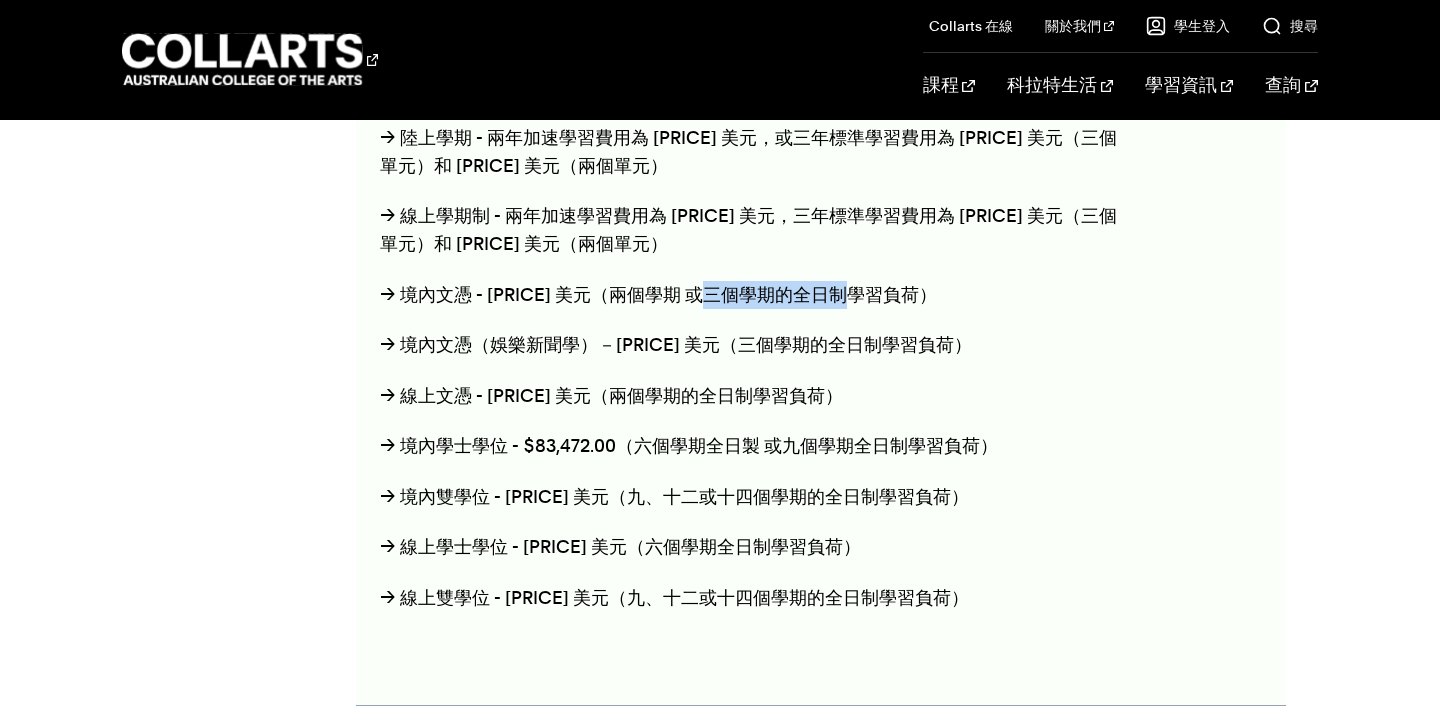 drag, startPoint x: 710, startPoint y: 286, endPoint x: 878, endPoint y: 282, distance: 168.0476 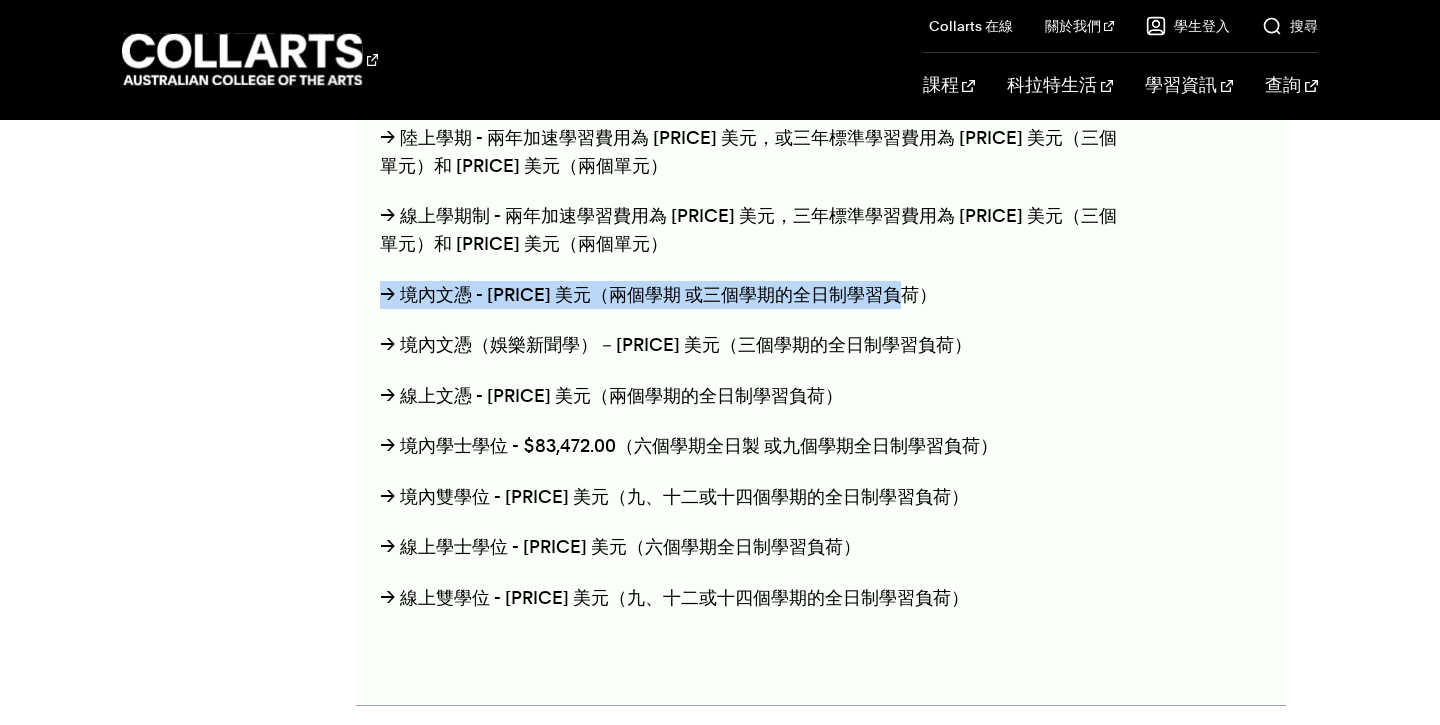 drag, startPoint x: 908, startPoint y: 284, endPoint x: 369, endPoint y: 287, distance: 539.00836 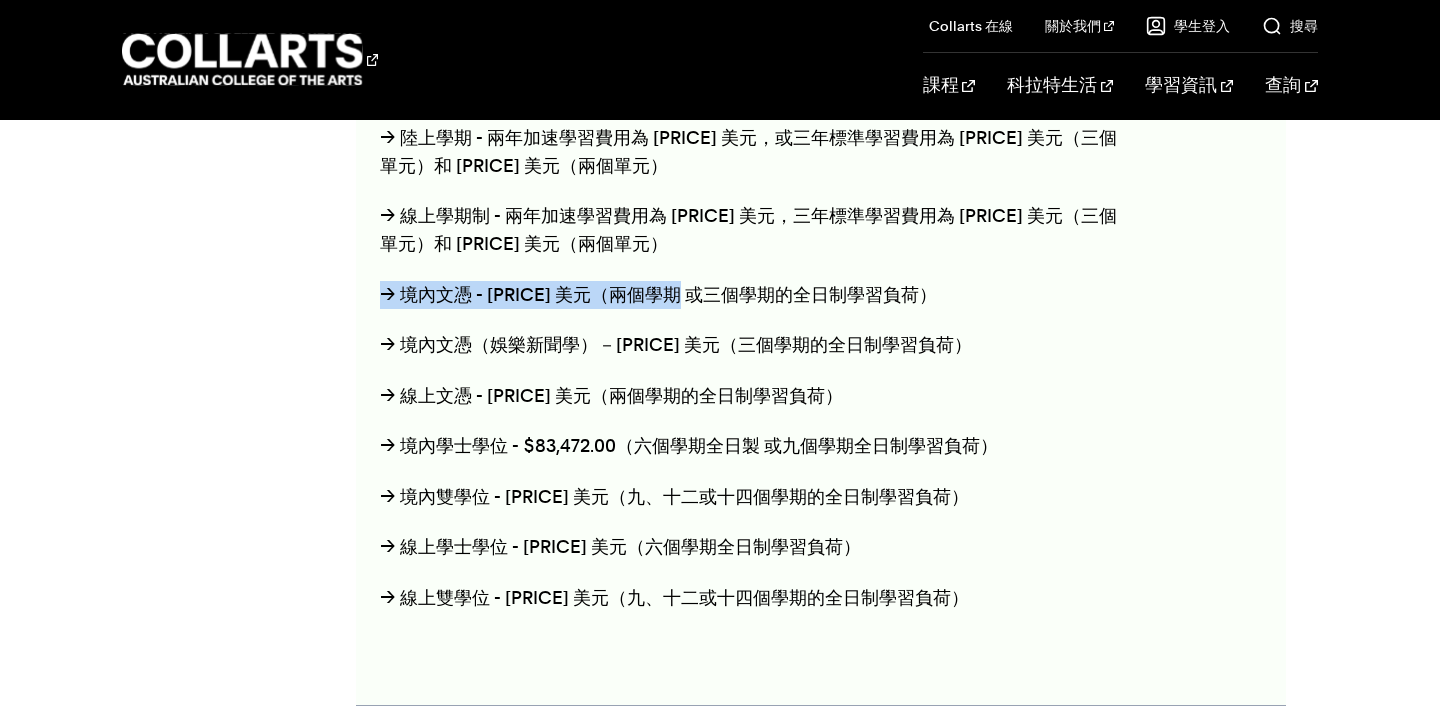 drag, startPoint x: 369, startPoint y: 286, endPoint x: 743, endPoint y: 301, distance: 374.3007 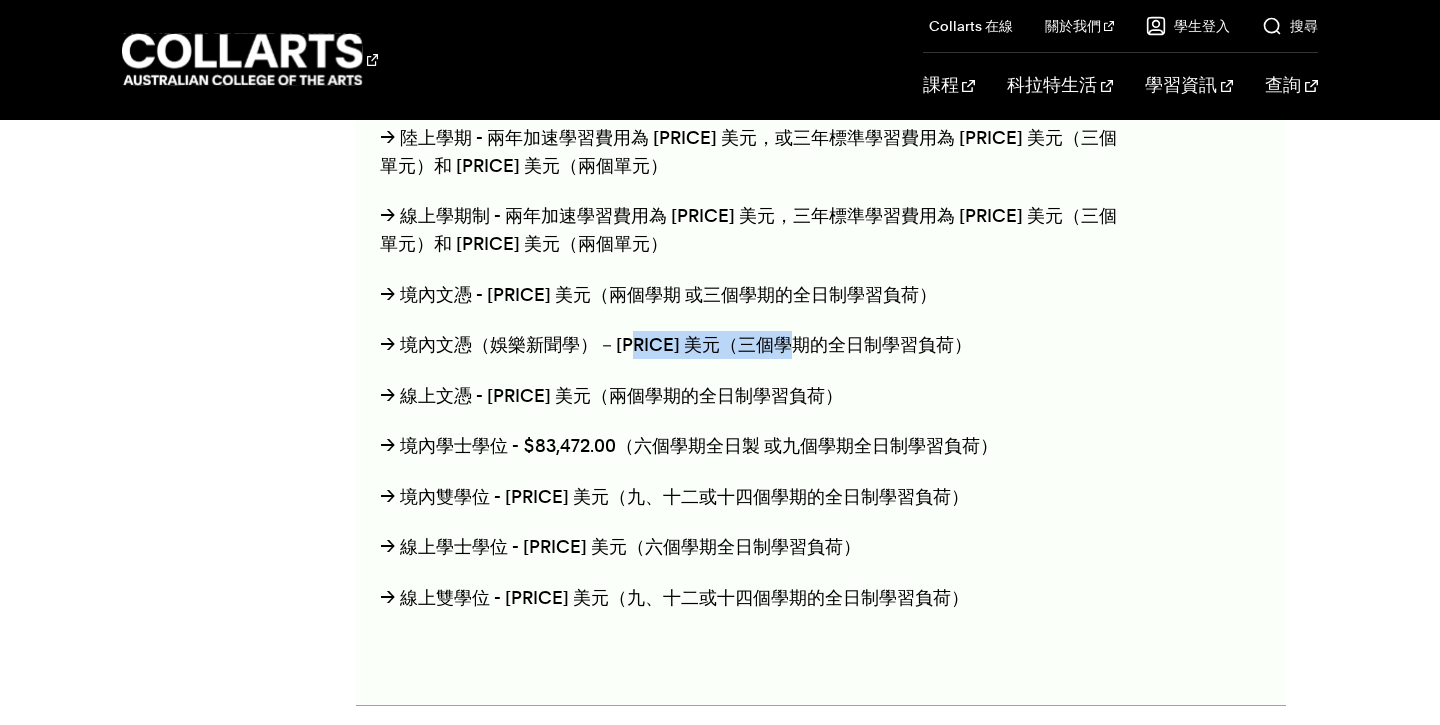 drag, startPoint x: 629, startPoint y: 339, endPoint x: 779, endPoint y: 339, distance: 150 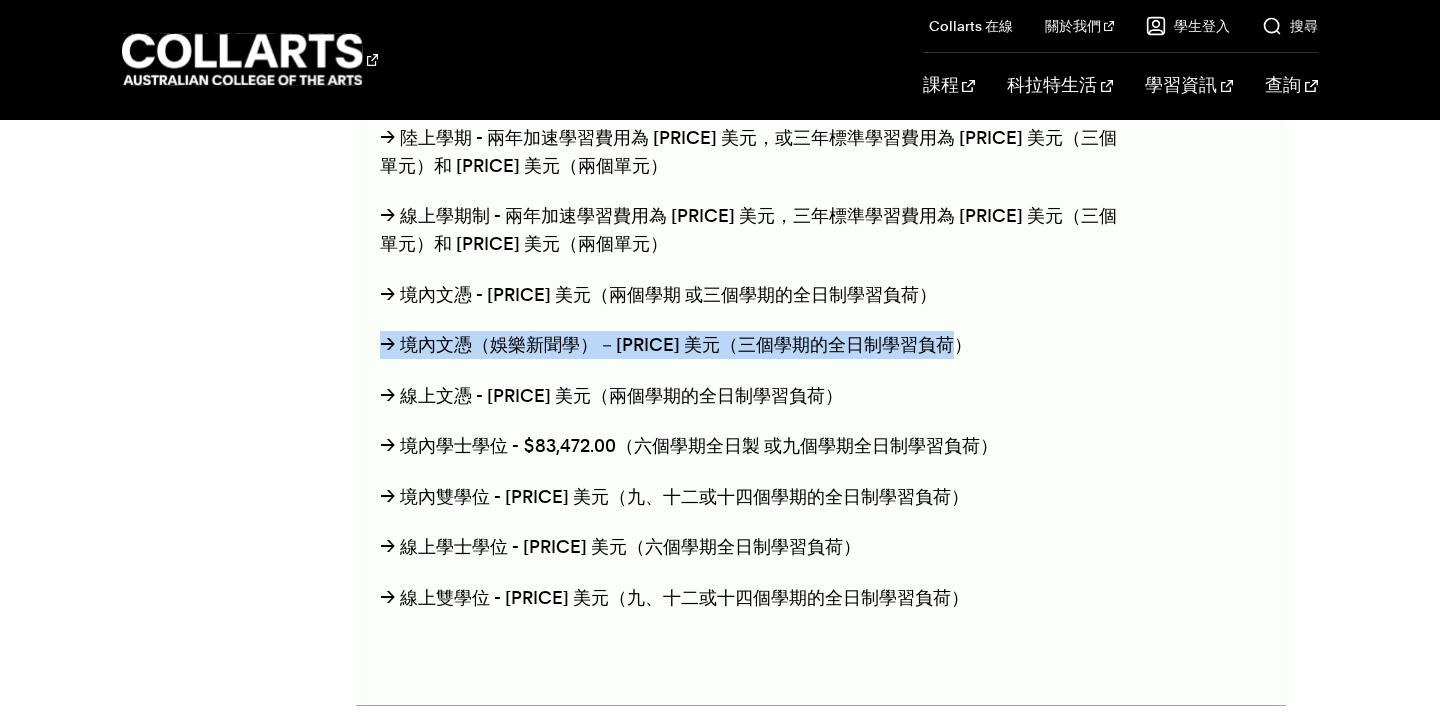 drag, startPoint x: 922, startPoint y: 343, endPoint x: 717, endPoint y: 324, distance: 205.8786 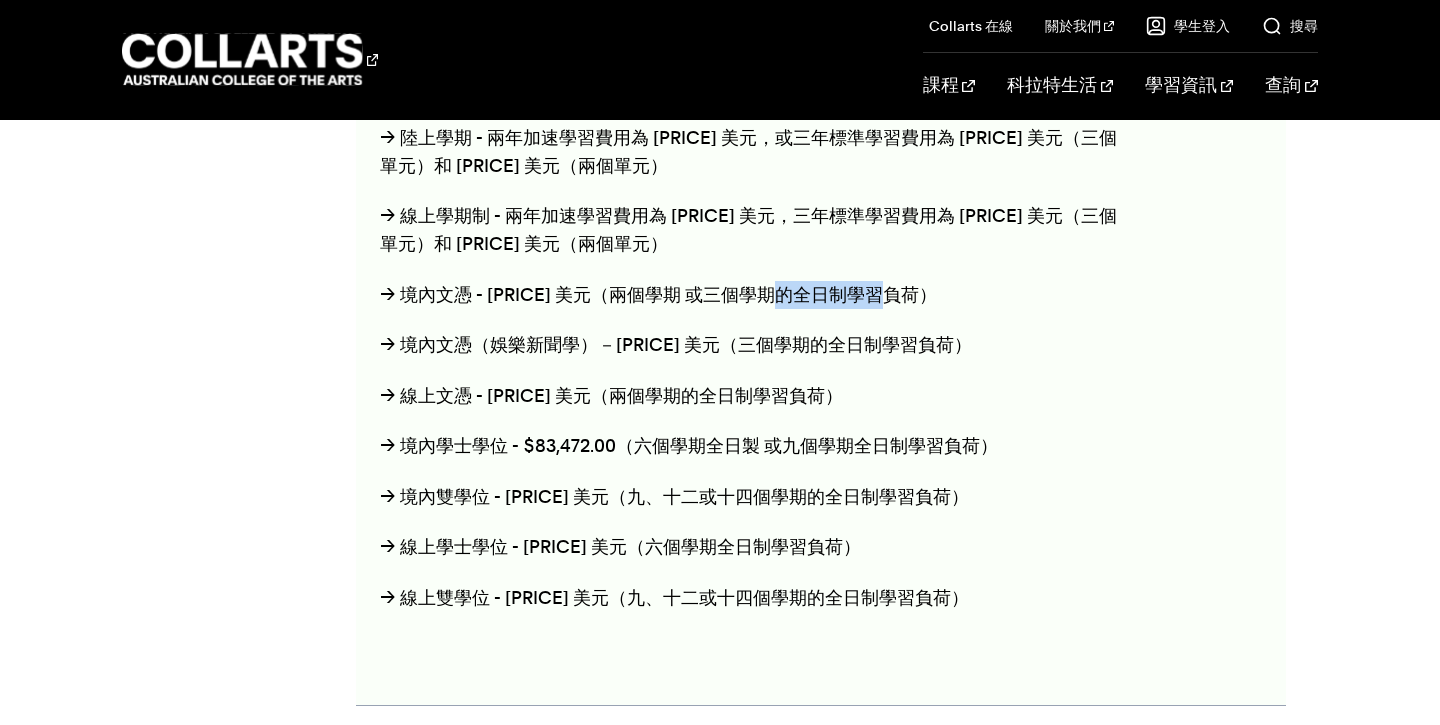 drag, startPoint x: 790, startPoint y: 283, endPoint x: 886, endPoint y: 295, distance: 96.74709 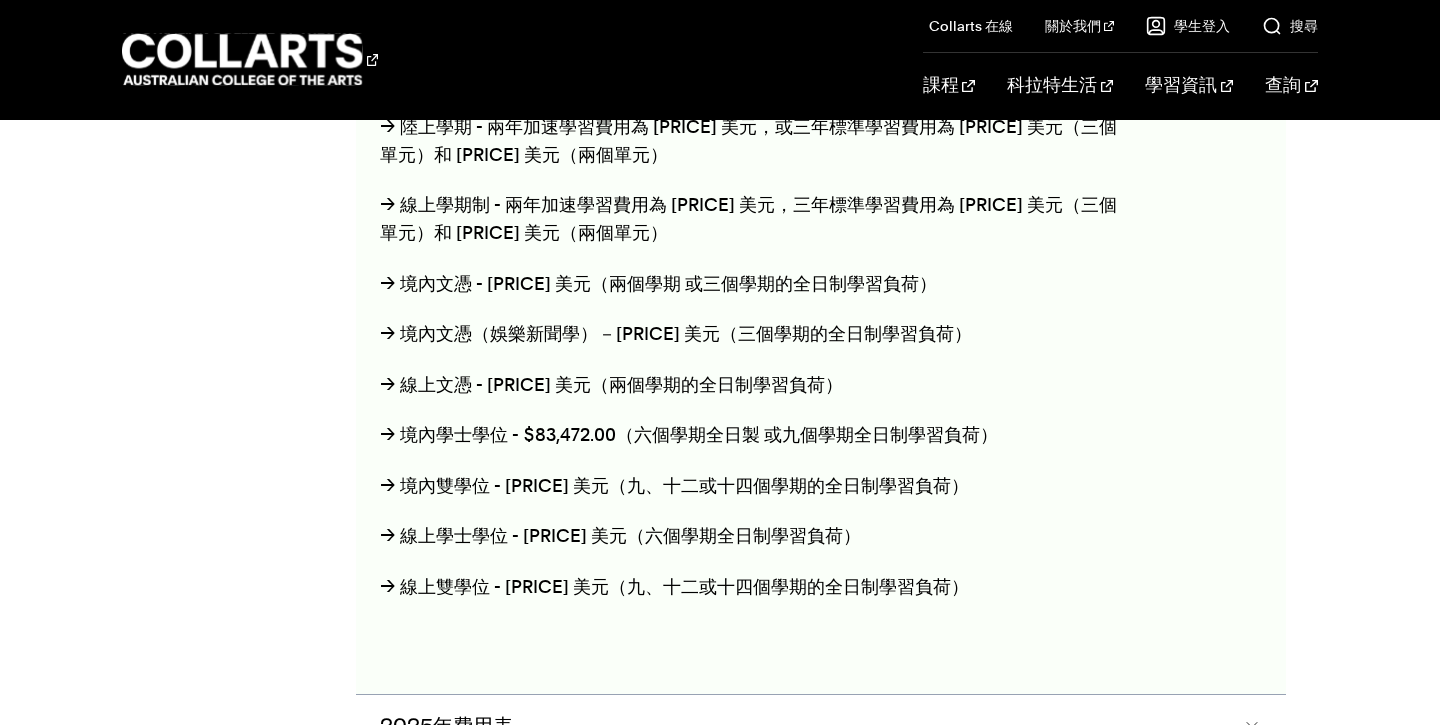 scroll, scrollTop: 2257, scrollLeft: 0, axis: vertical 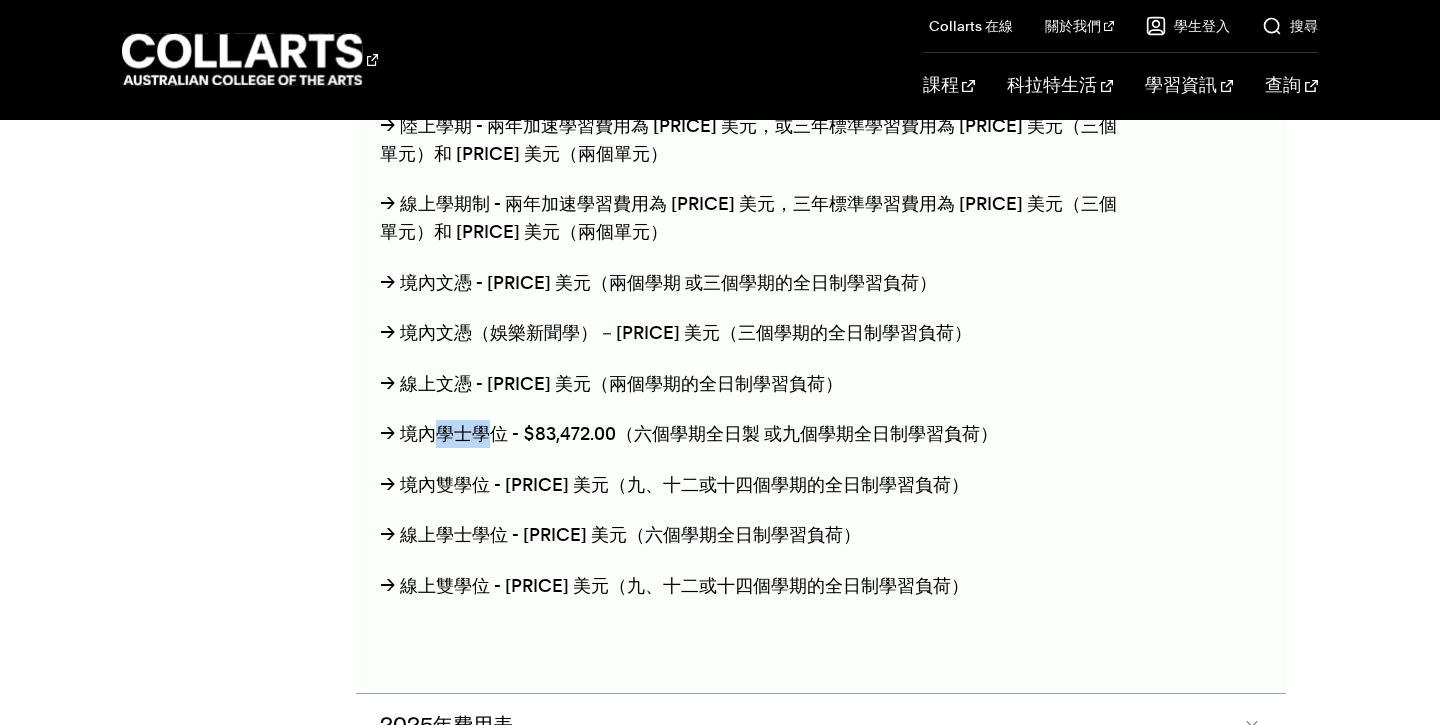drag, startPoint x: 431, startPoint y: 432, endPoint x: 496, endPoint y: 433, distance: 65.00769 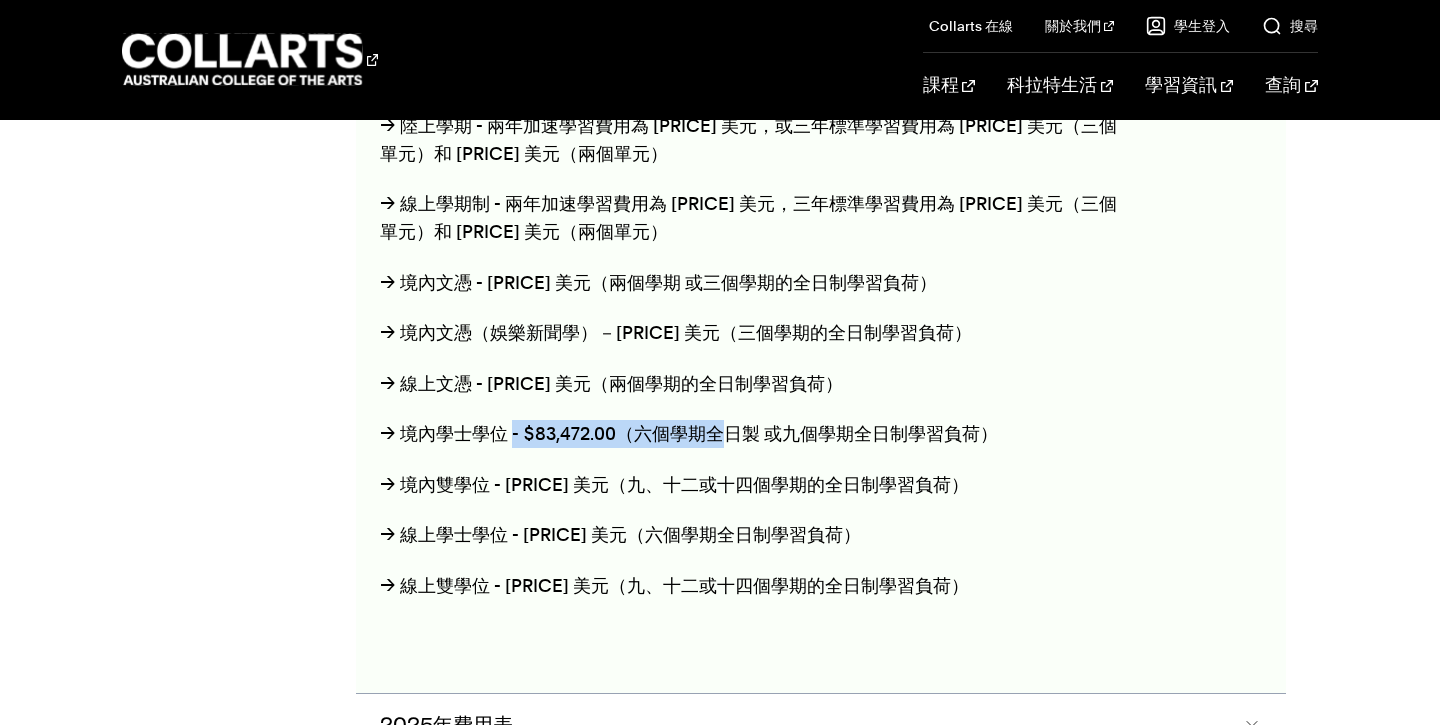 drag, startPoint x: 509, startPoint y: 433, endPoint x: 731, endPoint y: 438, distance: 222.0563 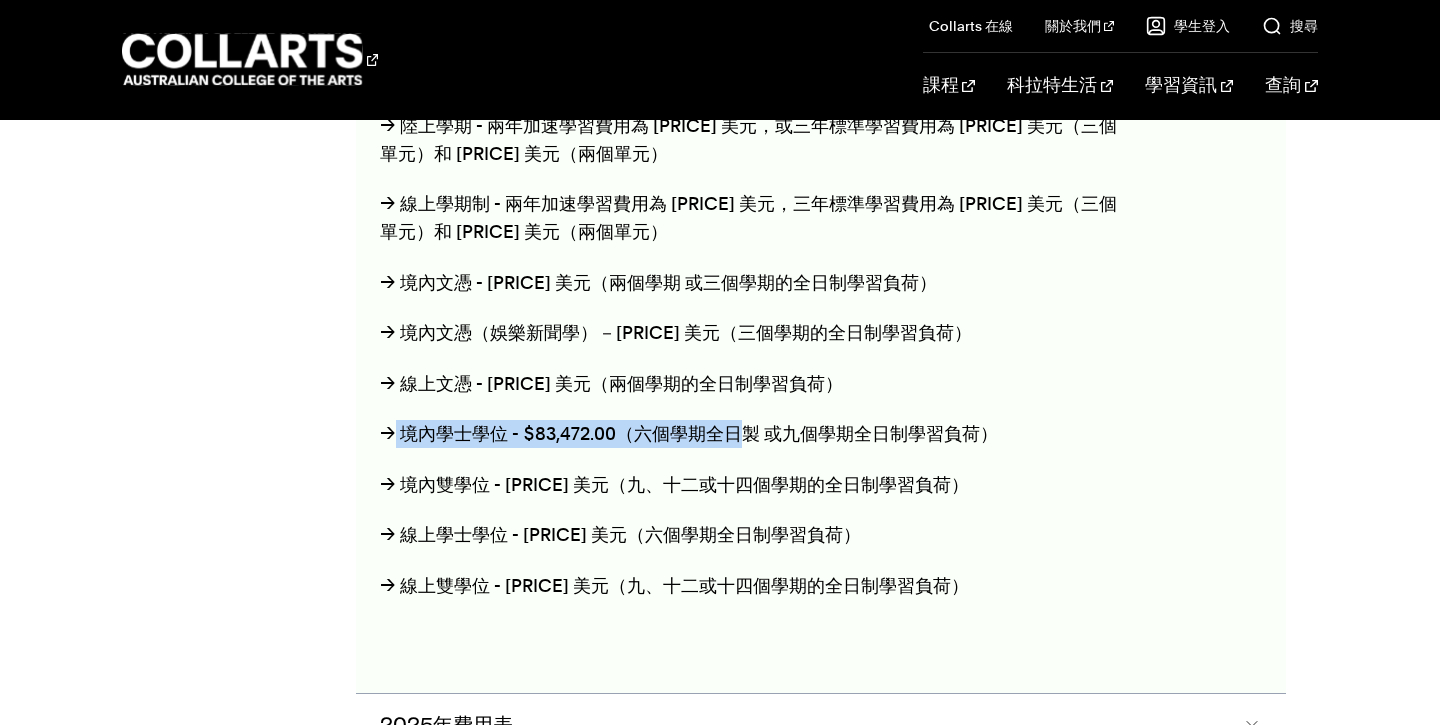 drag, startPoint x: 731, startPoint y: 438, endPoint x: 391, endPoint y: 437, distance: 340.00146 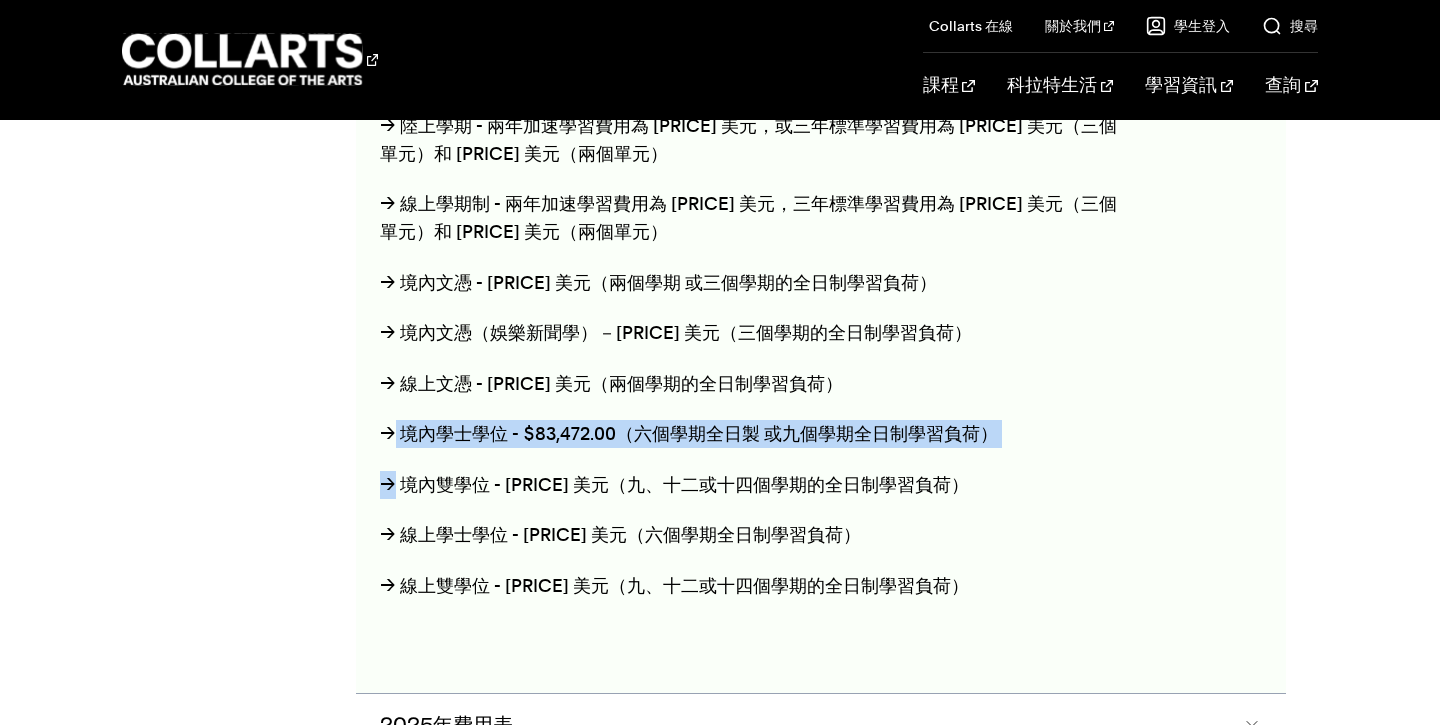 drag, startPoint x: 391, startPoint y: 437, endPoint x: 1002, endPoint y: 466, distance: 611.6878 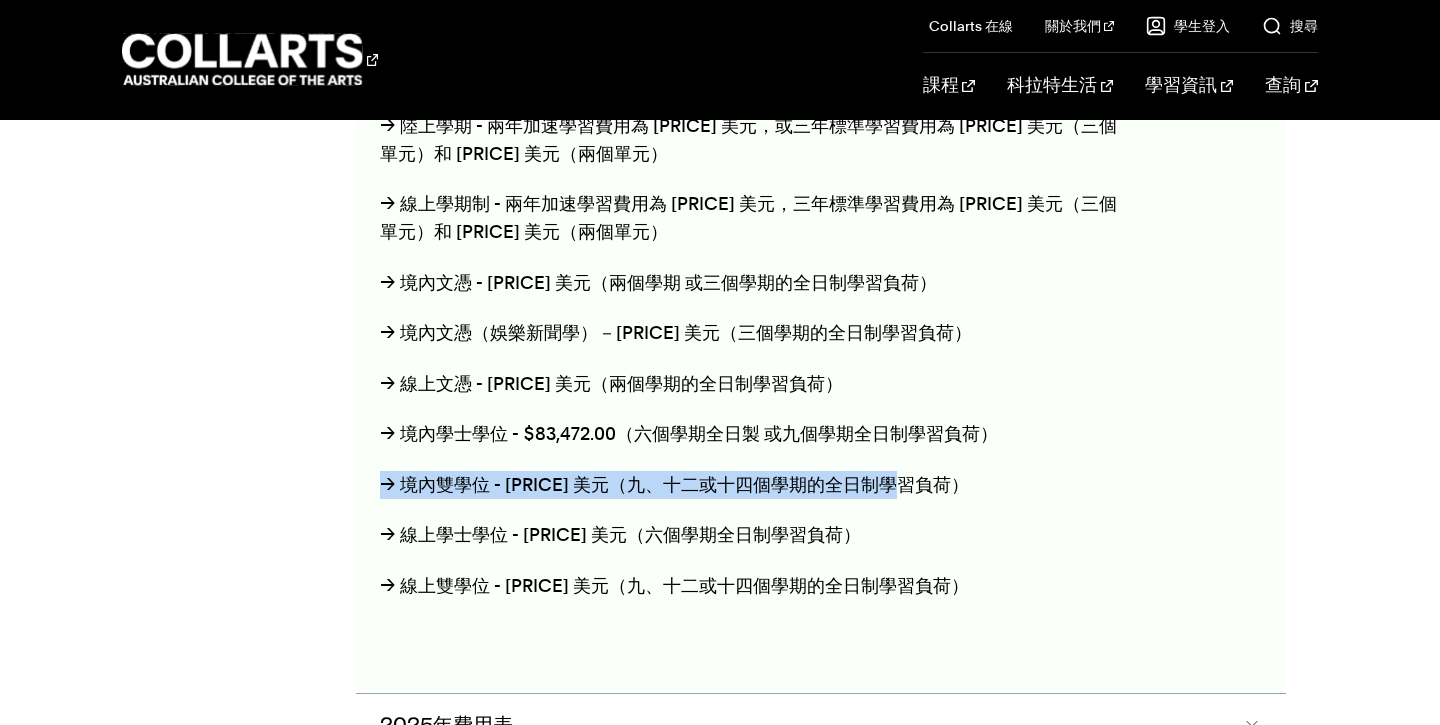 drag, startPoint x: 383, startPoint y: 481, endPoint x: 876, endPoint y: 490, distance: 493.08215 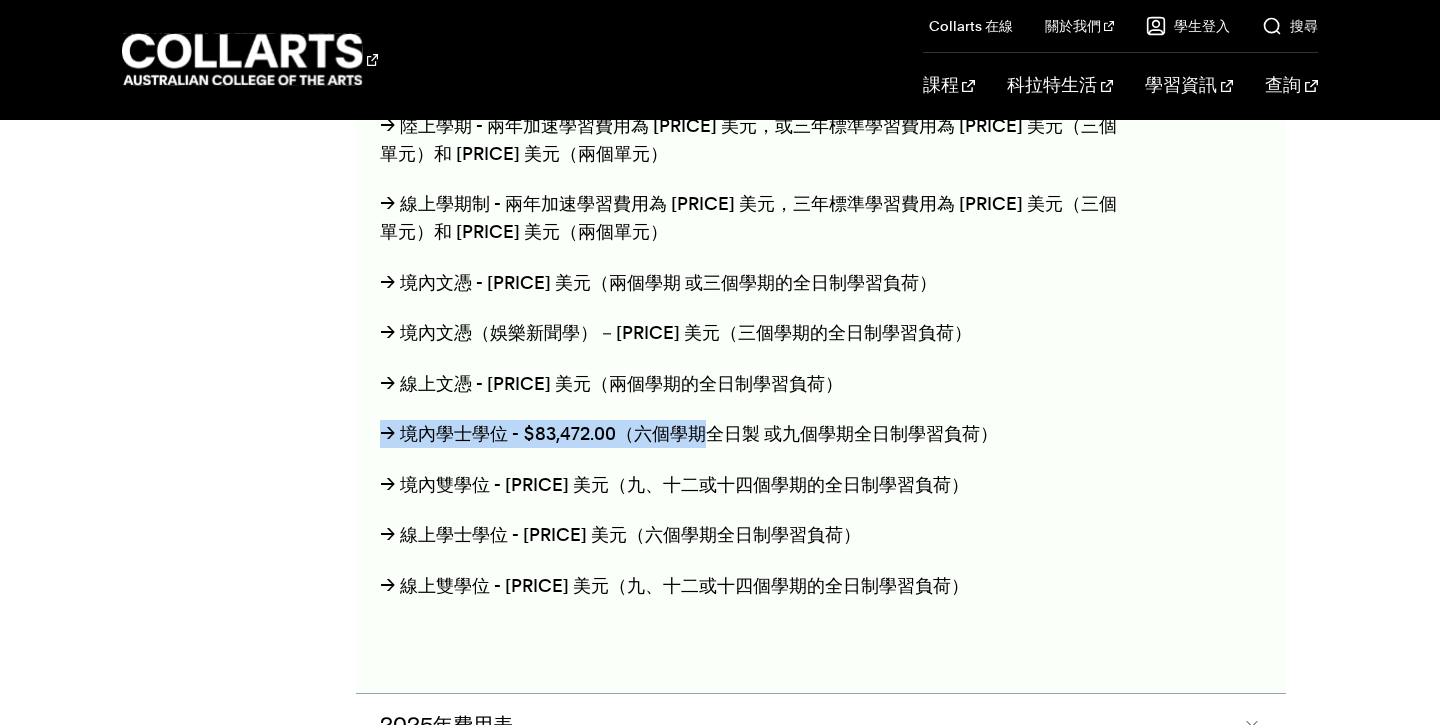 drag, startPoint x: 384, startPoint y: 411, endPoint x: 708, endPoint y: 419, distance: 324.09875 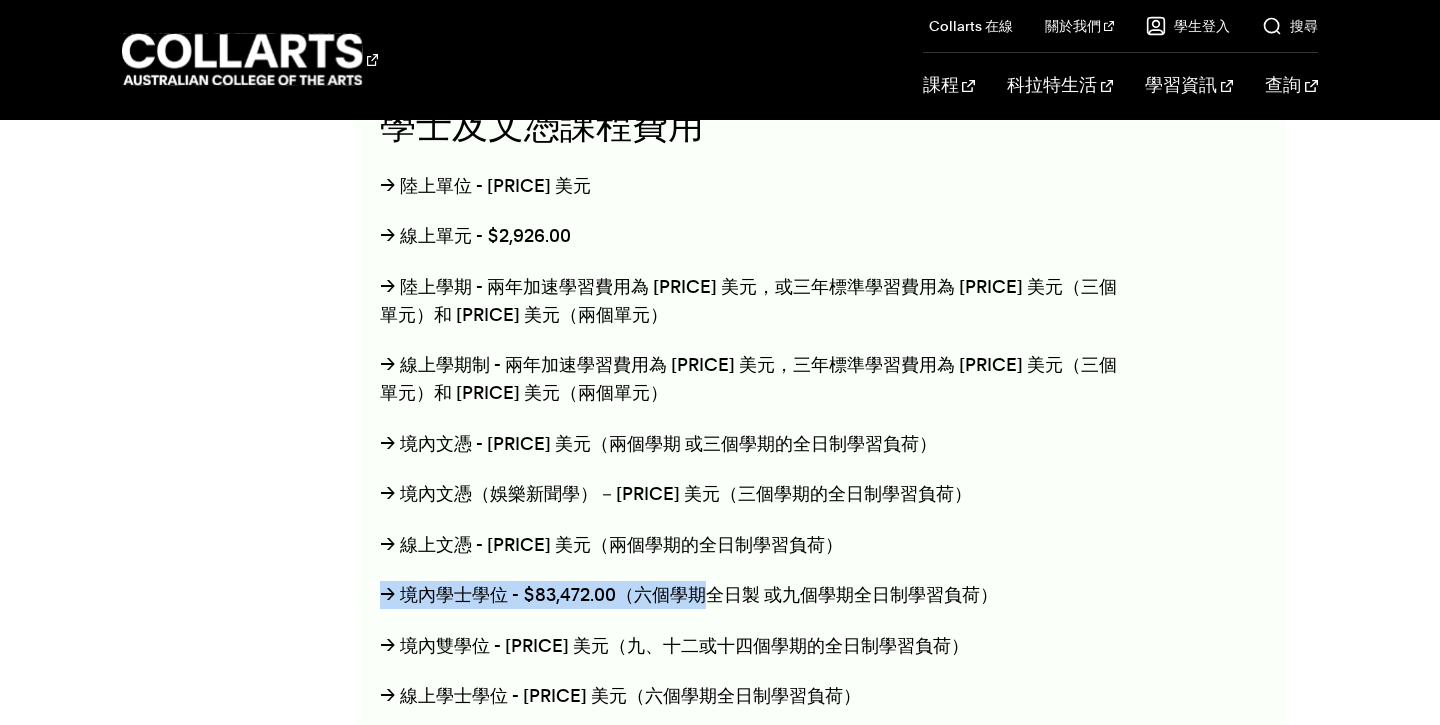 scroll, scrollTop: 2098, scrollLeft: 0, axis: vertical 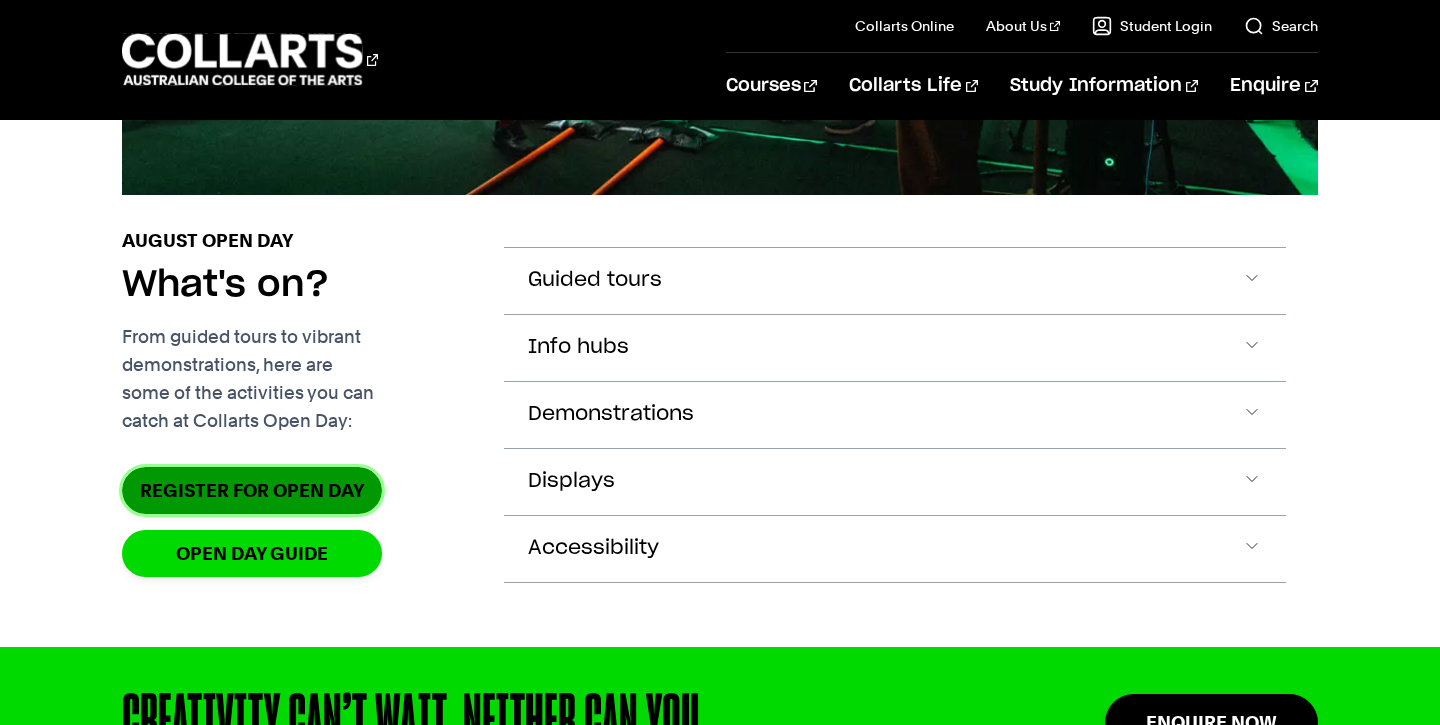 click on "Register for Open Day" at bounding box center (252, 490) 